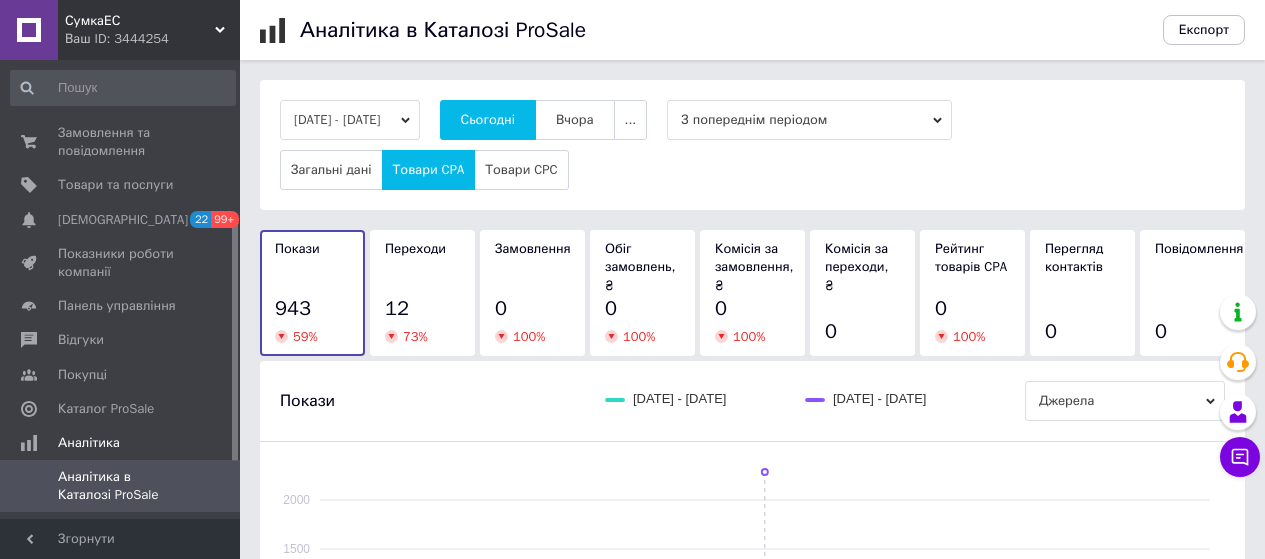 scroll, scrollTop: 0, scrollLeft: 0, axis: both 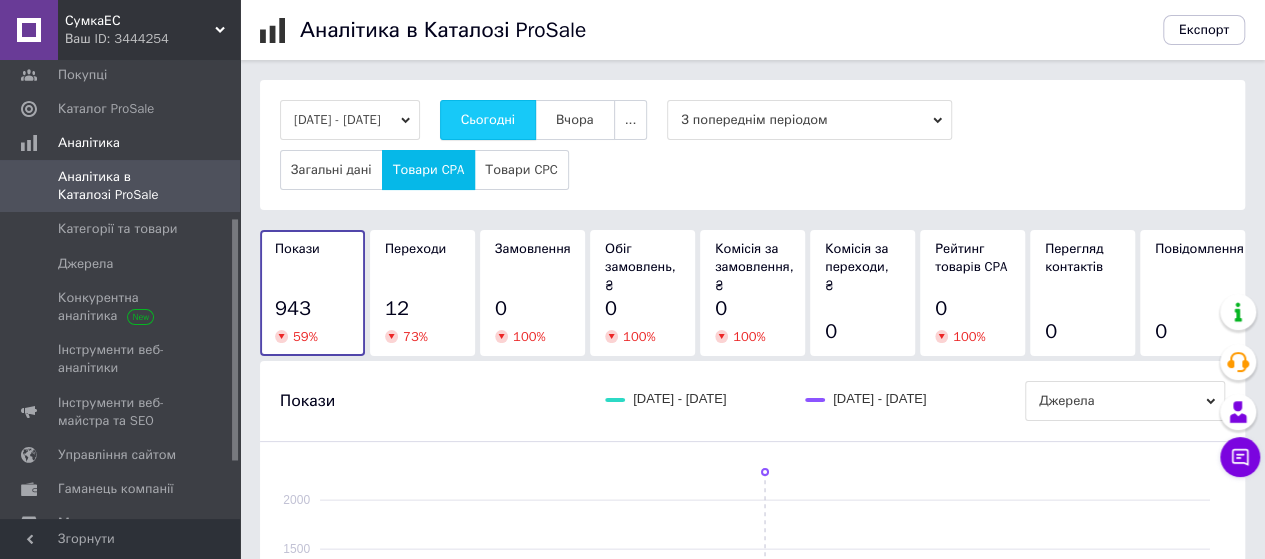 click on "Сьогодні" at bounding box center [488, 120] 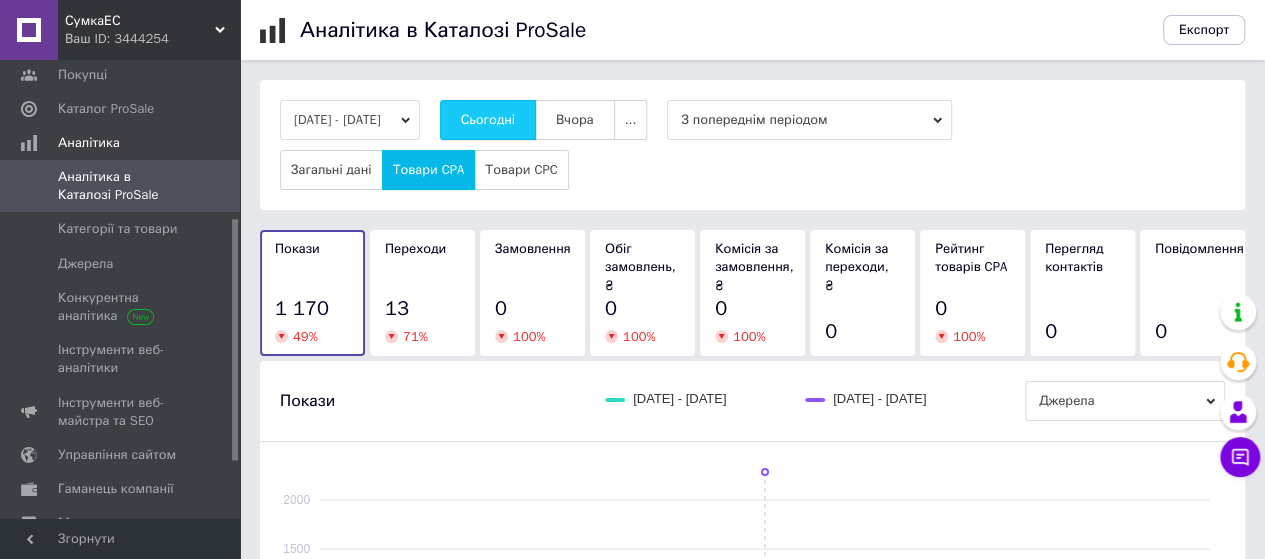 click on "Сьогодні" at bounding box center [488, 120] 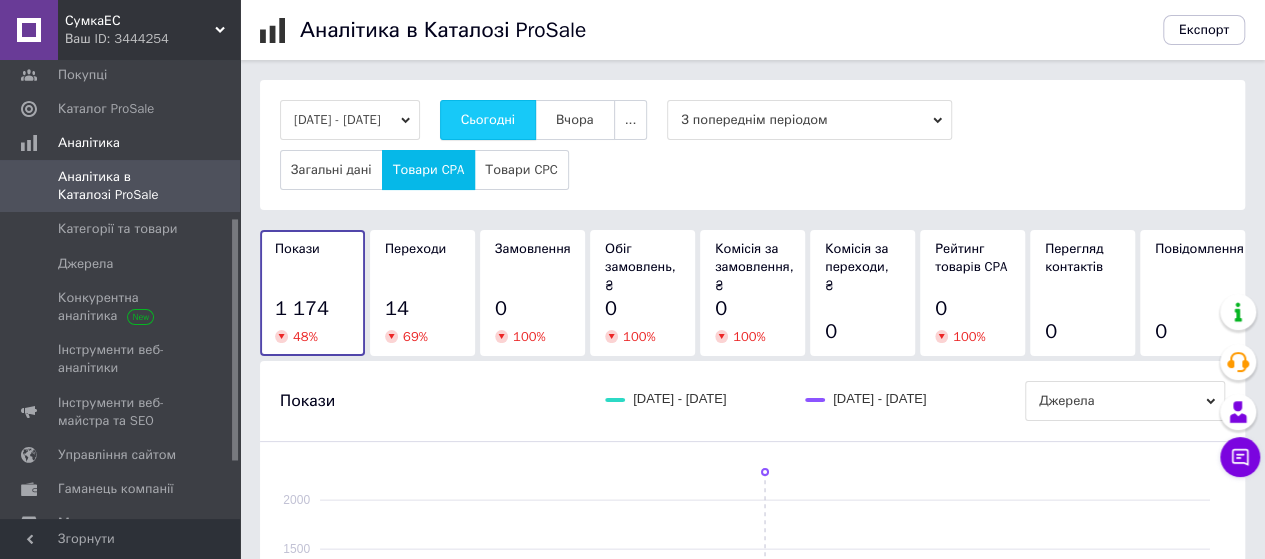 click on "Сьогодні" at bounding box center [488, 120] 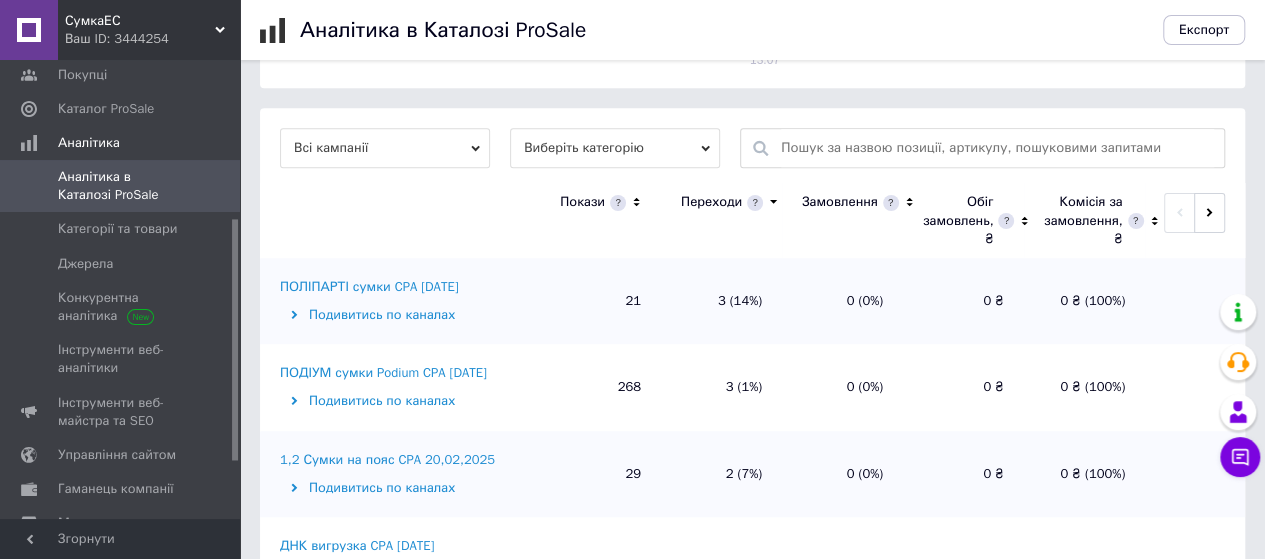 scroll, scrollTop: 686, scrollLeft: 0, axis: vertical 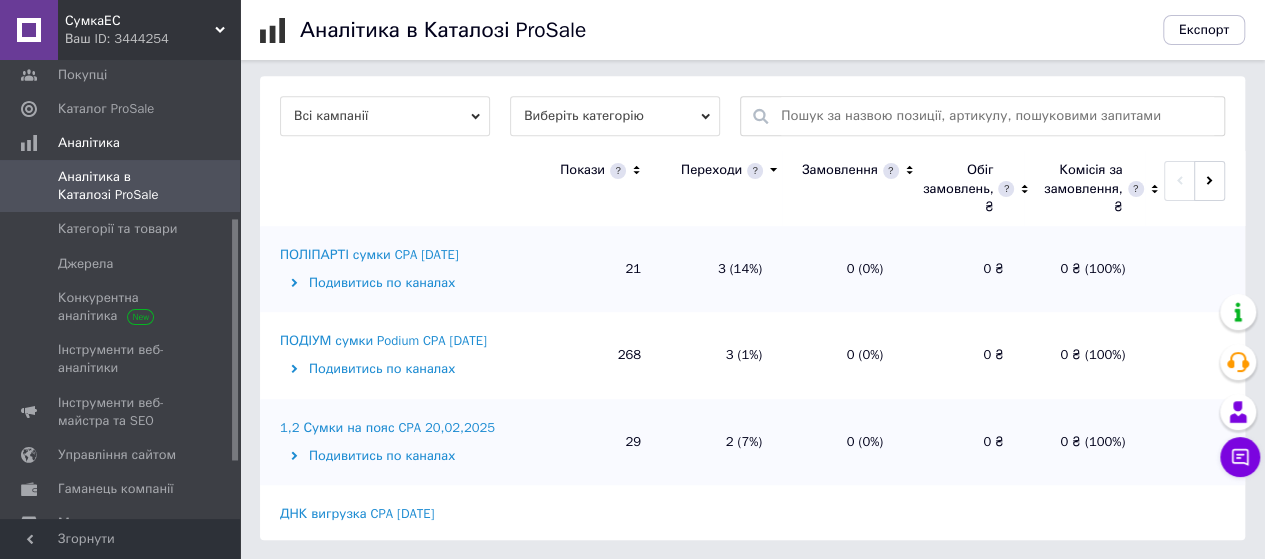 click 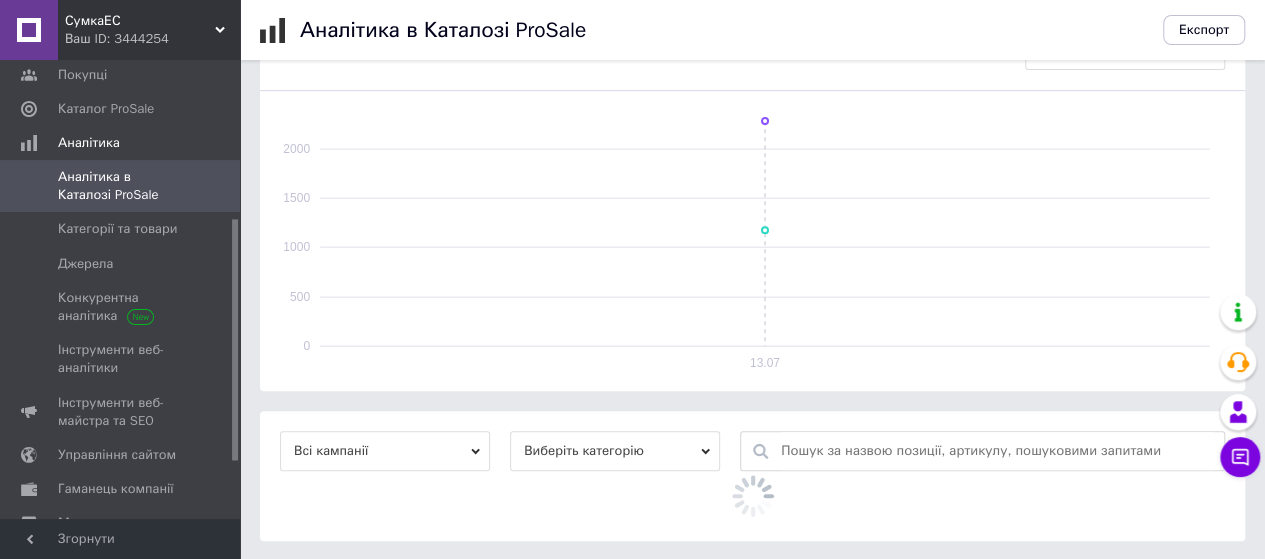 scroll, scrollTop: 686, scrollLeft: 0, axis: vertical 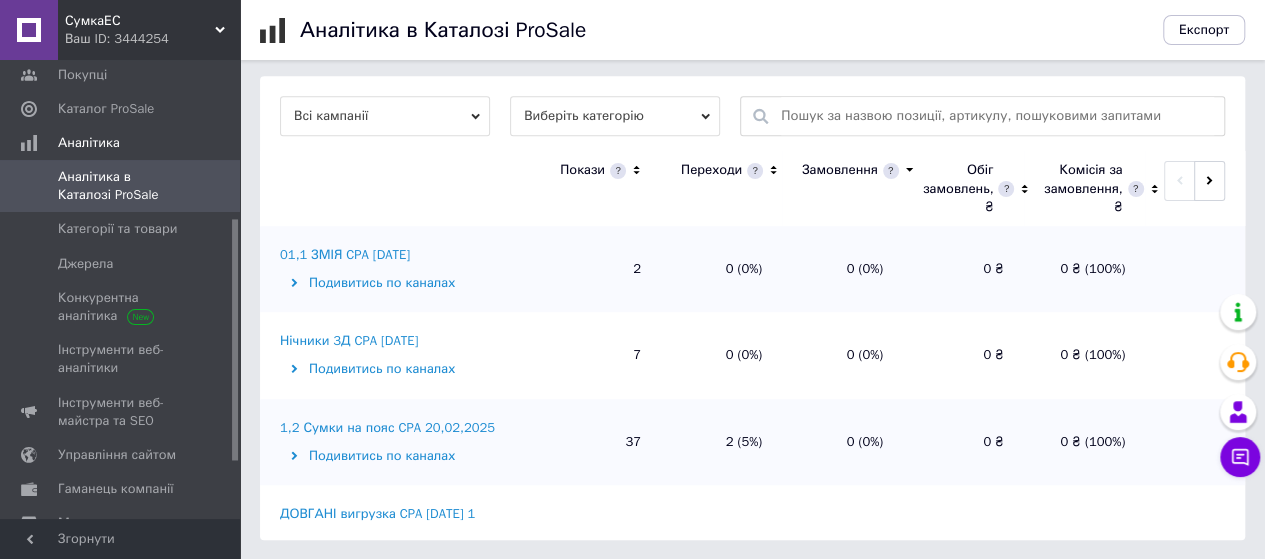 click 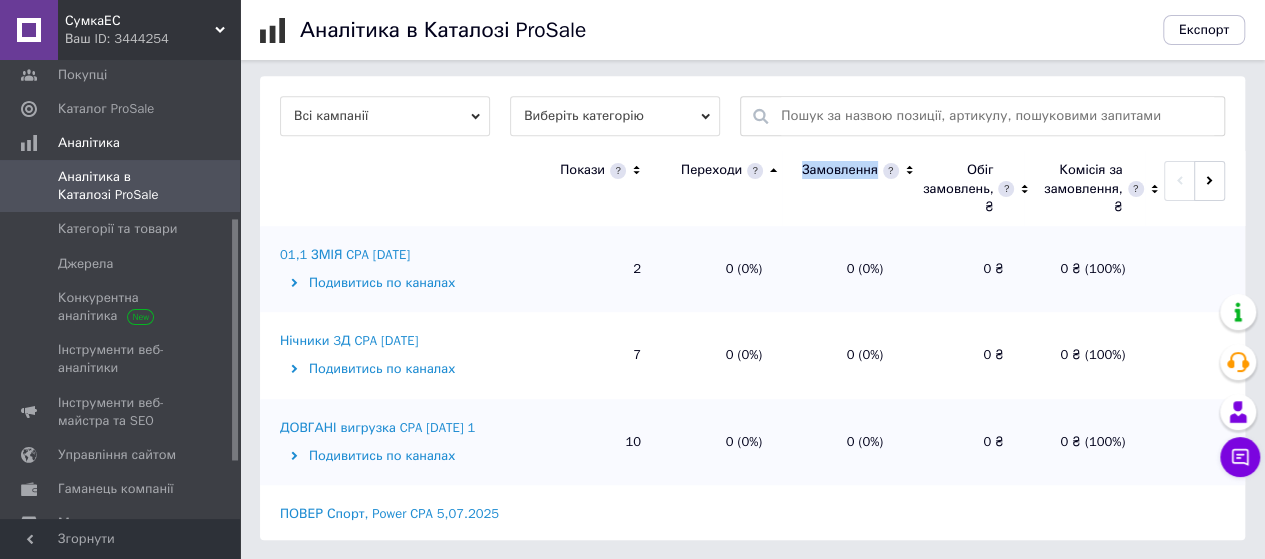 click 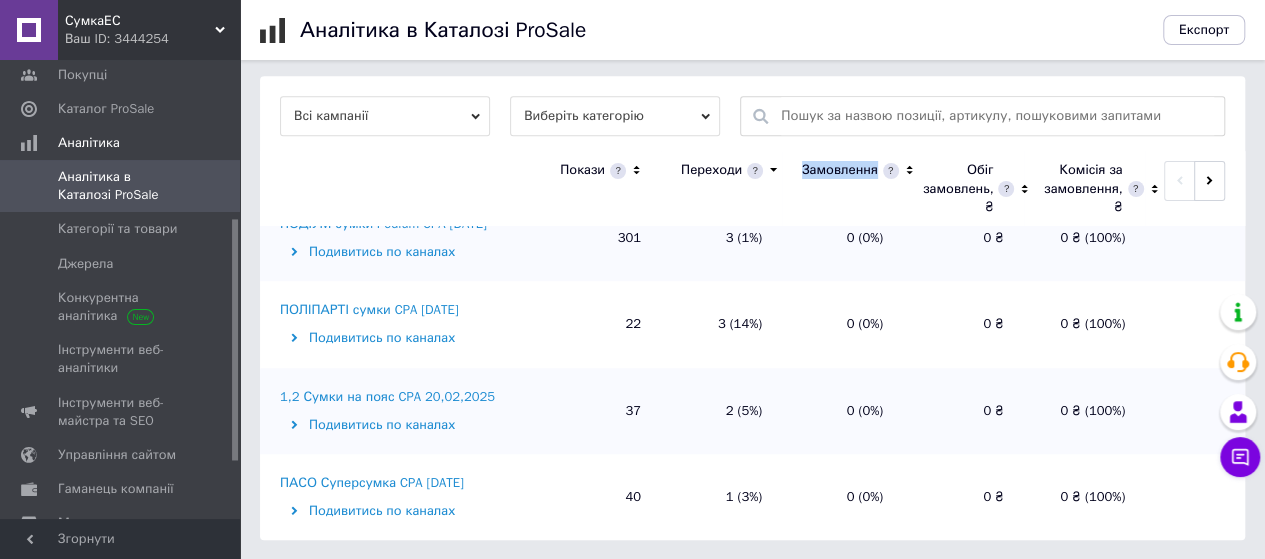 scroll, scrollTop: 0, scrollLeft: 0, axis: both 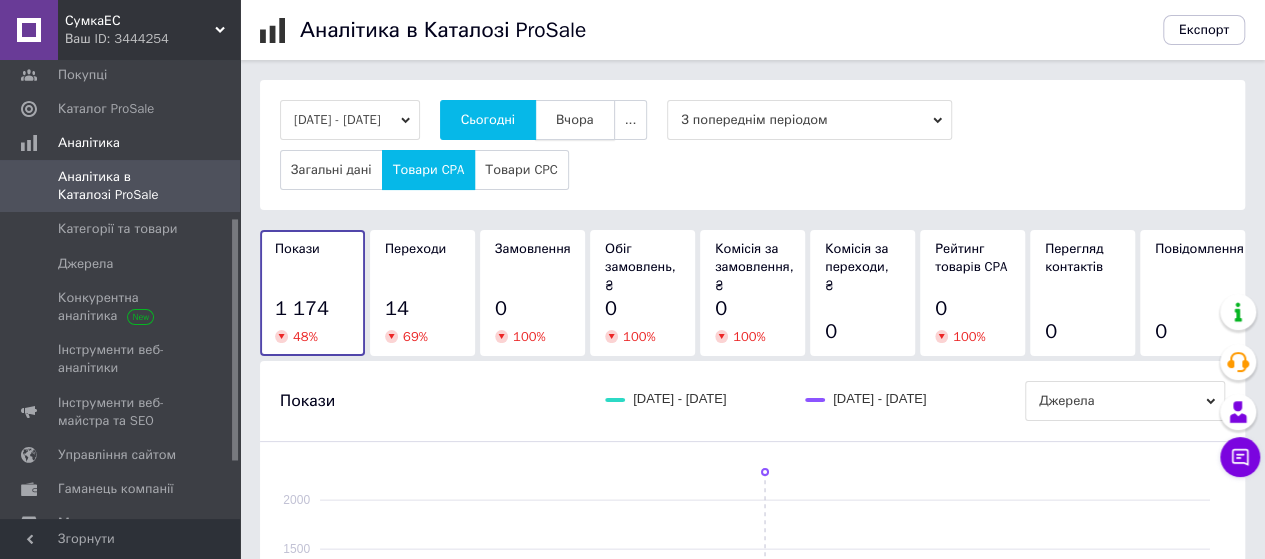 click on "Вчора" at bounding box center (575, 120) 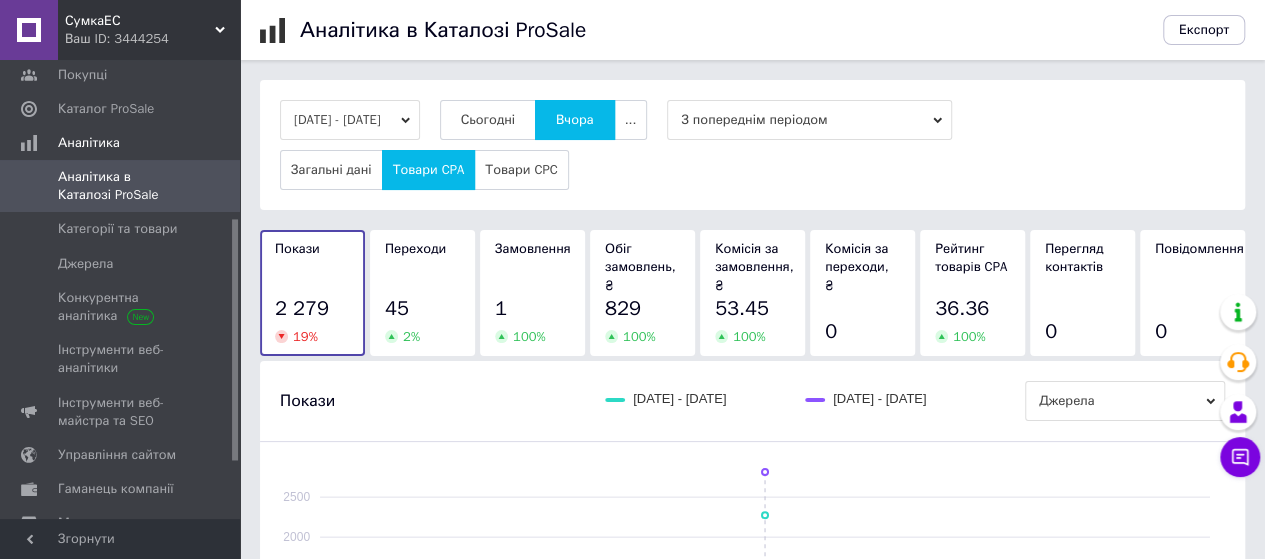 scroll, scrollTop: 686, scrollLeft: 0, axis: vertical 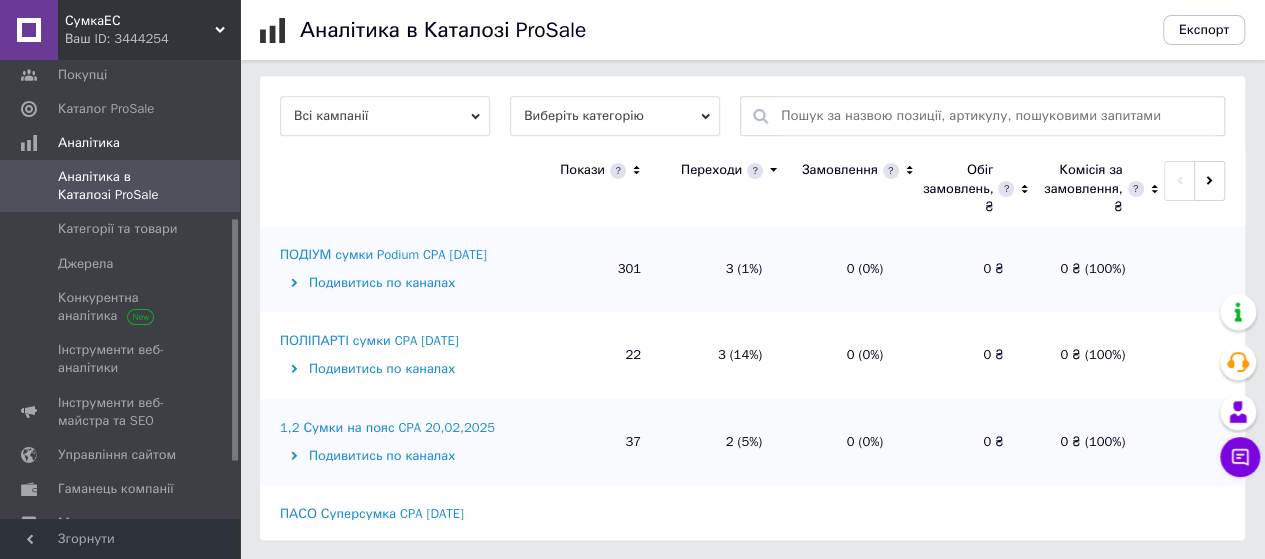 click 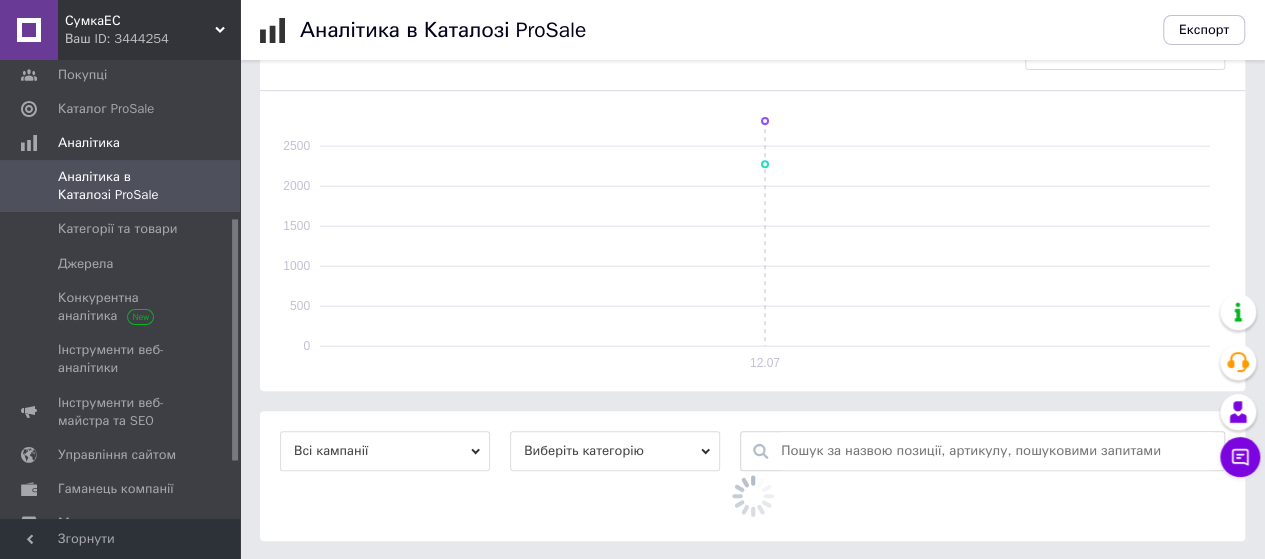 scroll, scrollTop: 686, scrollLeft: 0, axis: vertical 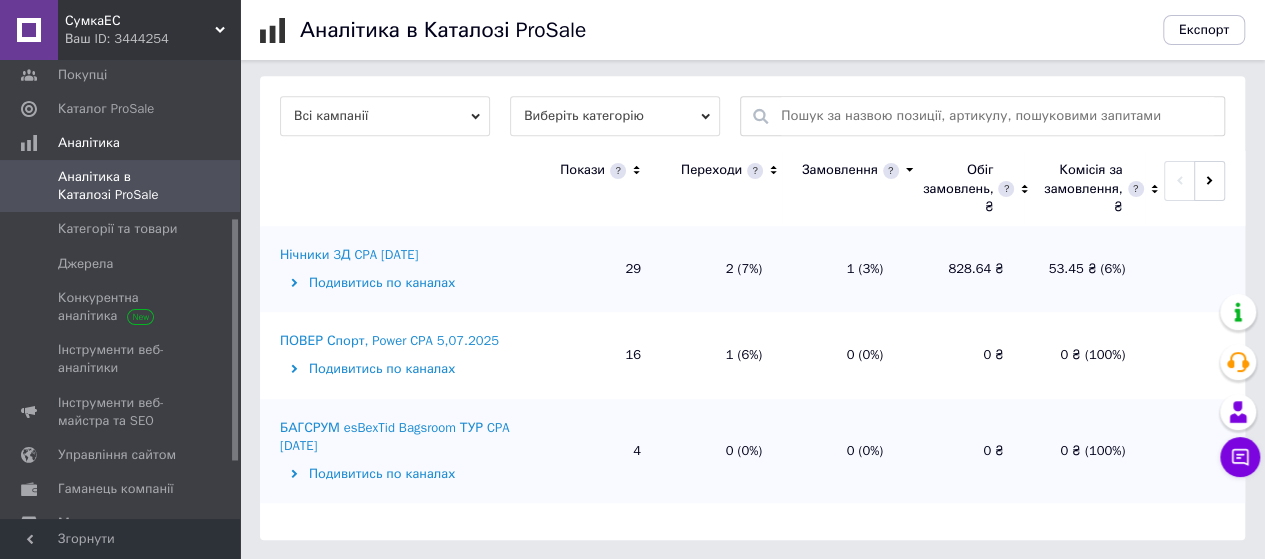 click 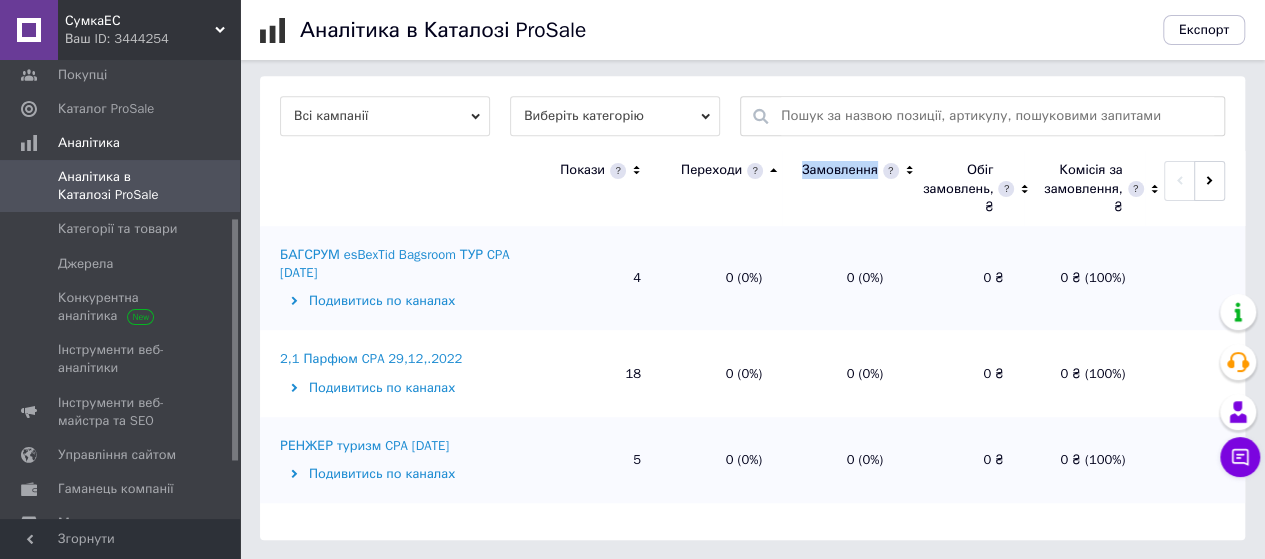 click 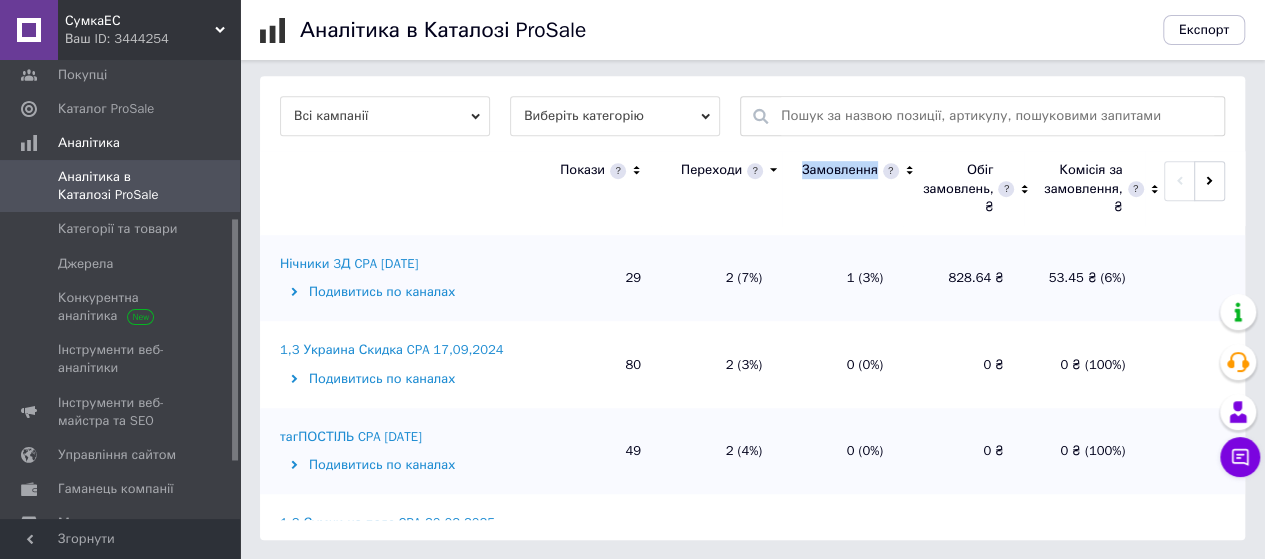 scroll, scrollTop: 0, scrollLeft: 0, axis: both 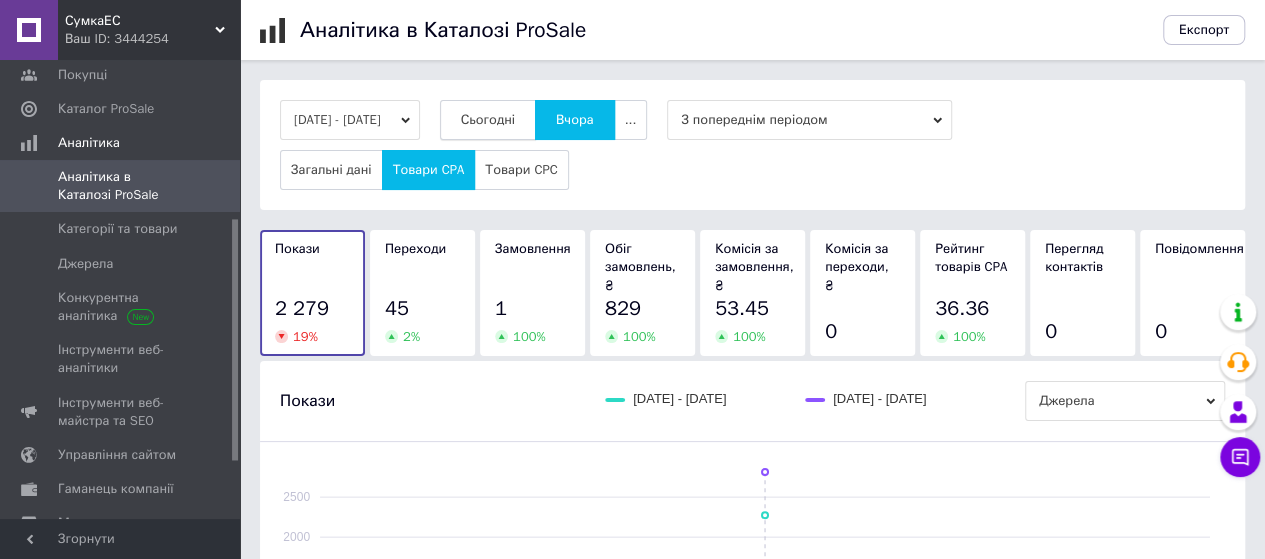 click on "Сьогодні" at bounding box center (488, 120) 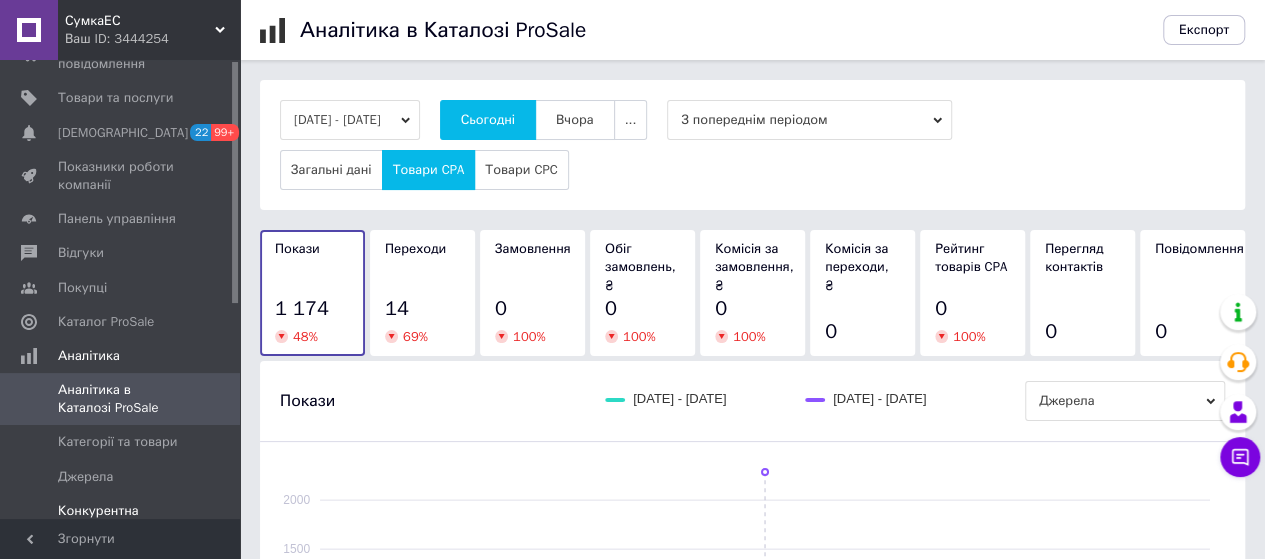 scroll, scrollTop: 0, scrollLeft: 0, axis: both 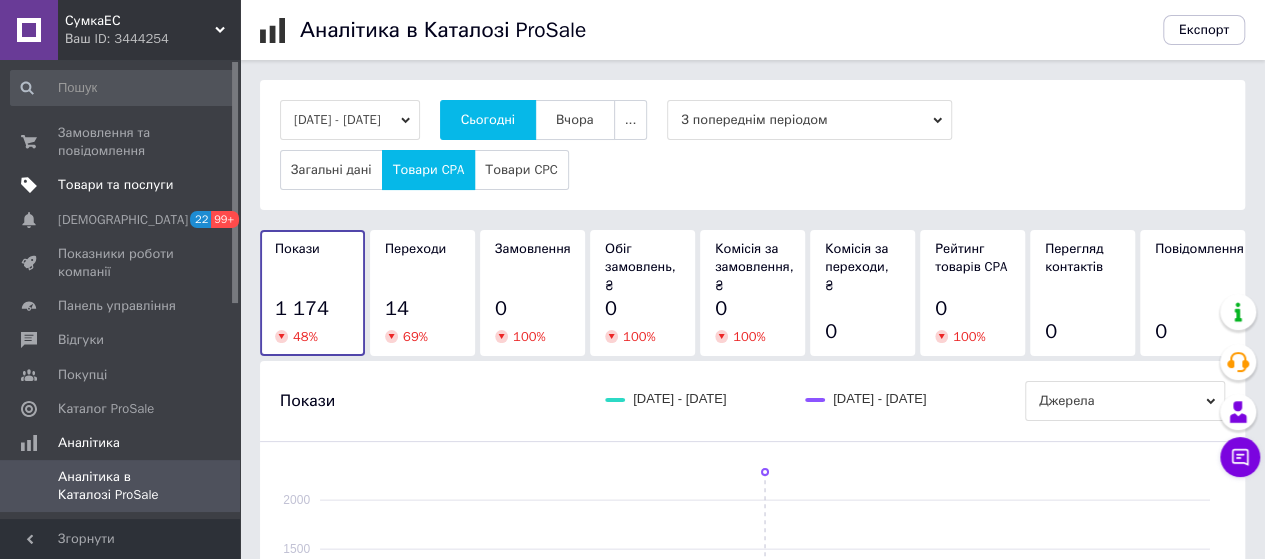 click on "Товари та послуги" at bounding box center [123, 185] 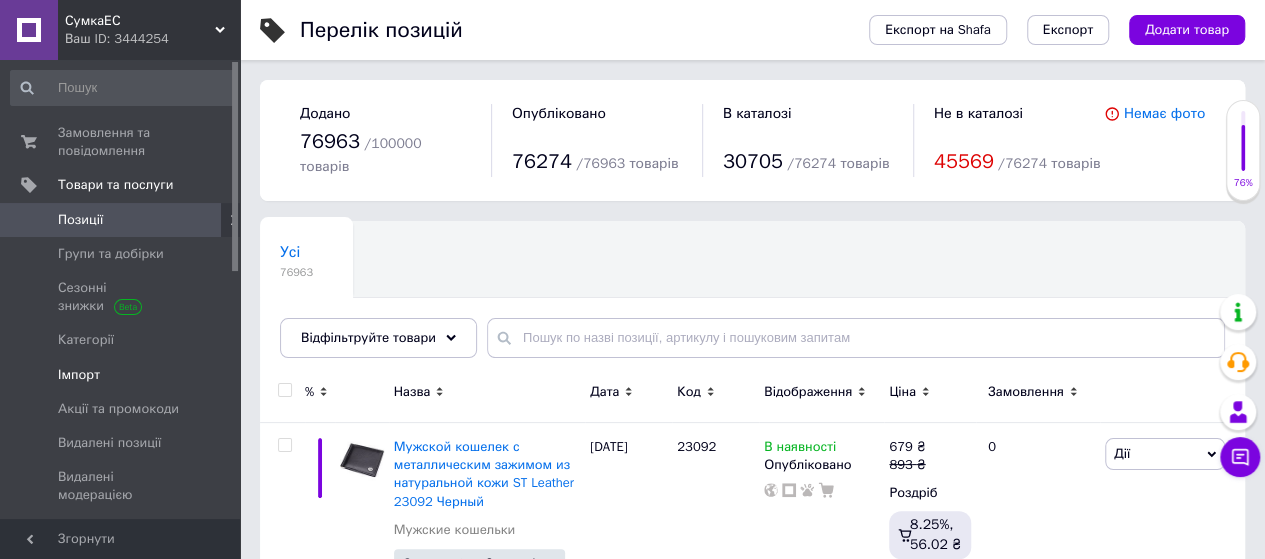 click on "Імпорт" at bounding box center [123, 375] 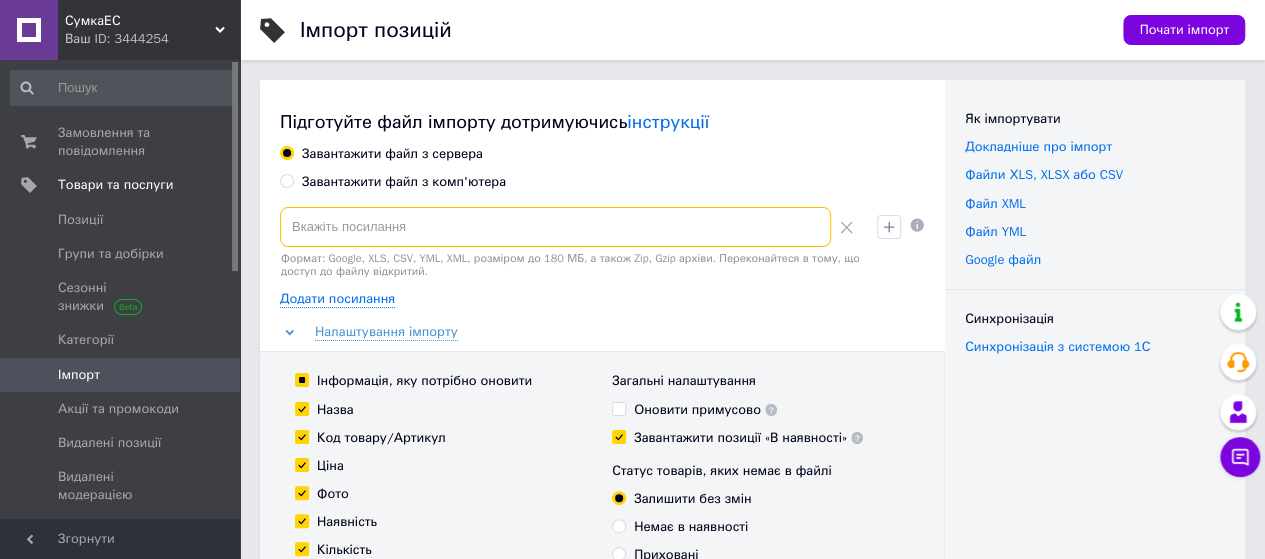 click at bounding box center [555, 227] 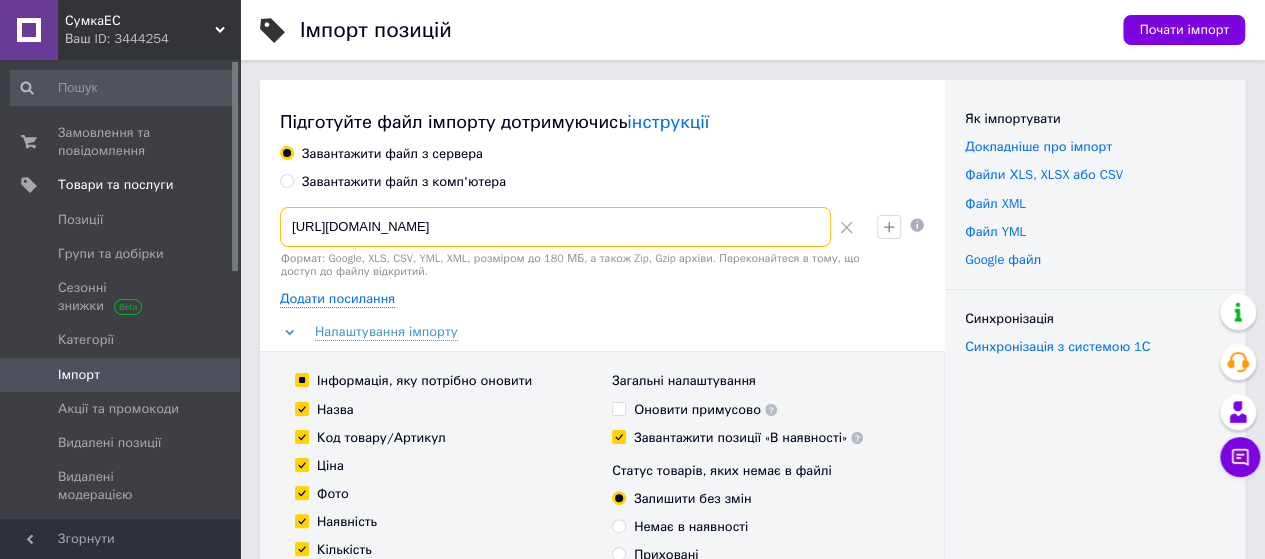scroll, scrollTop: 0, scrollLeft: 851, axis: horizontal 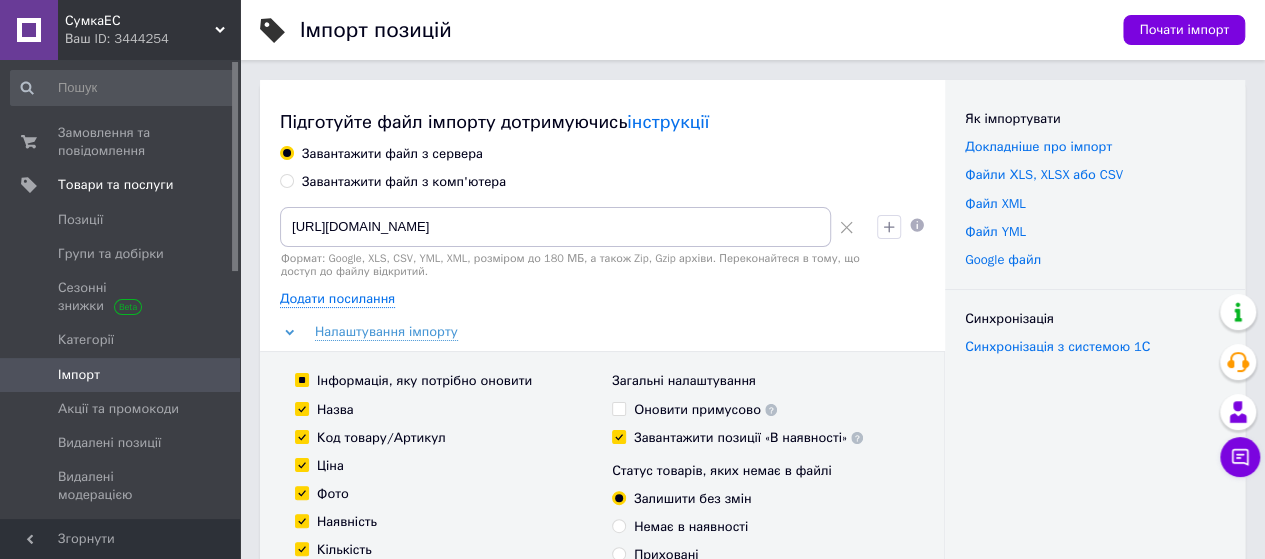 click on "Завантажити файл з сервера Завантажити файл з комп'ютера [URL][DOMAIN_NAME] Формат: Google,  XLS, CSV, YML, XML, розміром до 180 МБ,
а також Zip, Gzip архіви. Переконайтеся в тому, що доступ до файлу відкритий. Додати посилання Налаштування імпорту Інформація, яку потрібно оновити Назва Код товару/Артикул Ціна Фото Наявність Кількість Опис Група Пошукові запити Характеристики Знижки Особисті нотатки Код маркування (GTIN) Номер пристрою (MPN) Переклади Загальні налаштування" at bounding box center [602, 509] 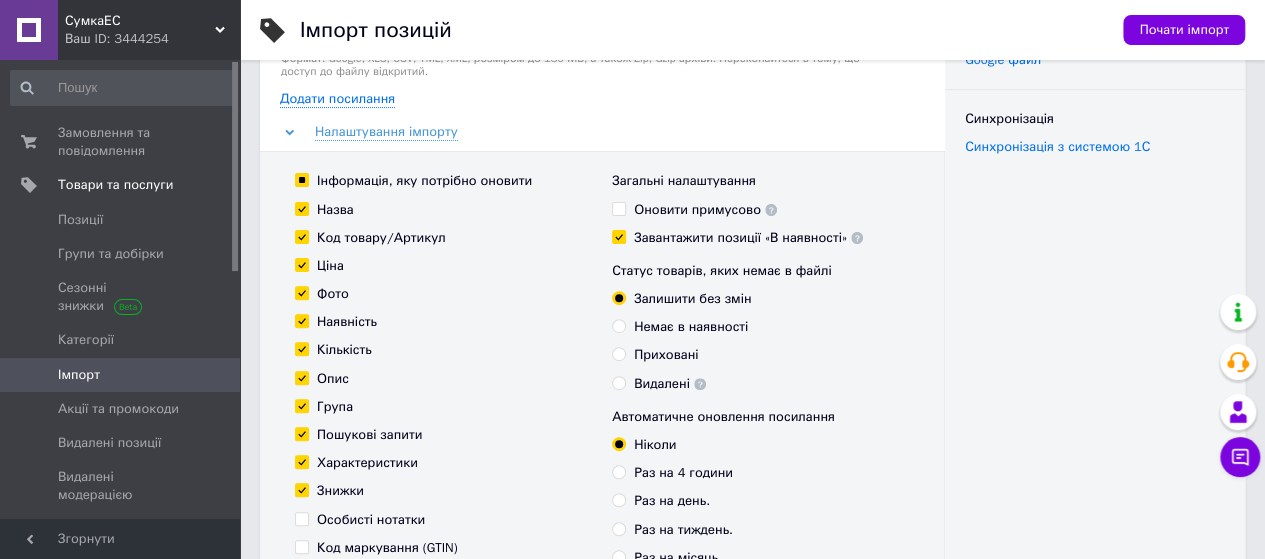 scroll, scrollTop: 300, scrollLeft: 0, axis: vertical 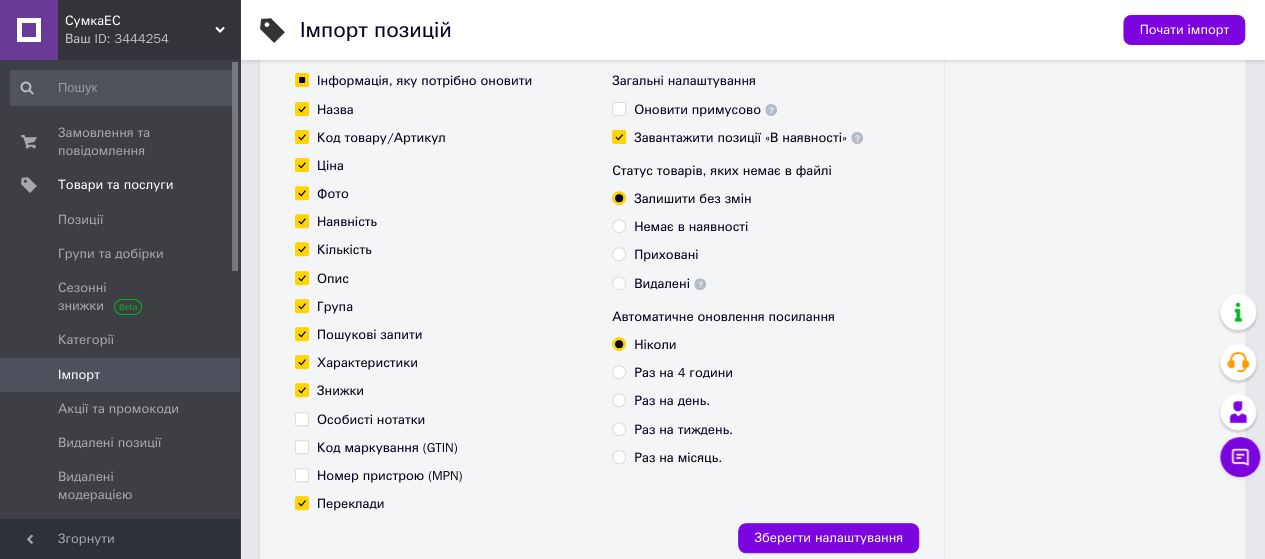 click on "Група" at bounding box center [301, 305] 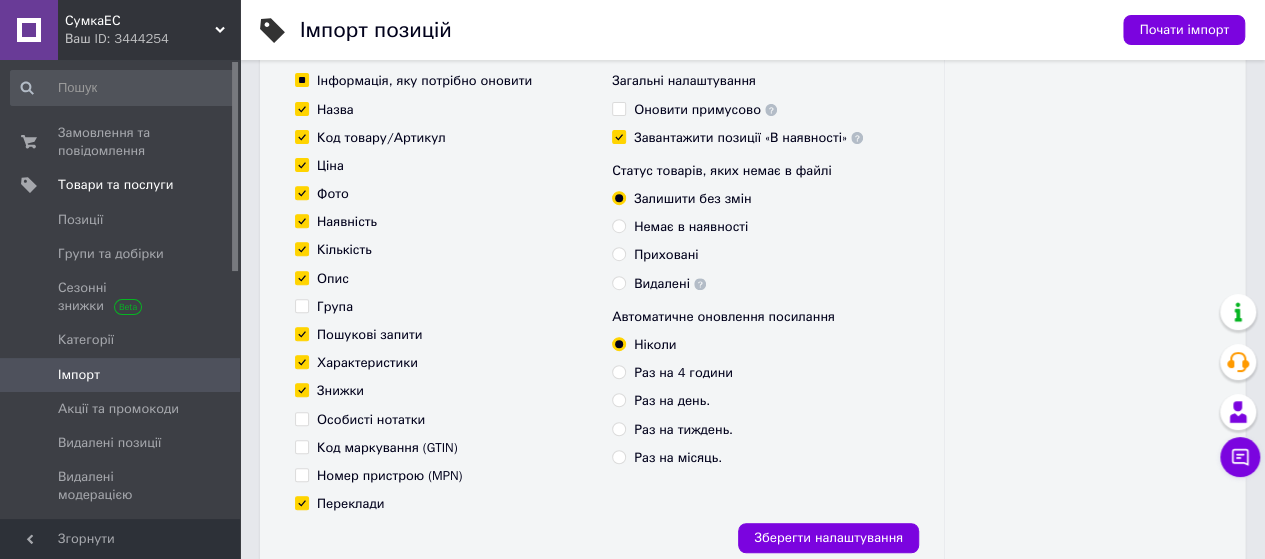 checkbox on "false" 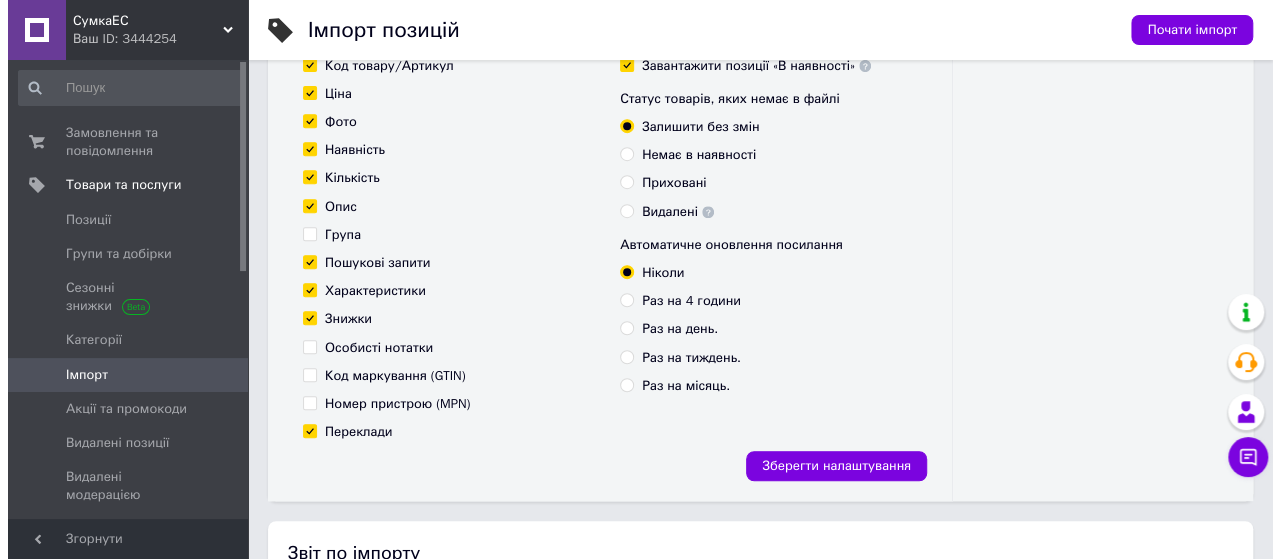 scroll, scrollTop: 400, scrollLeft: 0, axis: vertical 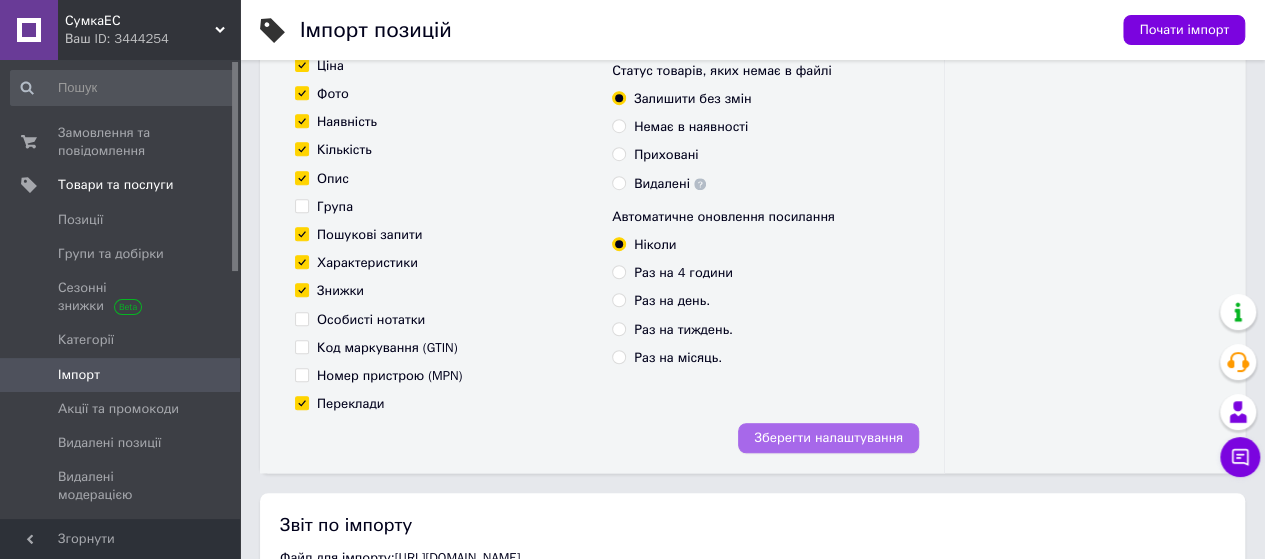 click on "Зберегти налаштування" at bounding box center (828, 438) 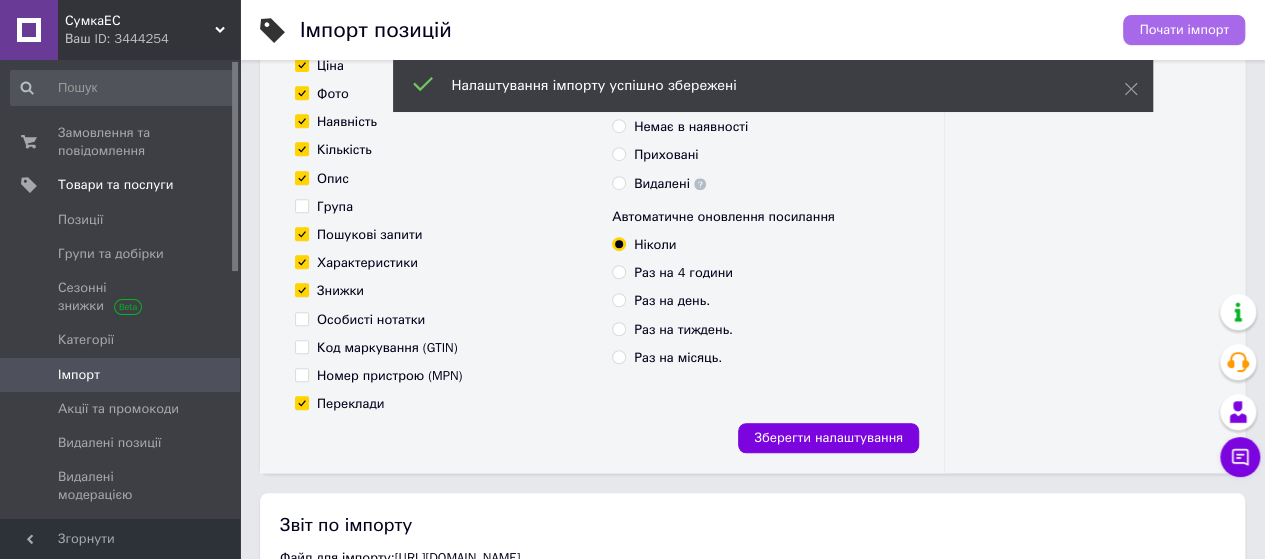 click on "Почати імпорт" at bounding box center (1184, 30) 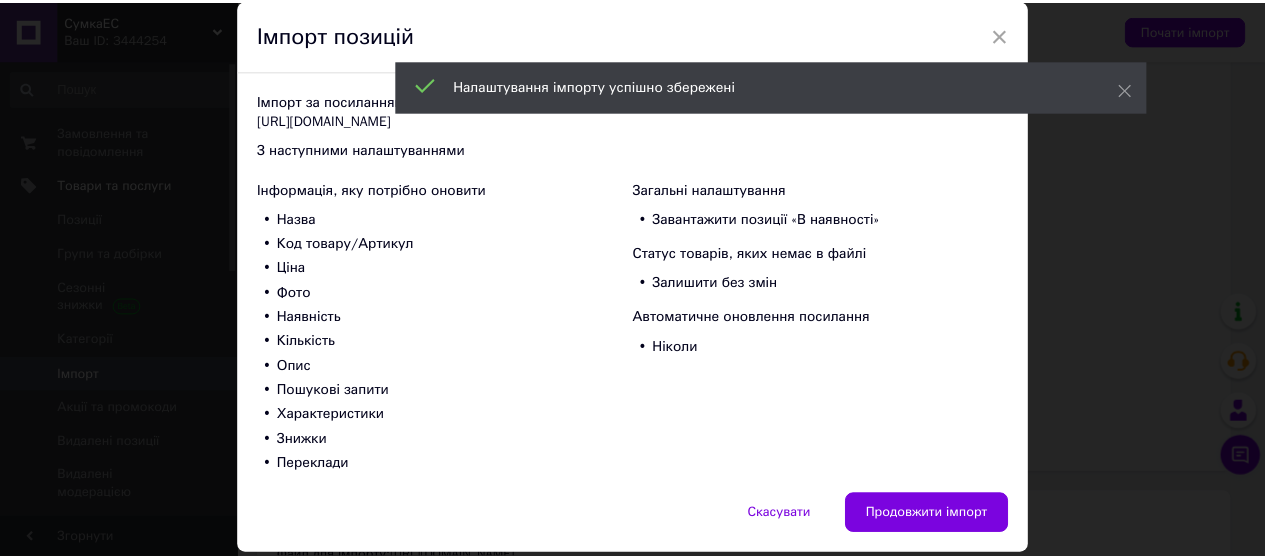 scroll, scrollTop: 136, scrollLeft: 0, axis: vertical 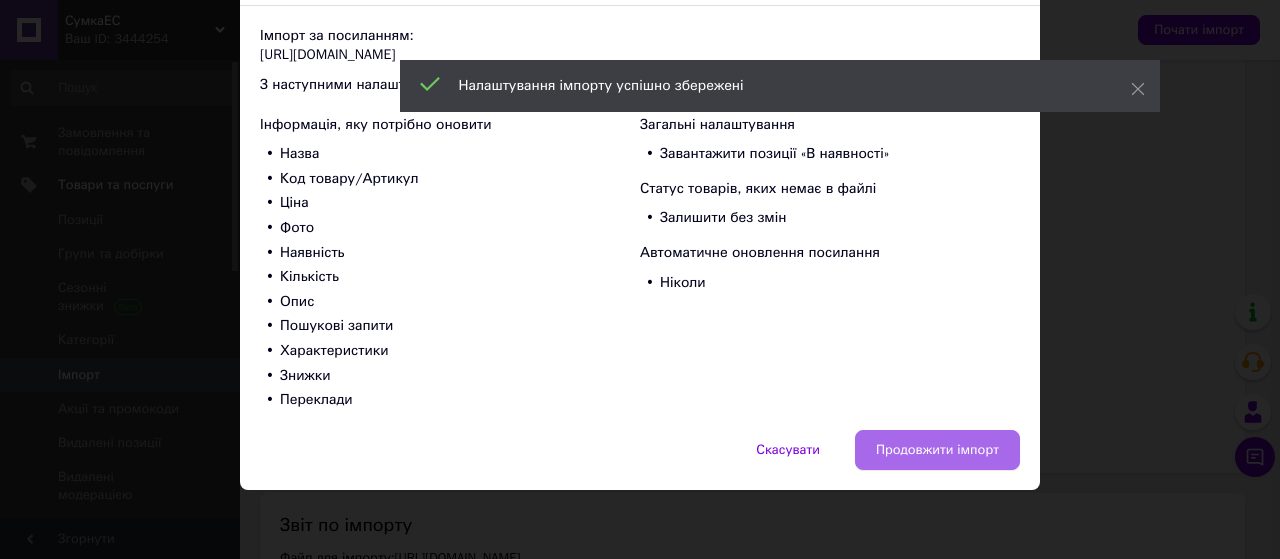 click on "Продовжити імпорт" at bounding box center (937, 450) 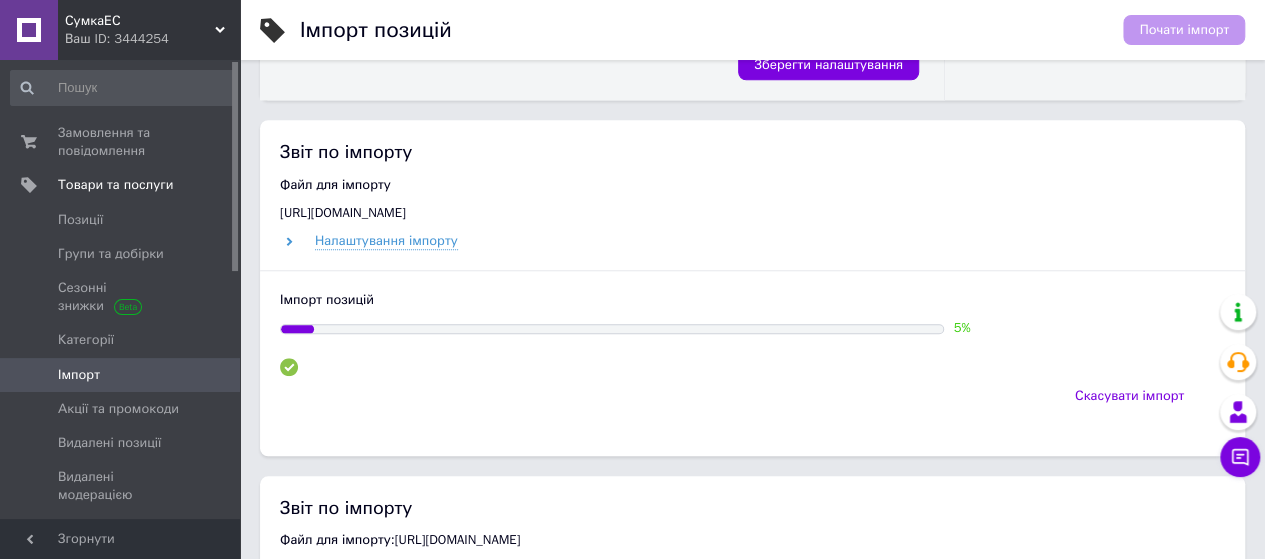 scroll, scrollTop: 800, scrollLeft: 0, axis: vertical 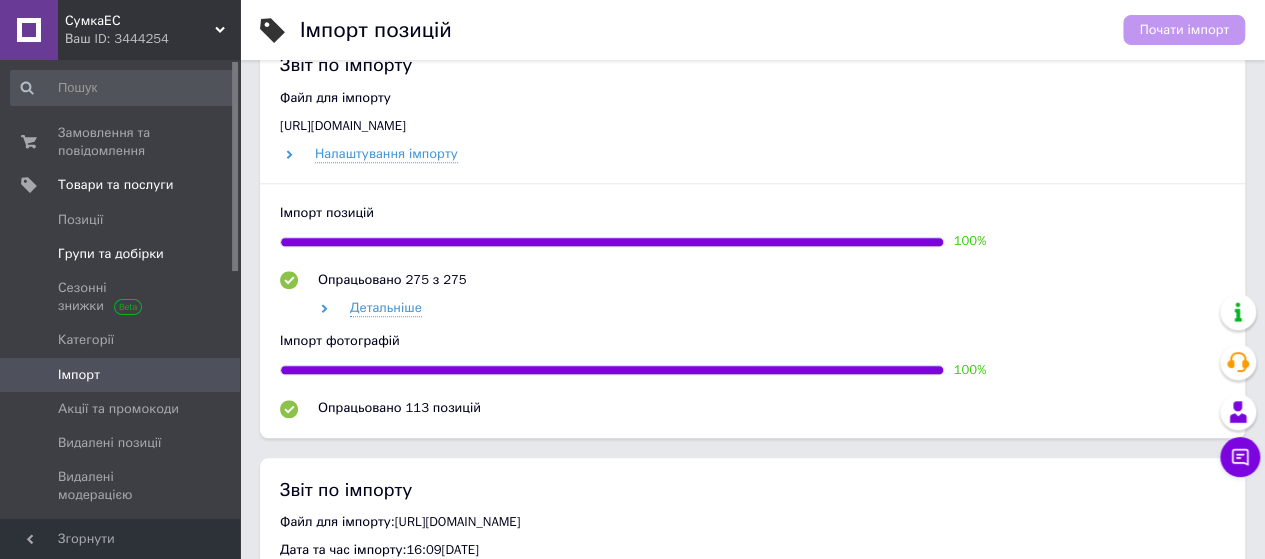 click on "Групи та добірки" at bounding box center [111, 254] 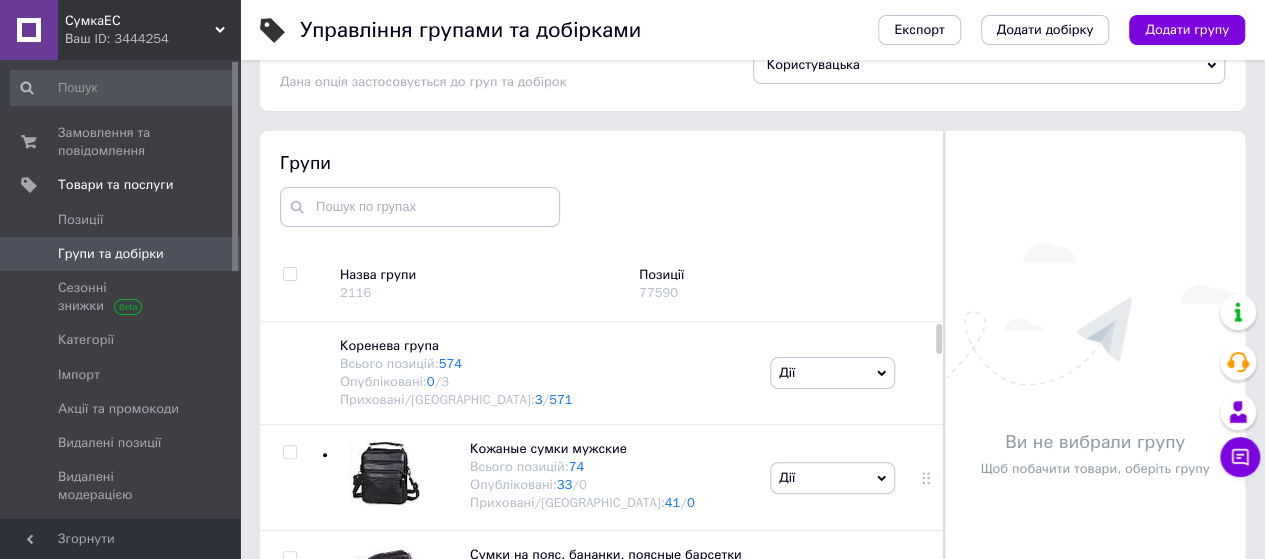 scroll, scrollTop: 113, scrollLeft: 0, axis: vertical 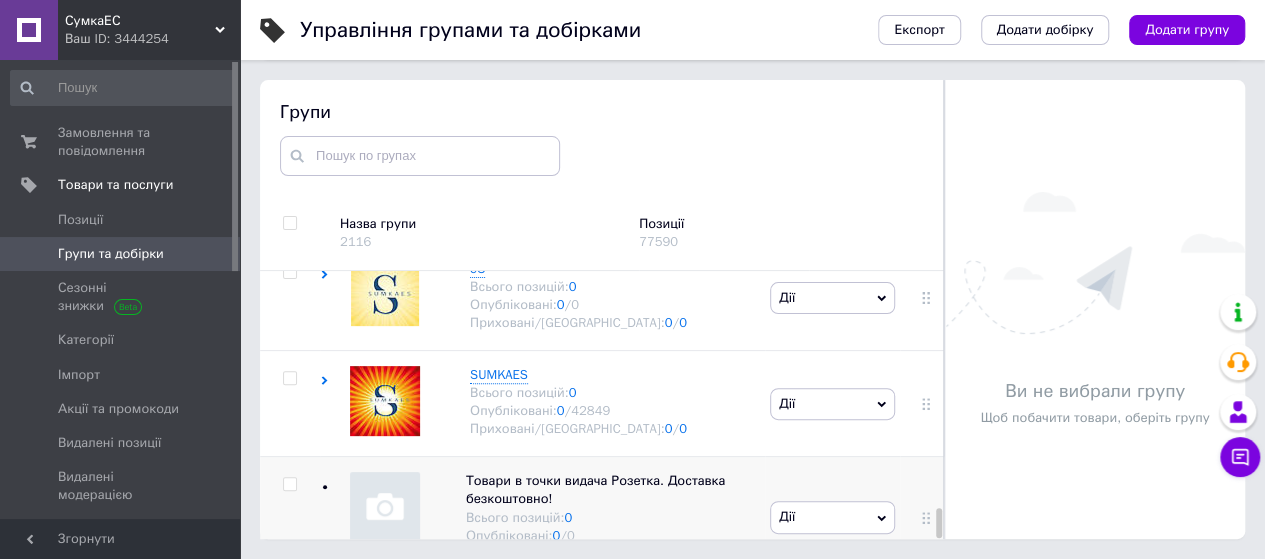 click at bounding box center [289, 484] 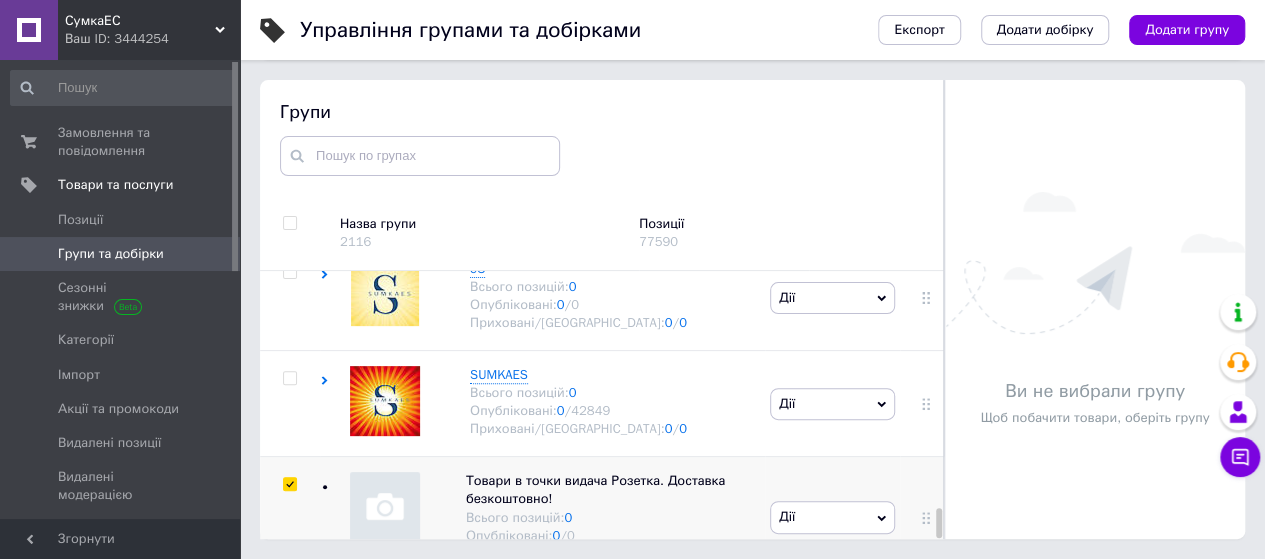 checkbox on "true" 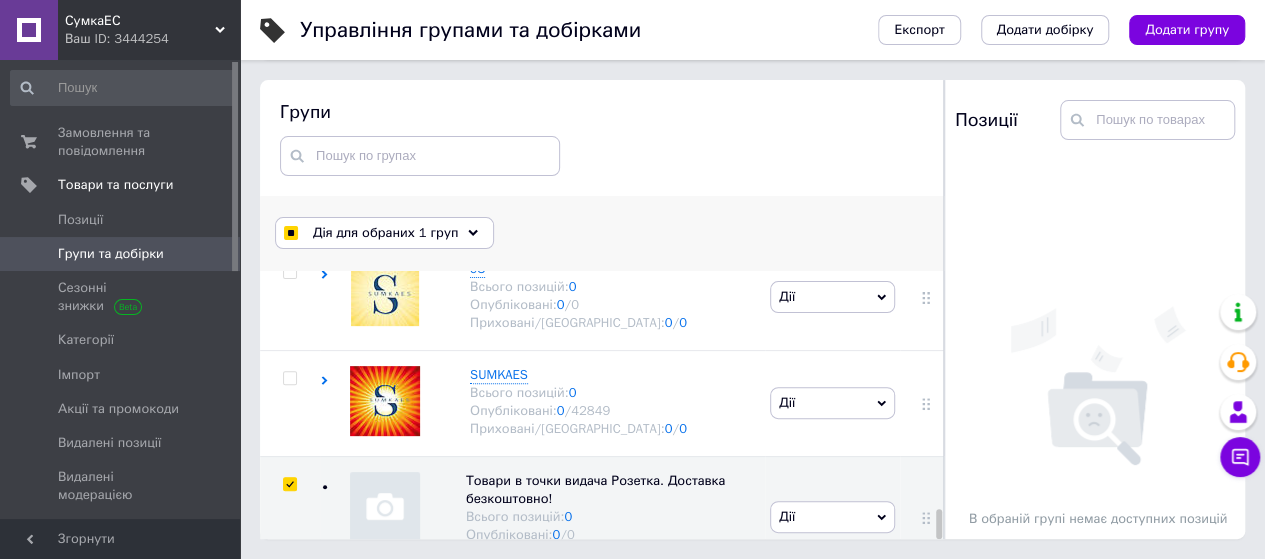 click on "Дія для обраних 1 груп" at bounding box center (385, 233) 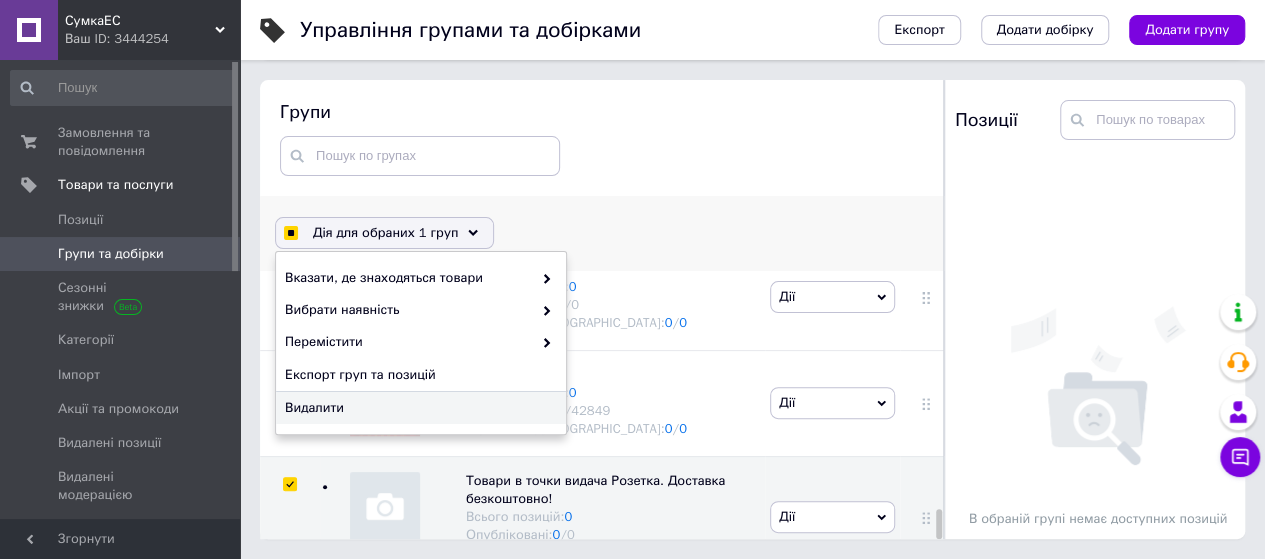 click on "Видалити" at bounding box center [418, 408] 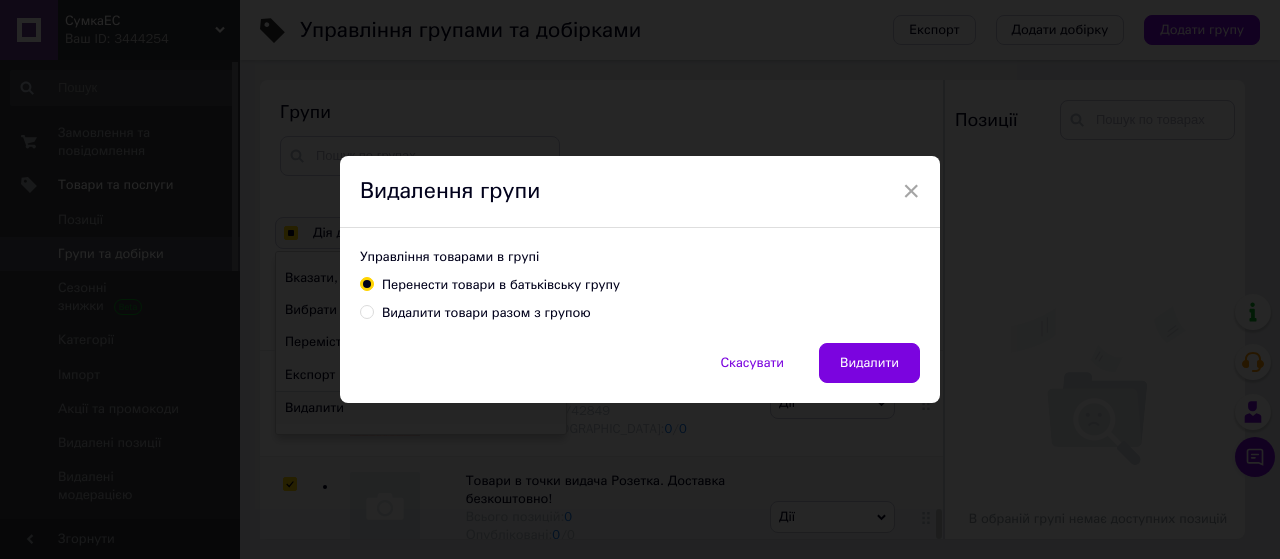 click on "Видалити товари разом з групою" at bounding box center [366, 311] 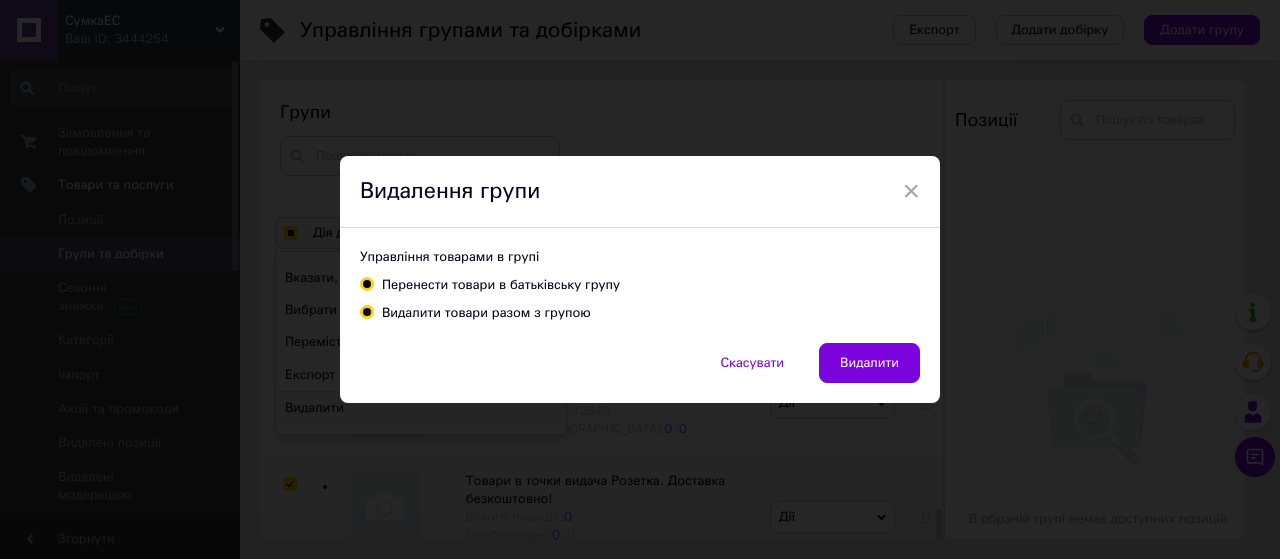 radio on "true" 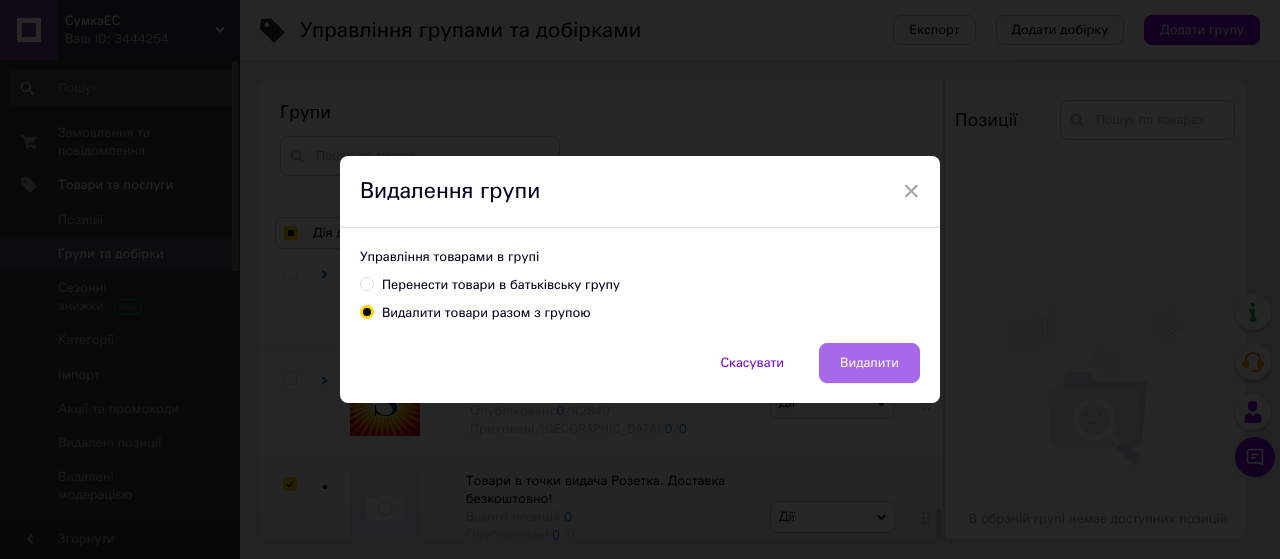 click on "Видалити" at bounding box center (869, 363) 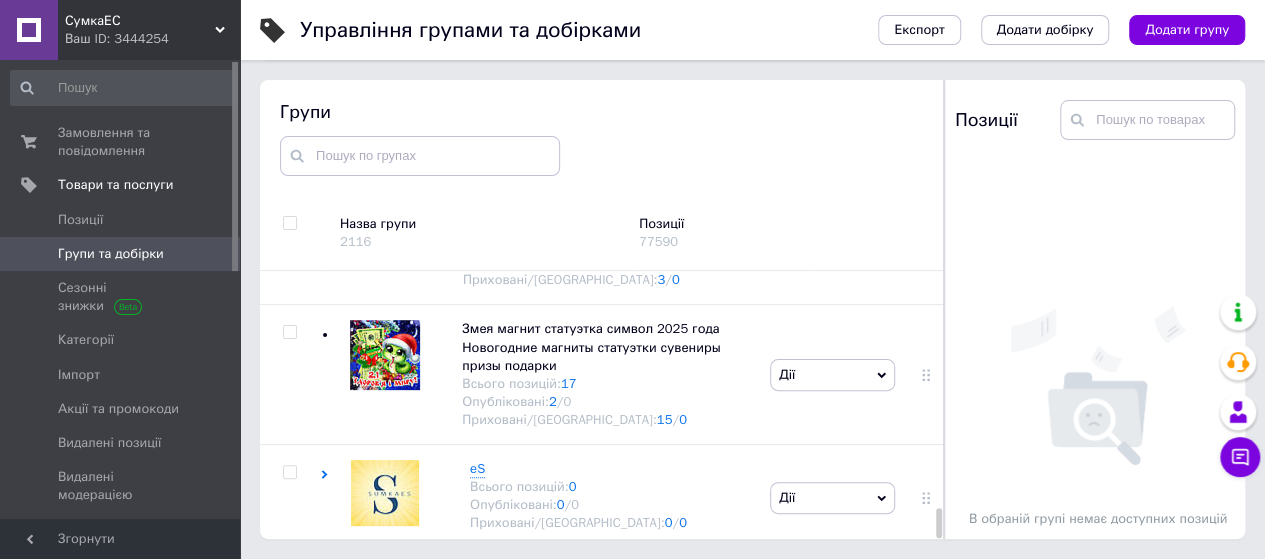 scroll, scrollTop: 3490, scrollLeft: 0, axis: vertical 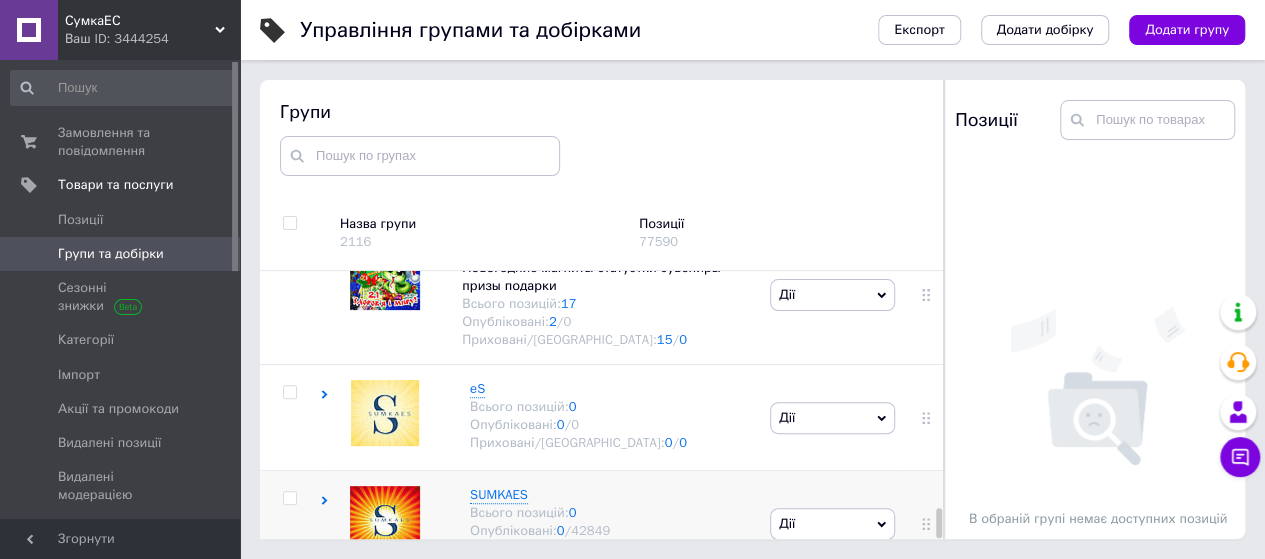 click at bounding box center (289, 498) 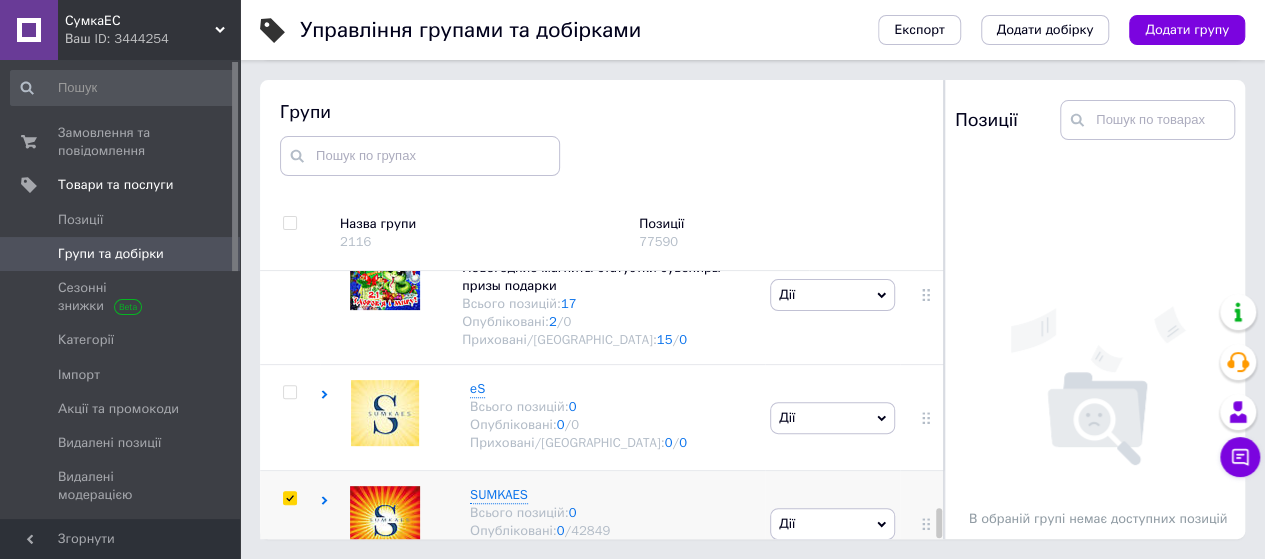 checkbox on "true" 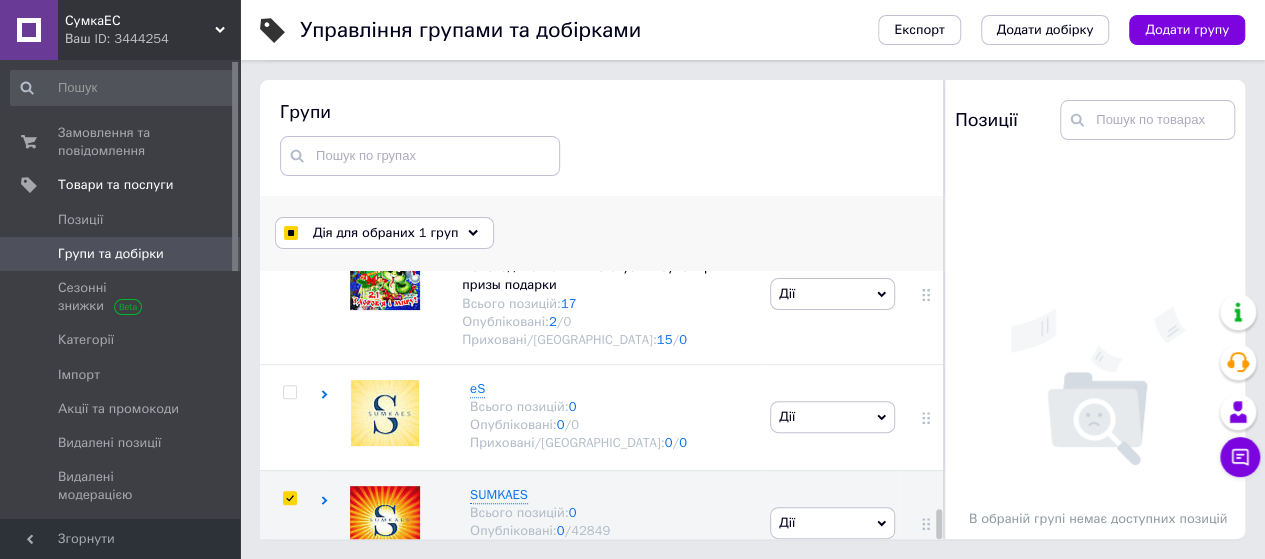 click on "Дія для обраних 1 груп" at bounding box center (384, 233) 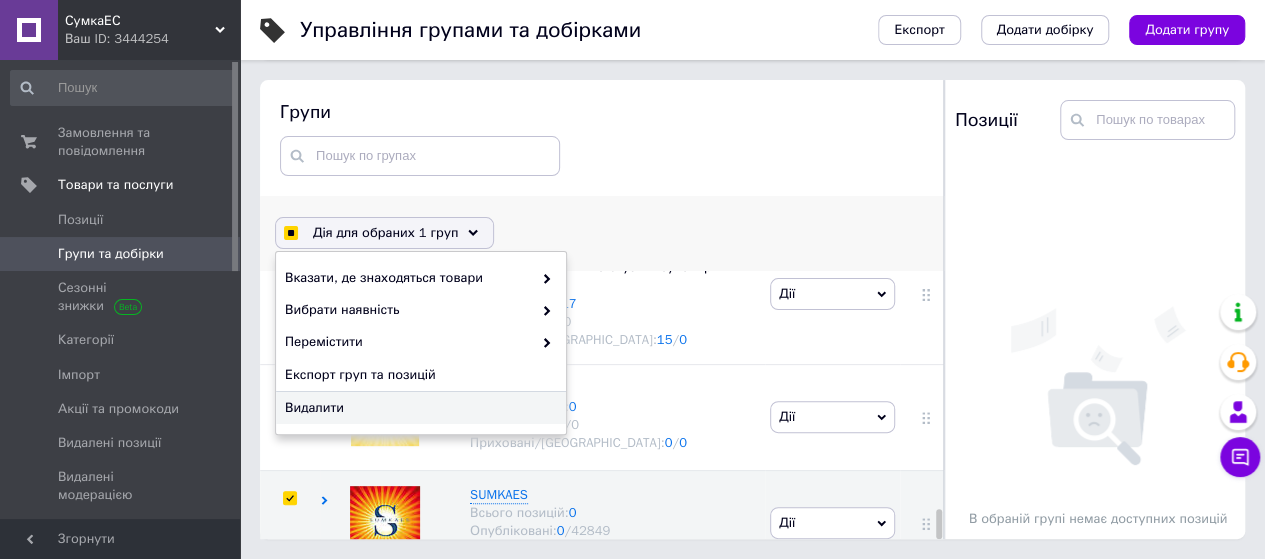 click on "Видалити" at bounding box center (418, 408) 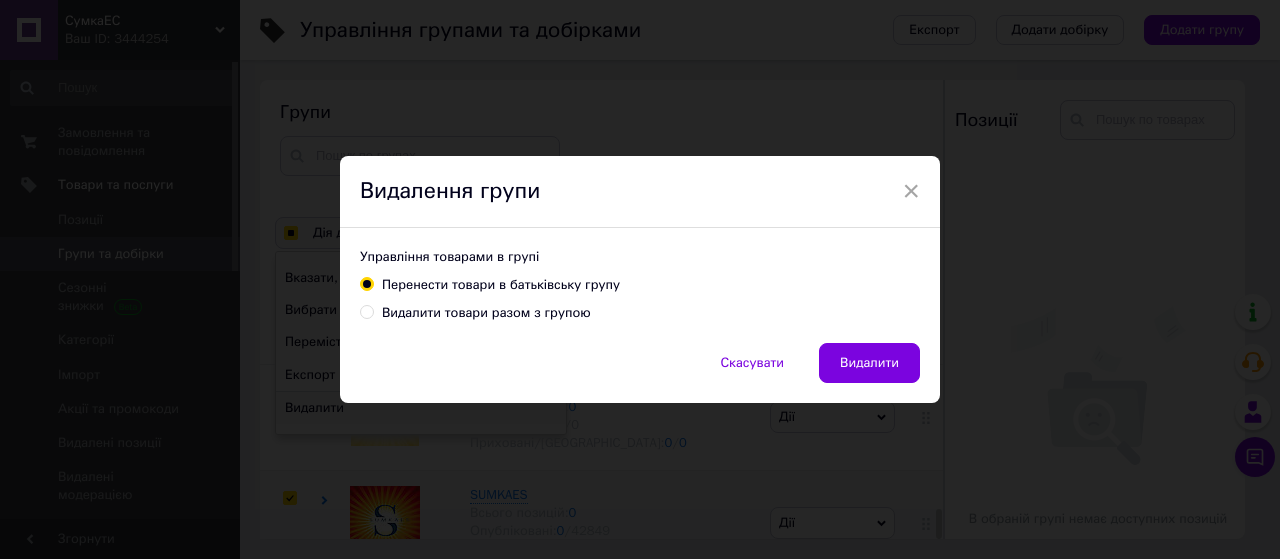 click on "Видалити товари разом з групою" at bounding box center (366, 311) 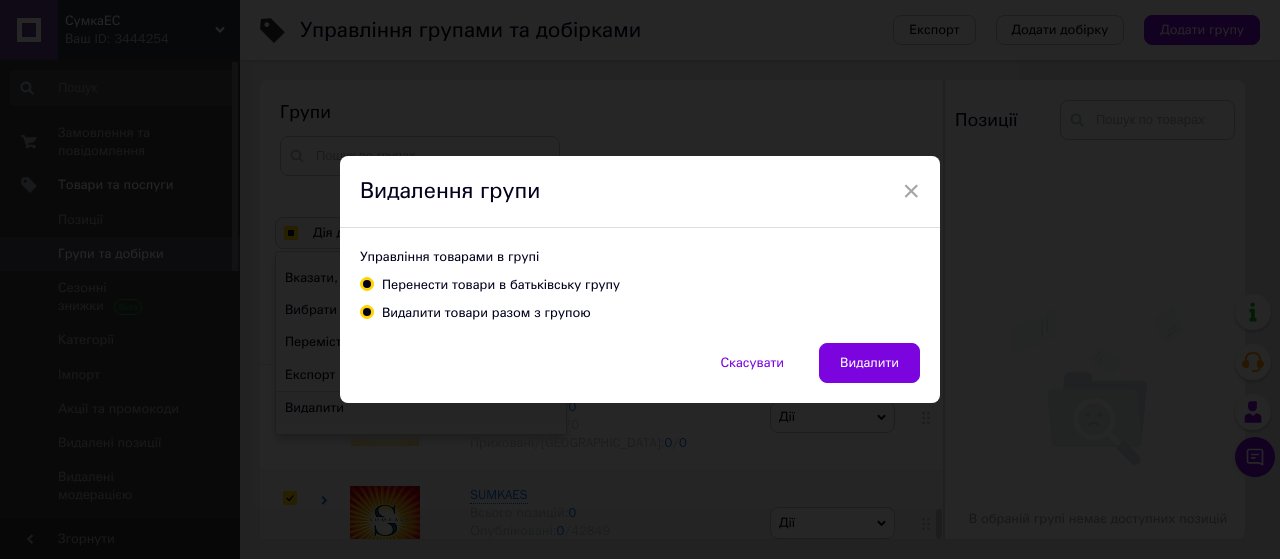 radio on "false" 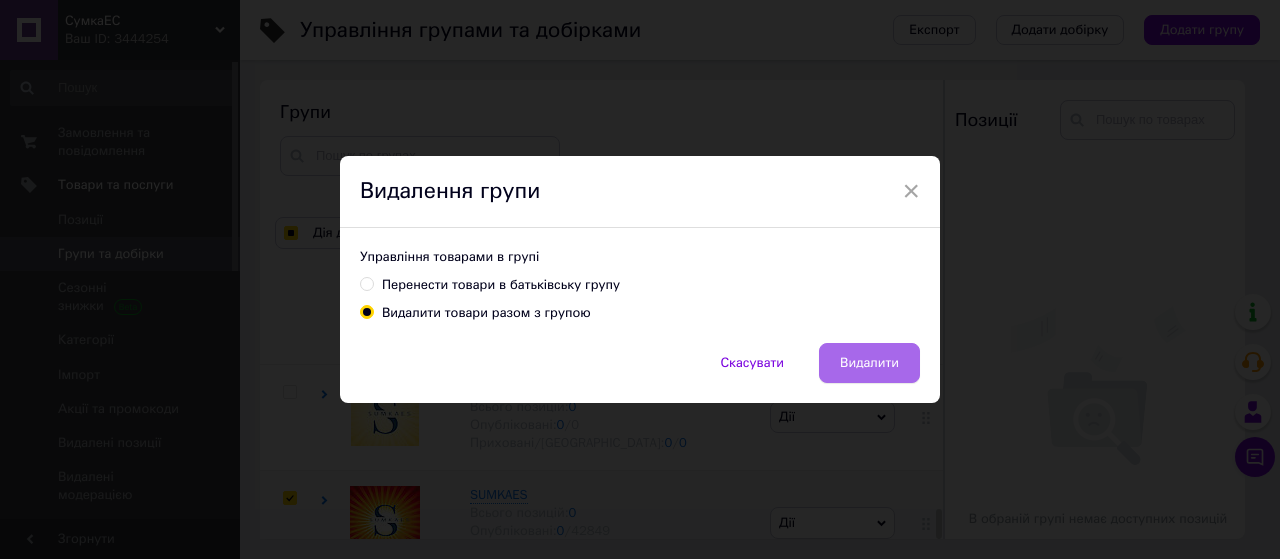 click on "Видалити" at bounding box center [869, 363] 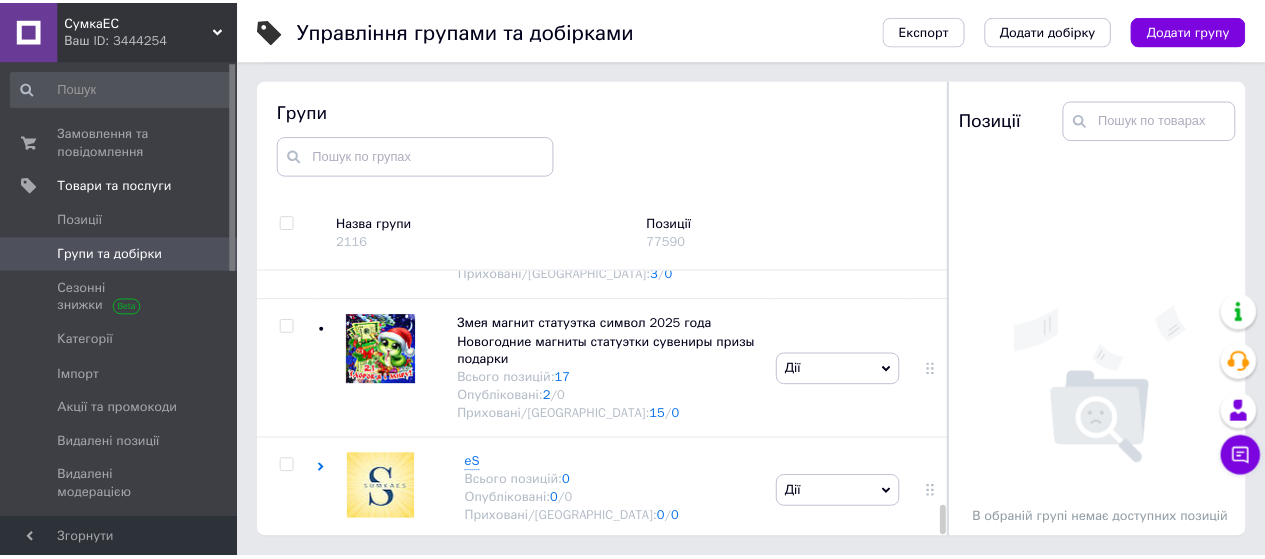 scroll, scrollTop: 3385, scrollLeft: 0, axis: vertical 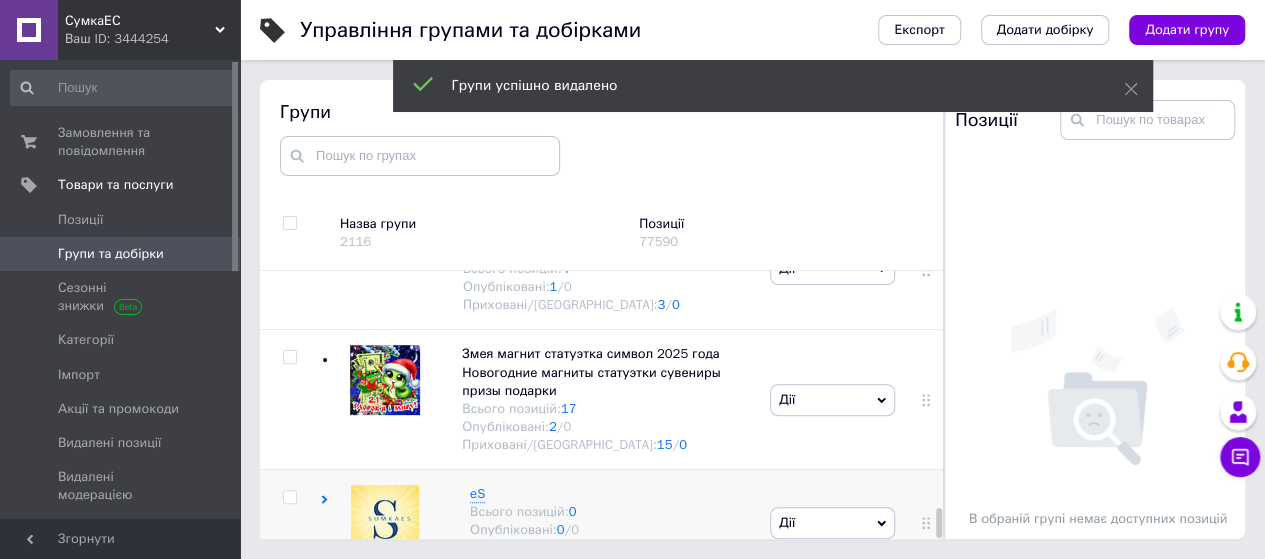 click 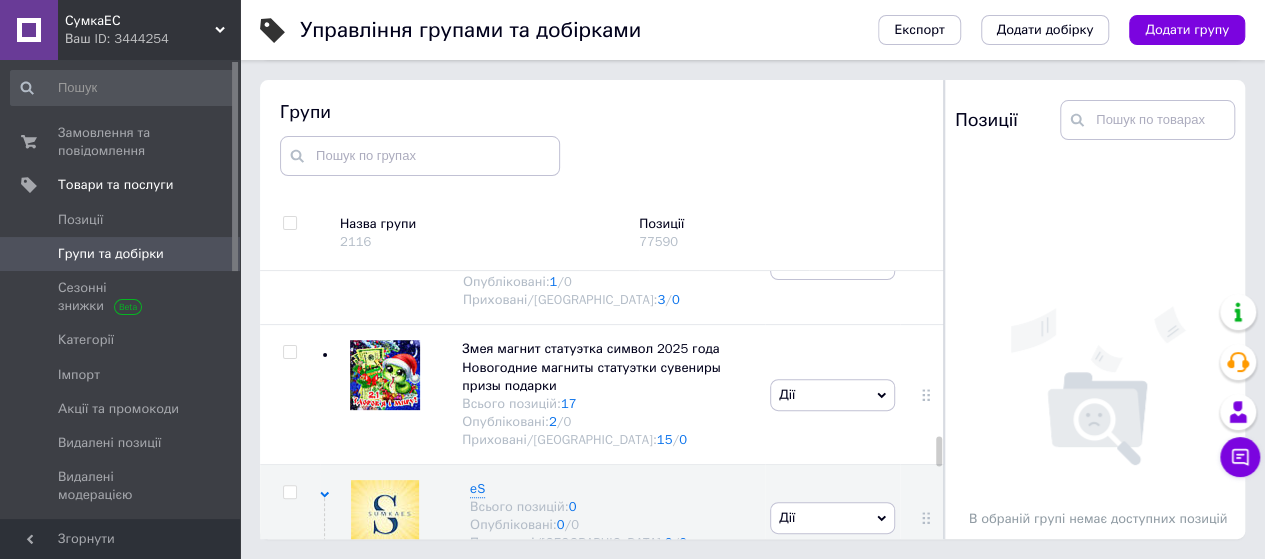 scroll, scrollTop: 3490, scrollLeft: 0, axis: vertical 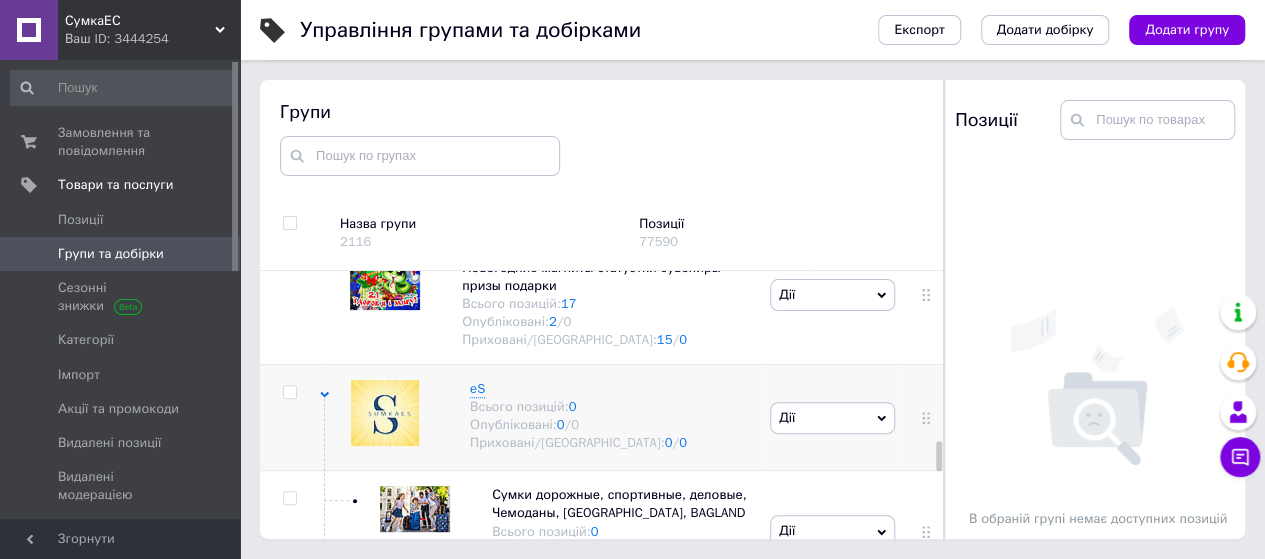 click 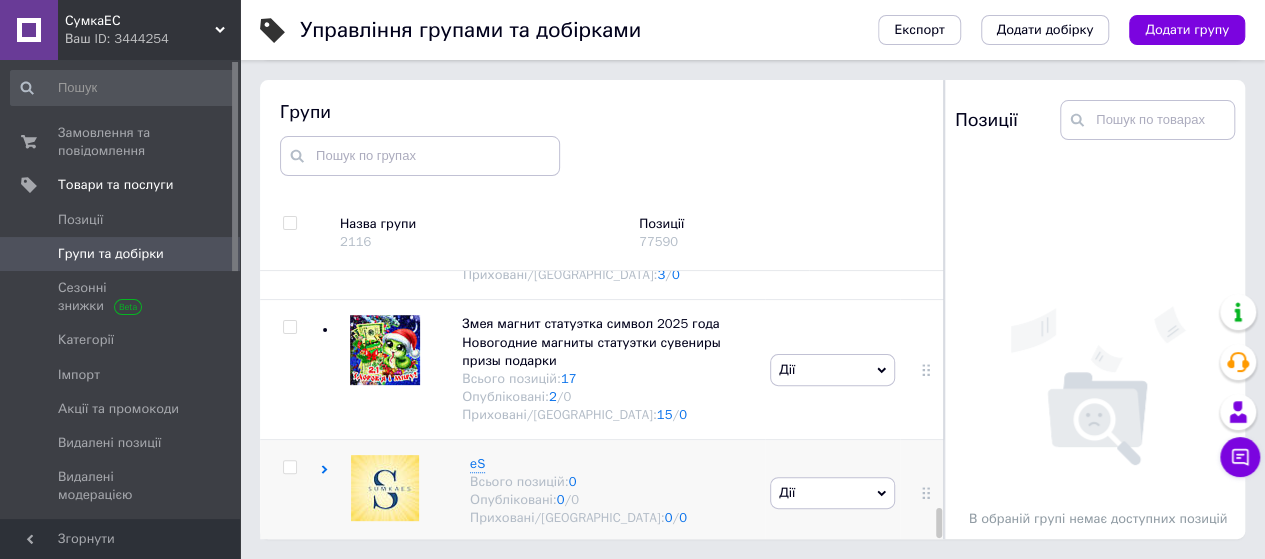 scroll, scrollTop: 3385, scrollLeft: 0, axis: vertical 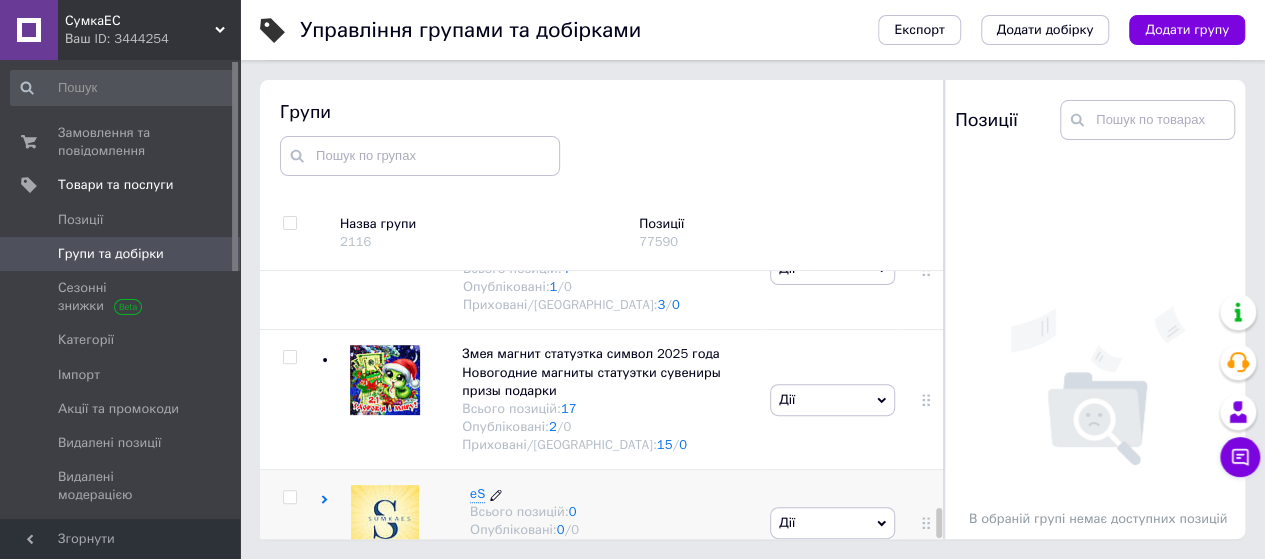 click 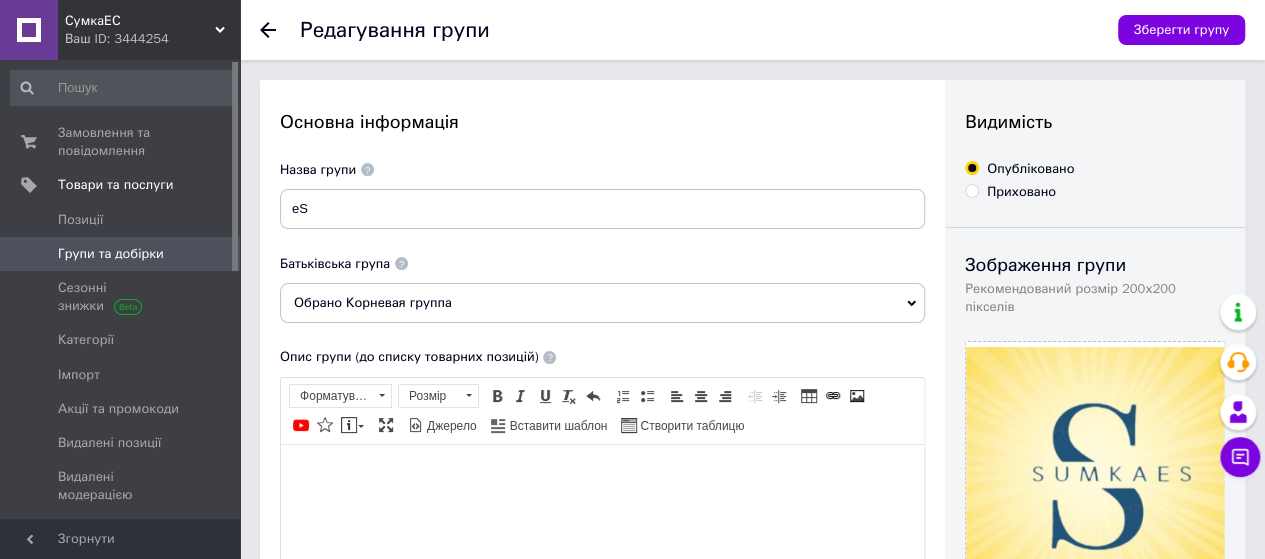 scroll, scrollTop: 300, scrollLeft: 0, axis: vertical 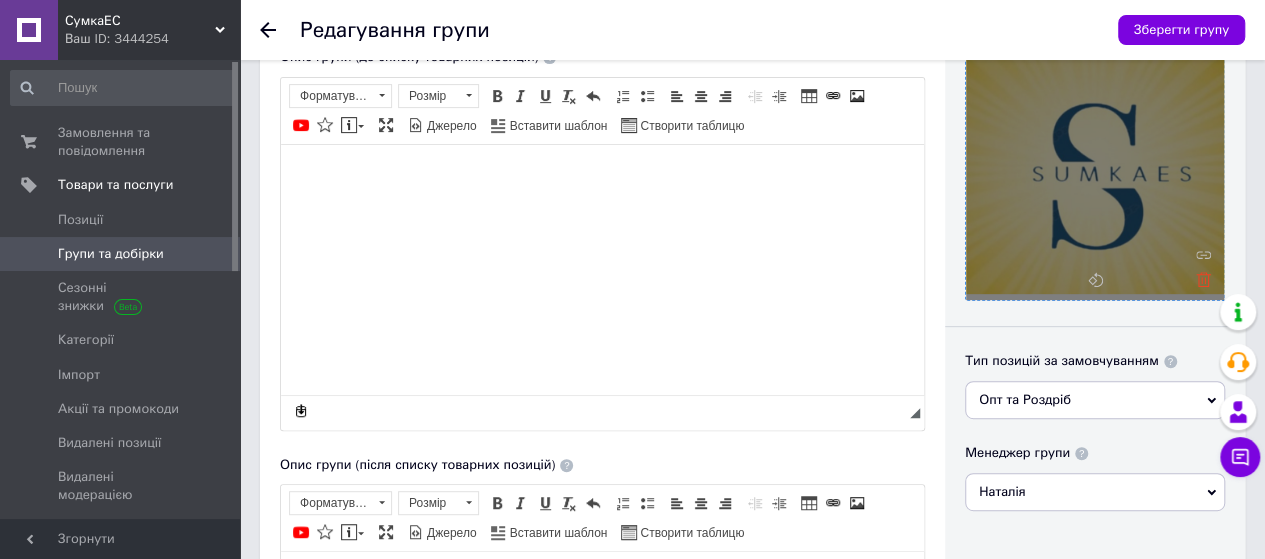 click 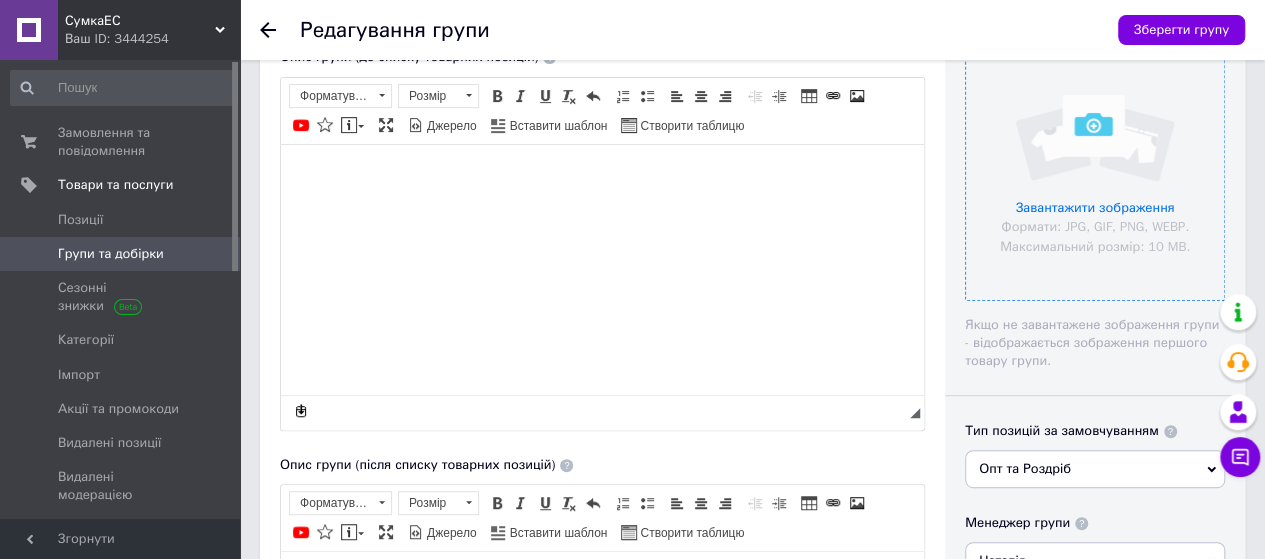 click at bounding box center [1095, 171] 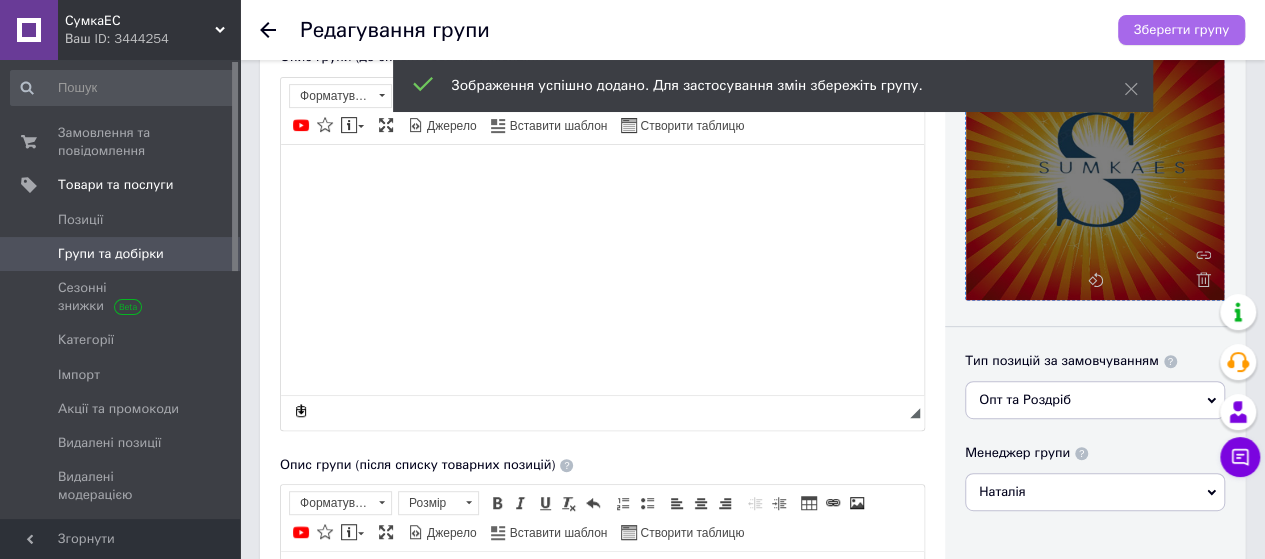 click on "Зберегти групу" at bounding box center [1181, 30] 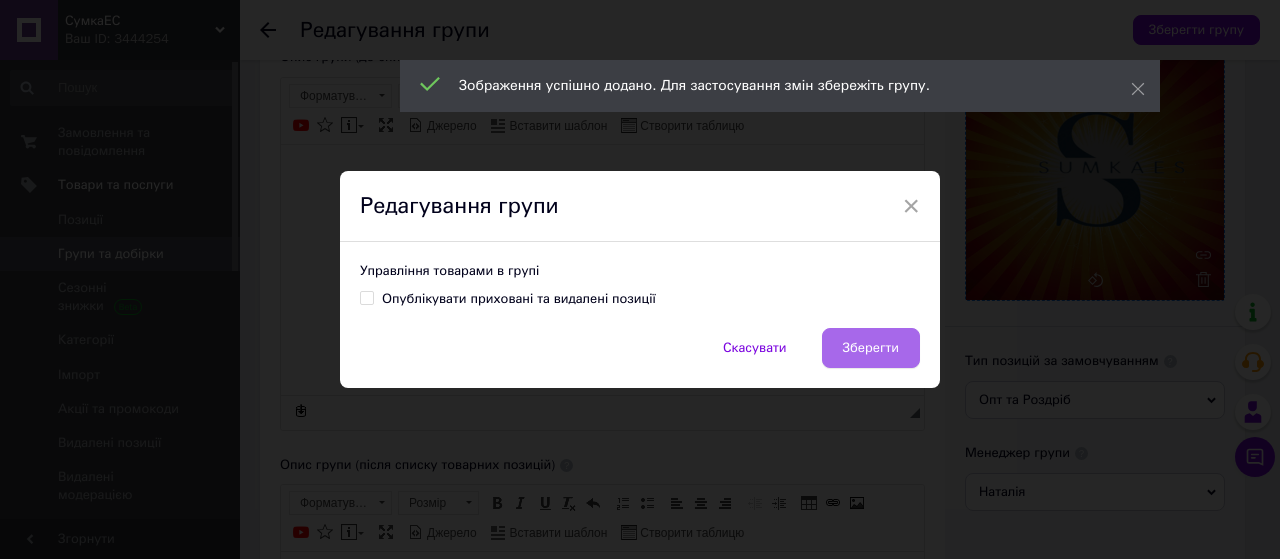 click on "Зберегти" at bounding box center [871, 348] 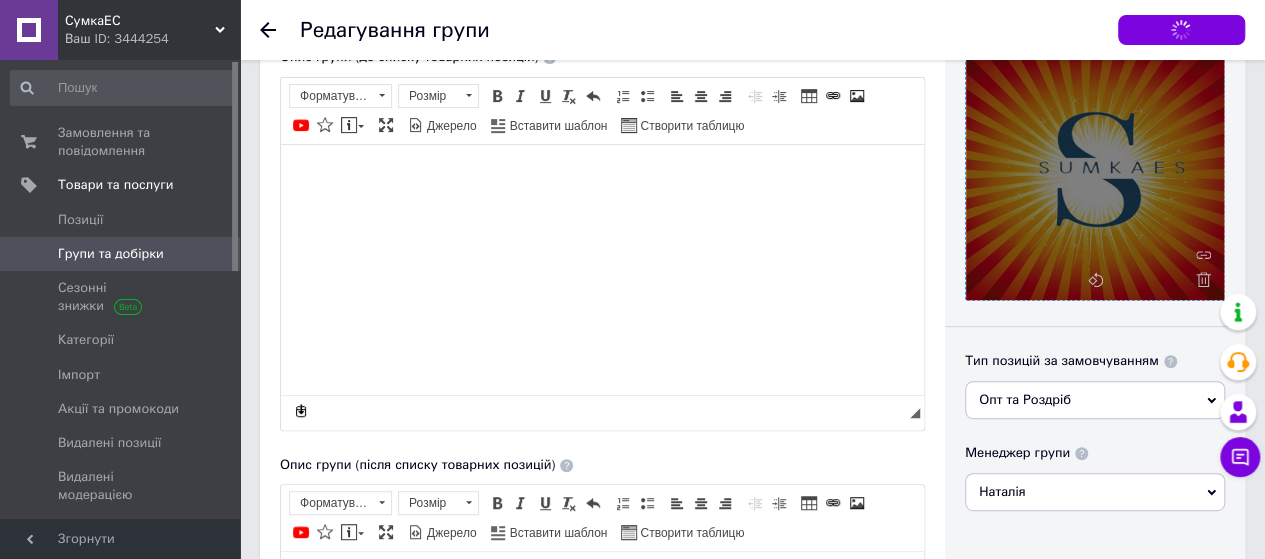 click on "Групи та добірки" at bounding box center [111, 254] 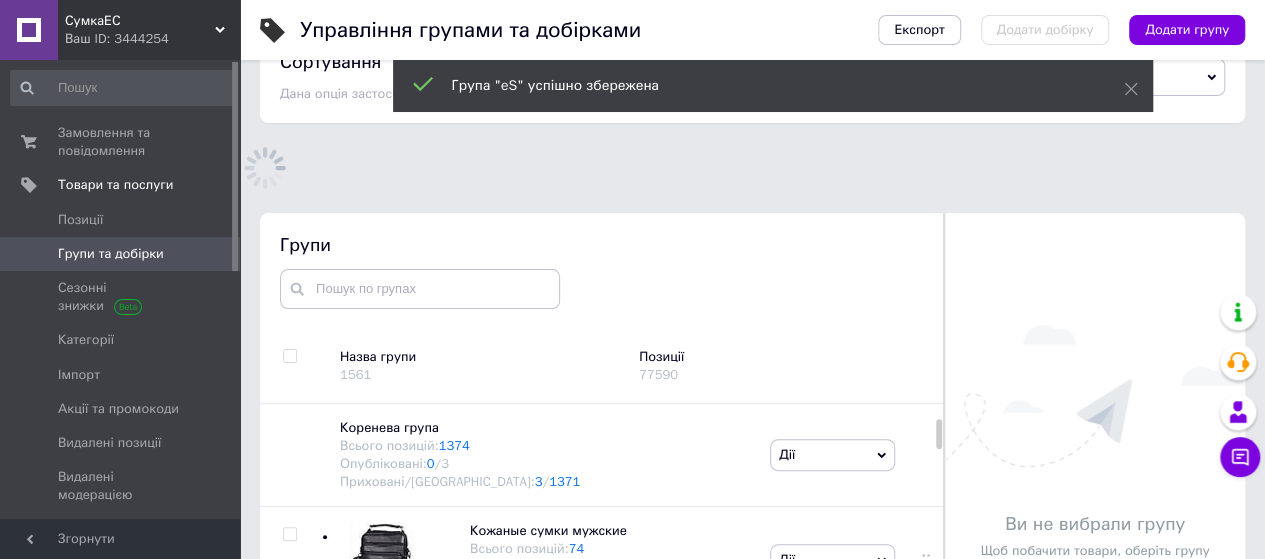 scroll, scrollTop: 113, scrollLeft: 0, axis: vertical 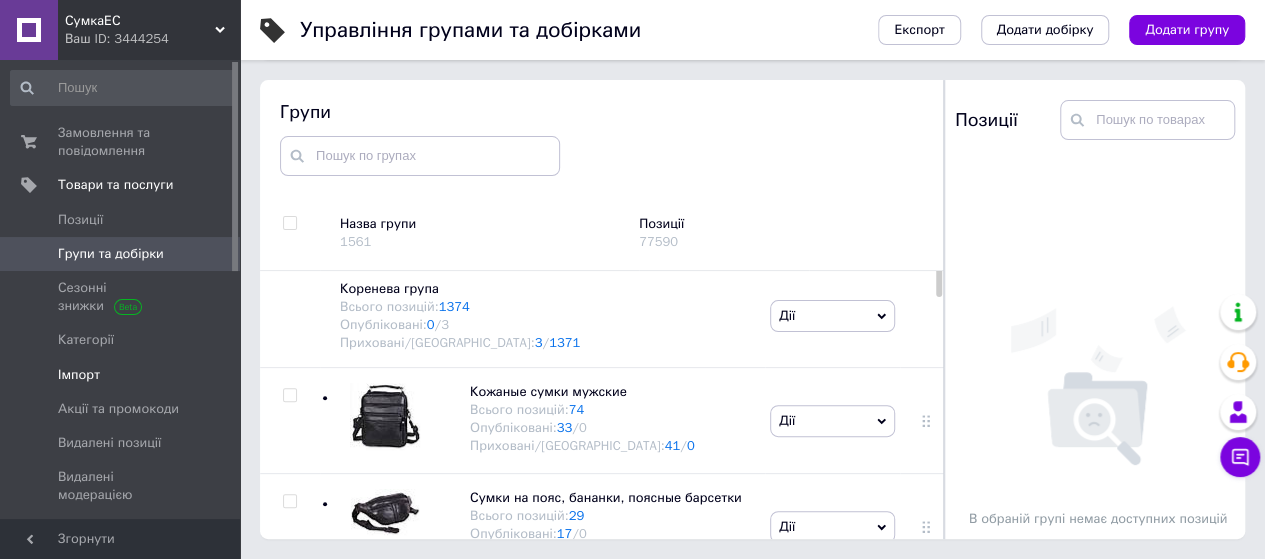 click on "Імпорт" at bounding box center [79, 375] 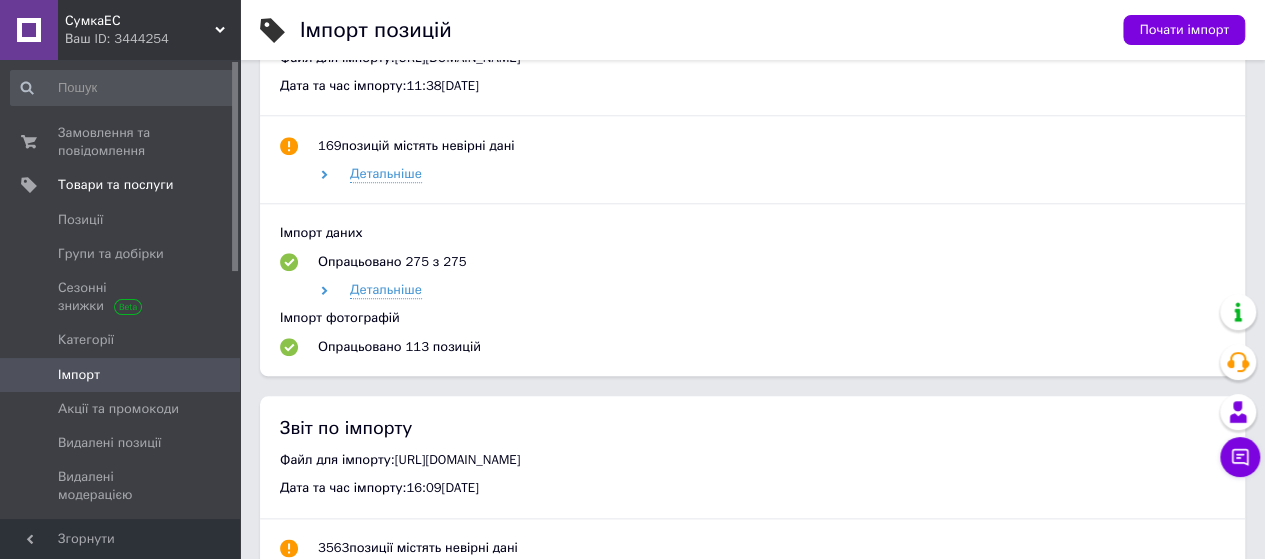 scroll, scrollTop: 800, scrollLeft: 0, axis: vertical 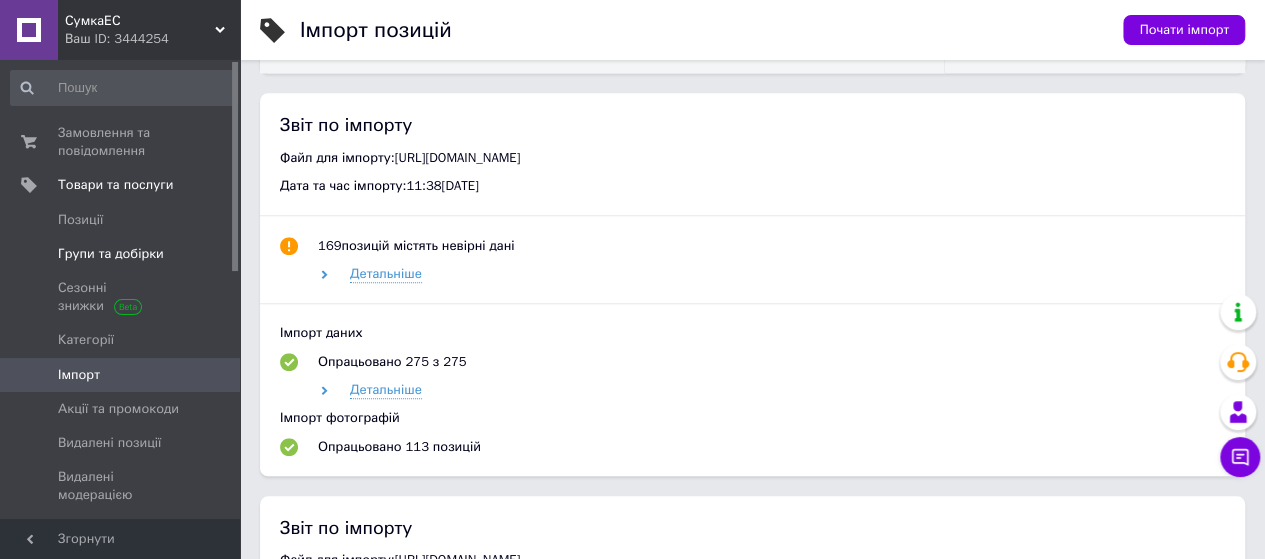 click on "Групи та добірки" at bounding box center [111, 254] 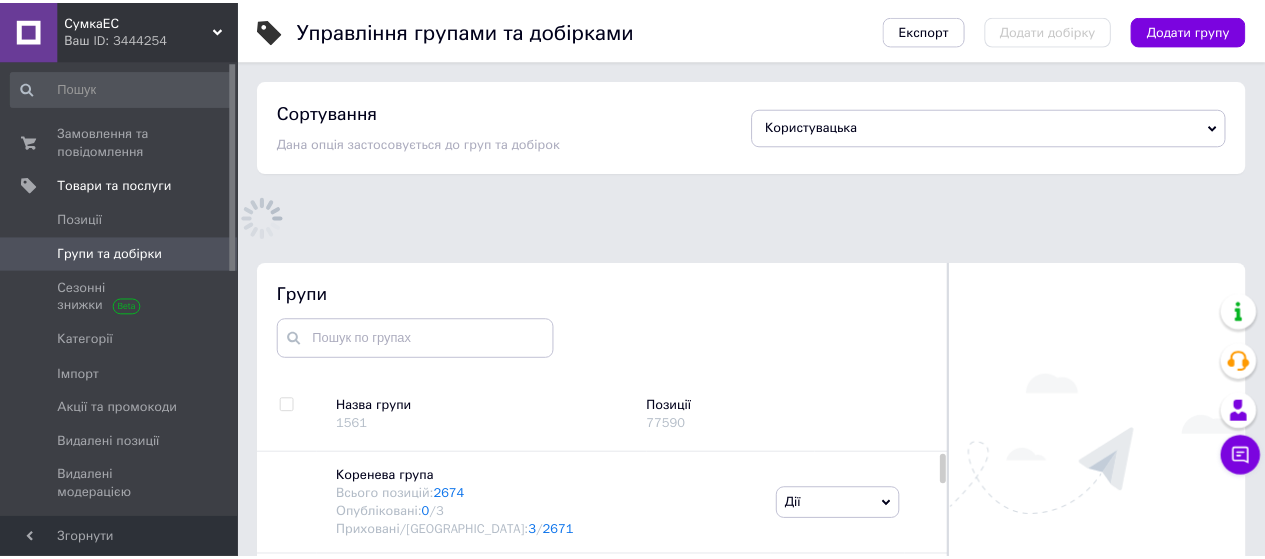 scroll, scrollTop: 86, scrollLeft: 0, axis: vertical 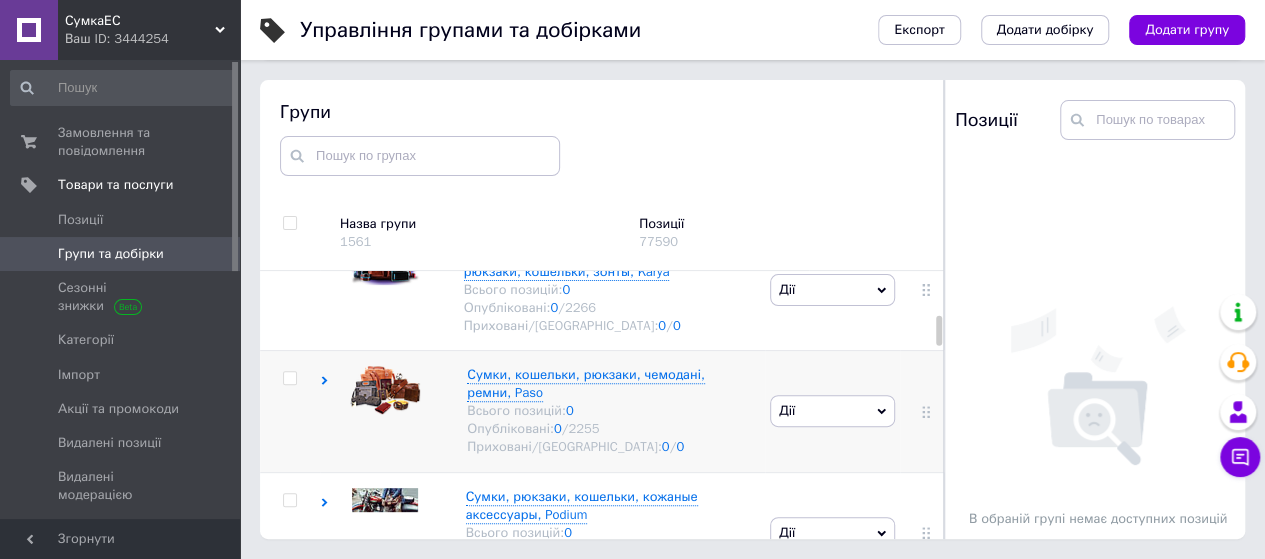 click 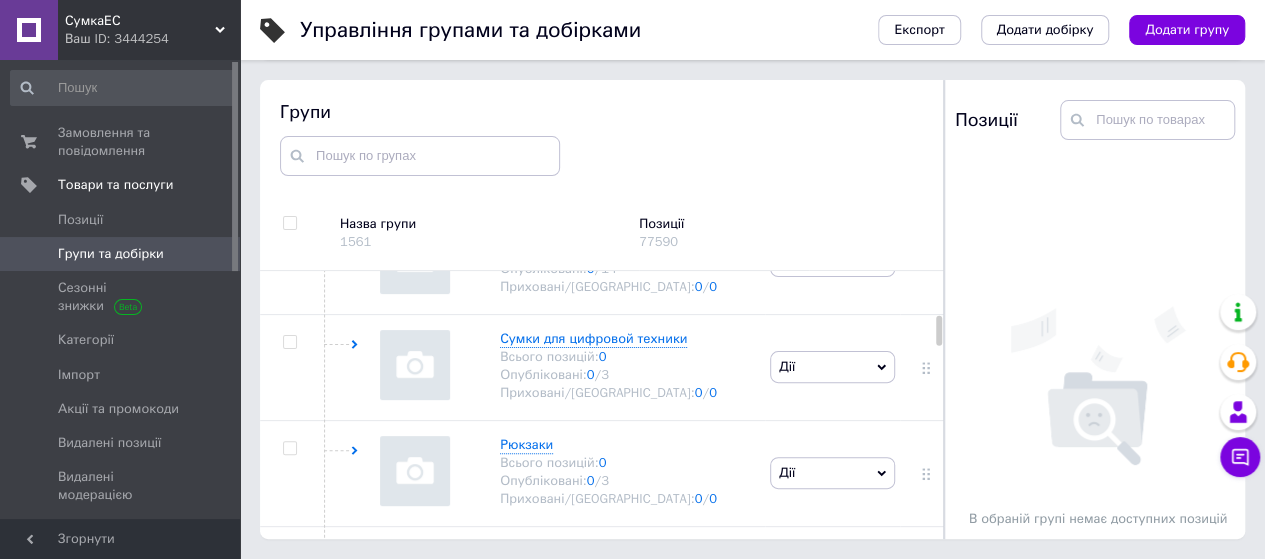 scroll, scrollTop: 1100, scrollLeft: 0, axis: vertical 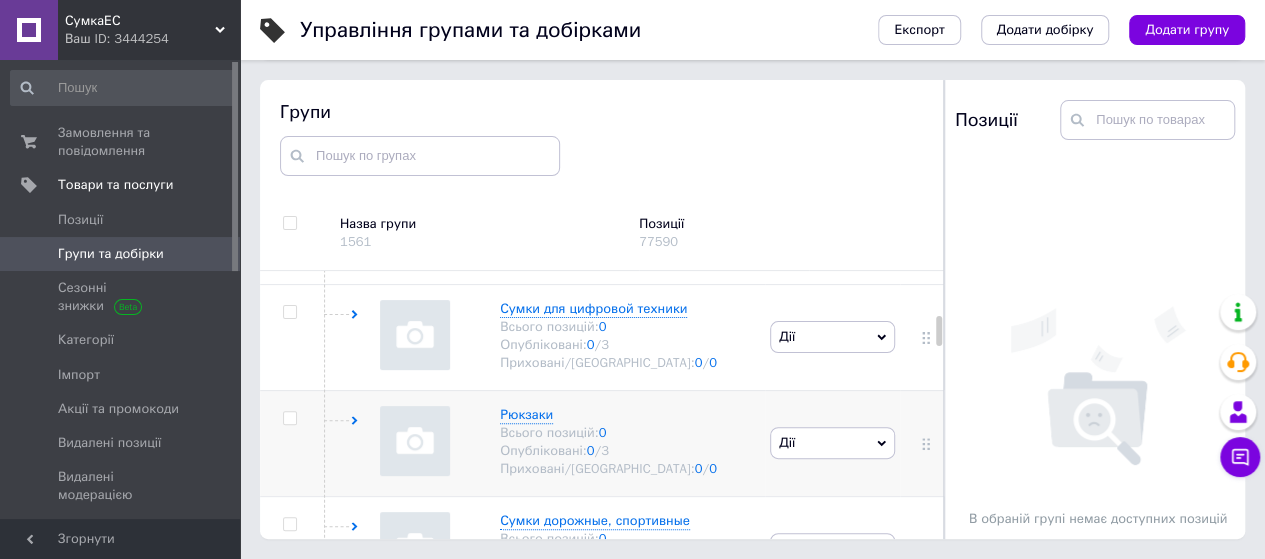 click 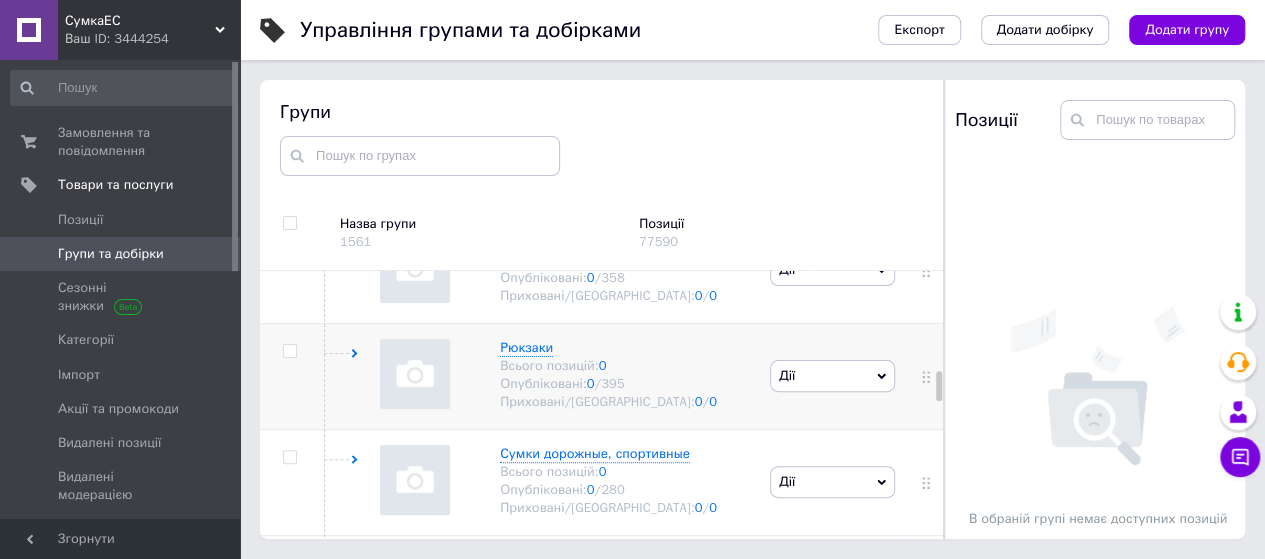 scroll, scrollTop: 2500, scrollLeft: 0, axis: vertical 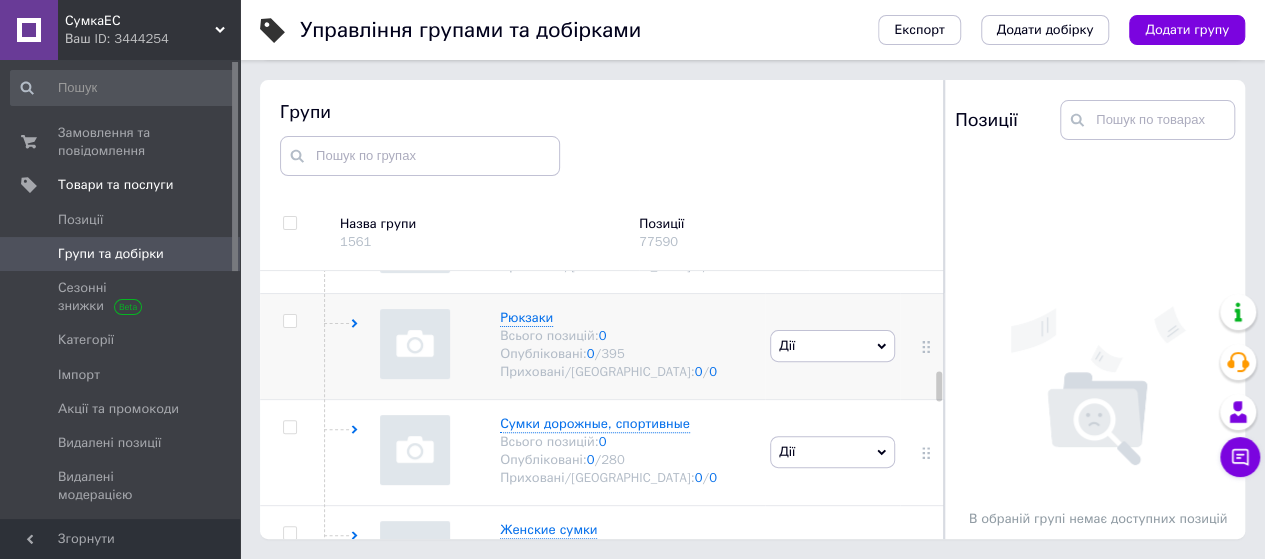 click 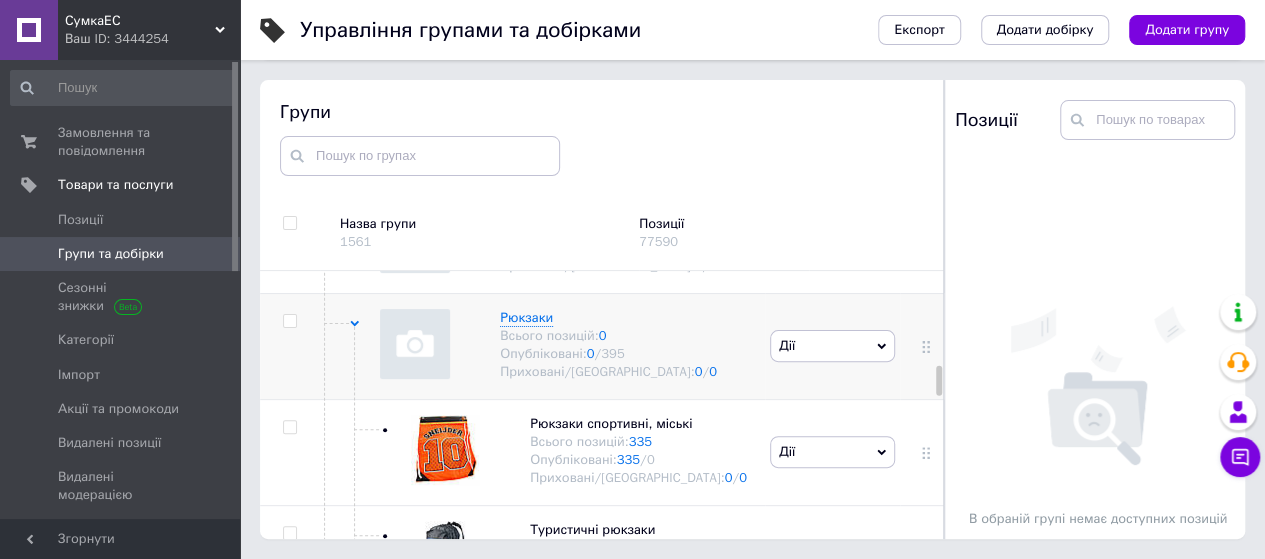 scroll, scrollTop: 2700, scrollLeft: 0, axis: vertical 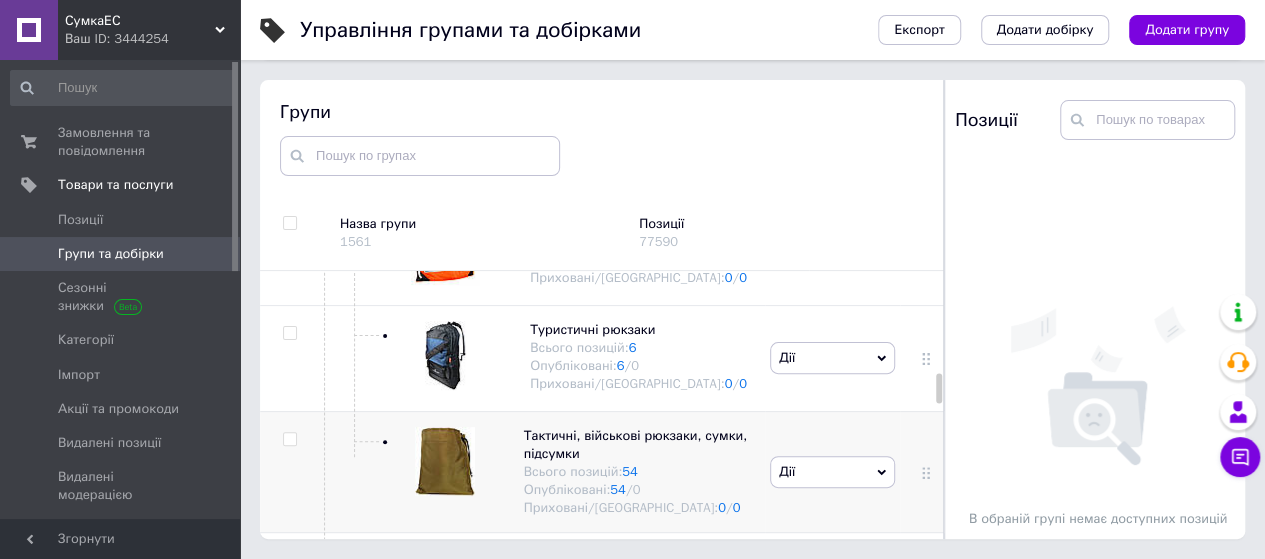 click at bounding box center (289, 439) 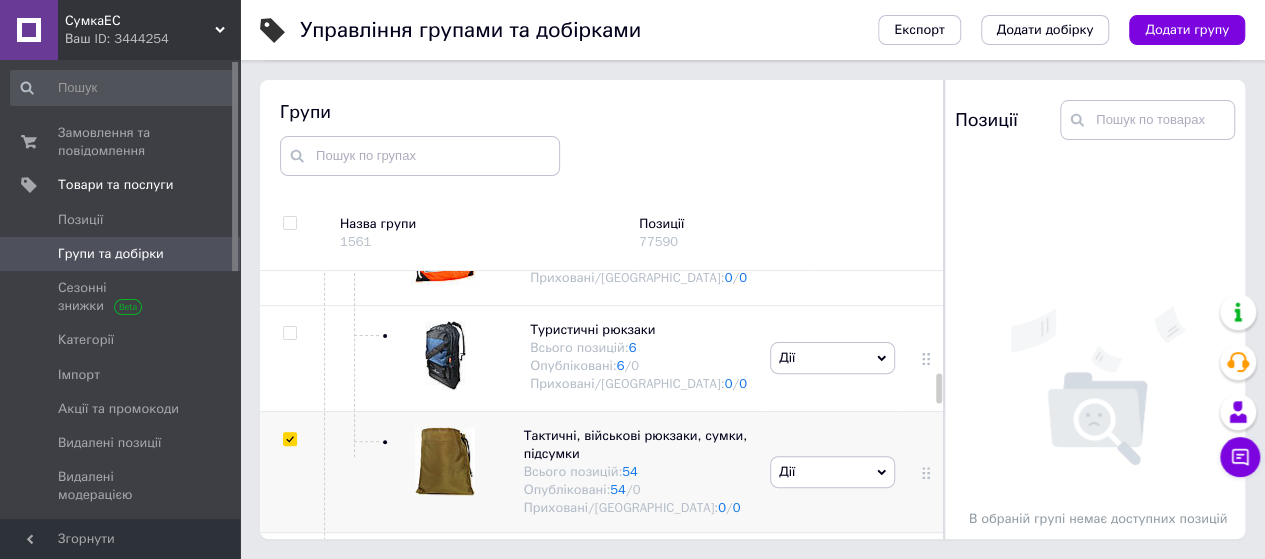 checkbox on "true" 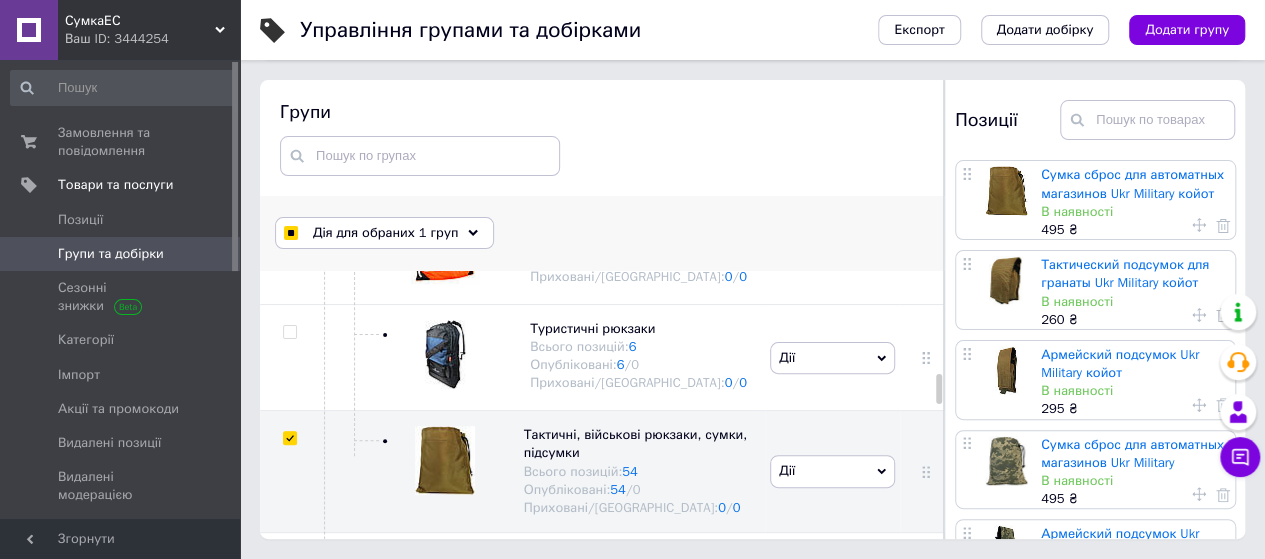 click on "Дія для обраних 1 груп" at bounding box center [384, 233] 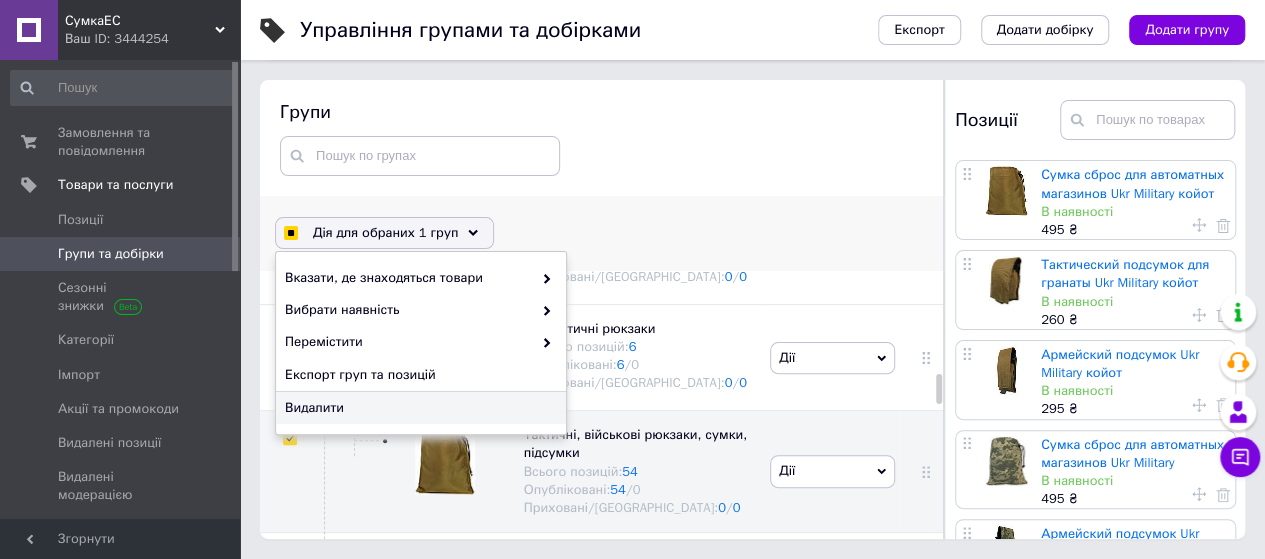 click on "Видалити" at bounding box center (418, 408) 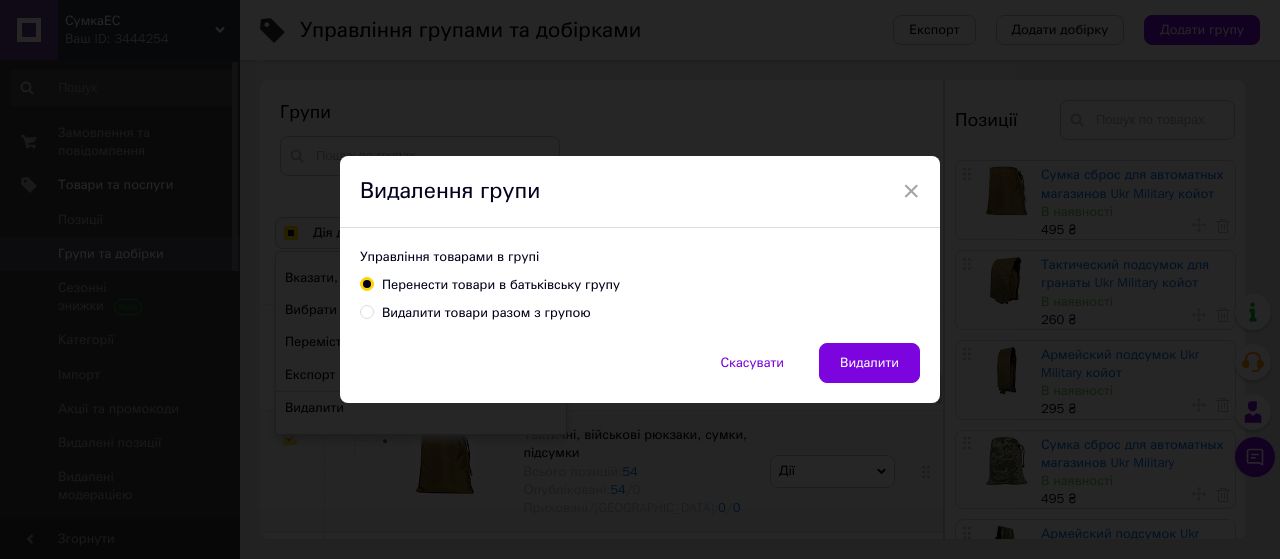 click on "Видалити товари разом з групою" at bounding box center [366, 311] 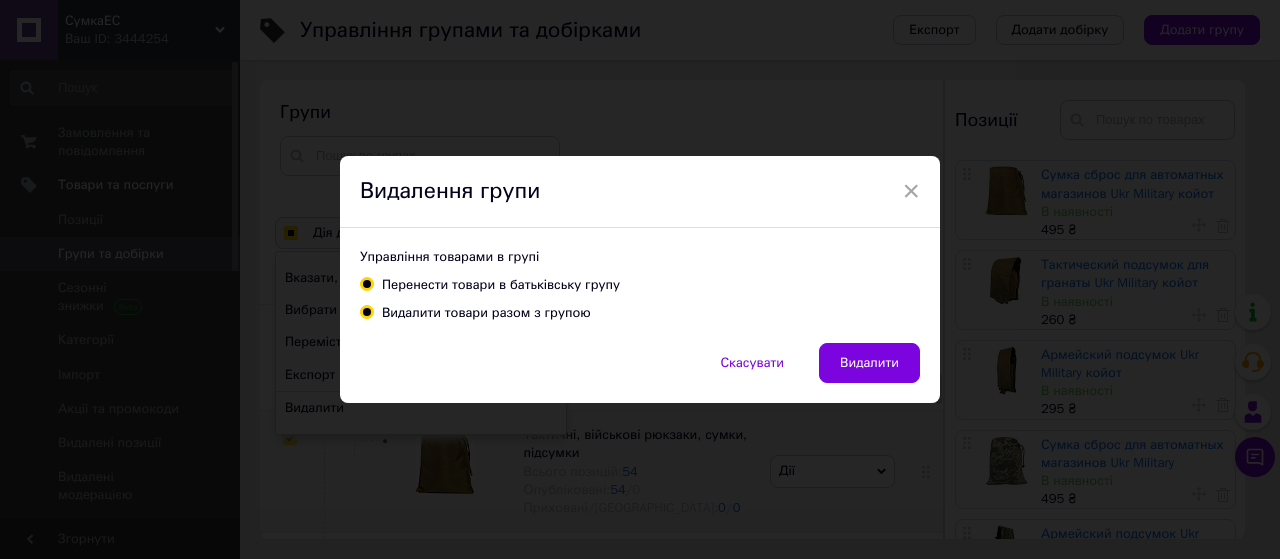 radio on "false" 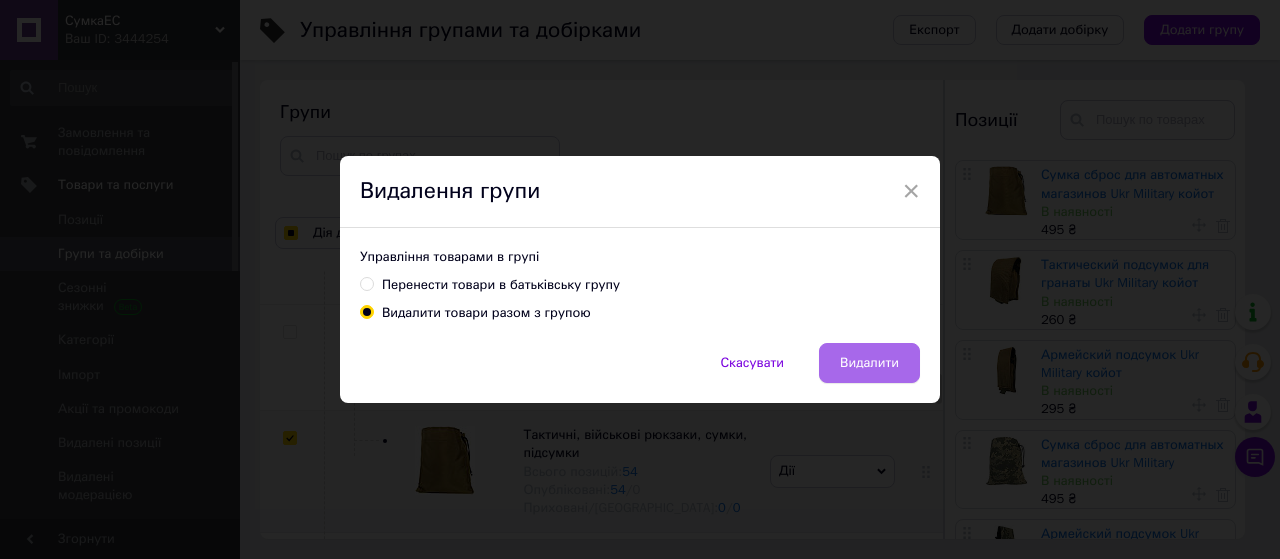 click on "Видалити" at bounding box center [869, 363] 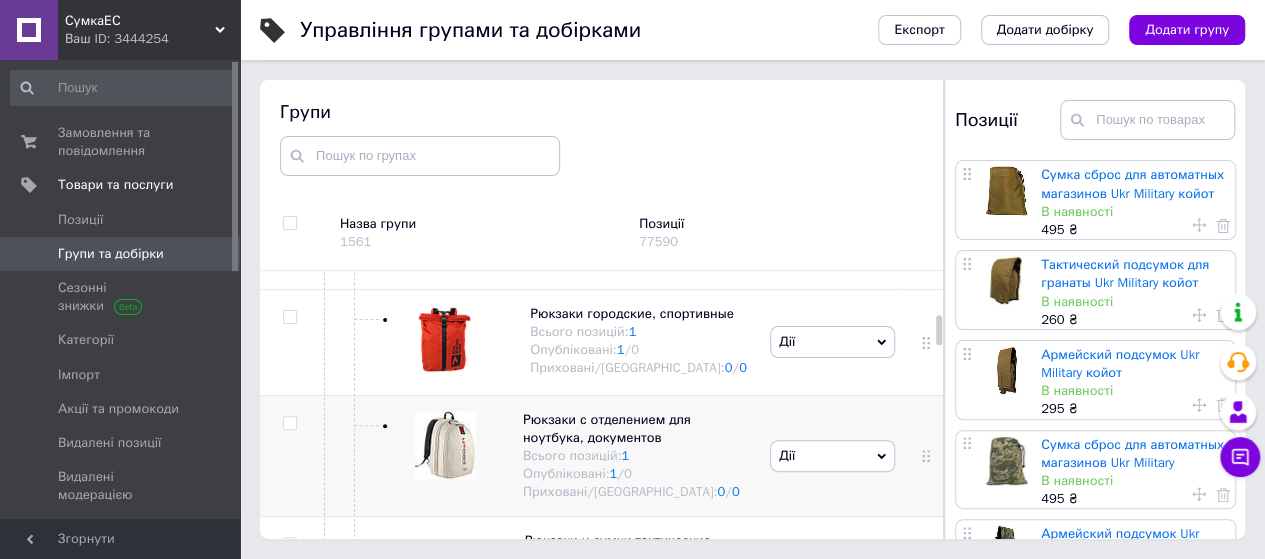 scroll, scrollTop: 1200, scrollLeft: 0, axis: vertical 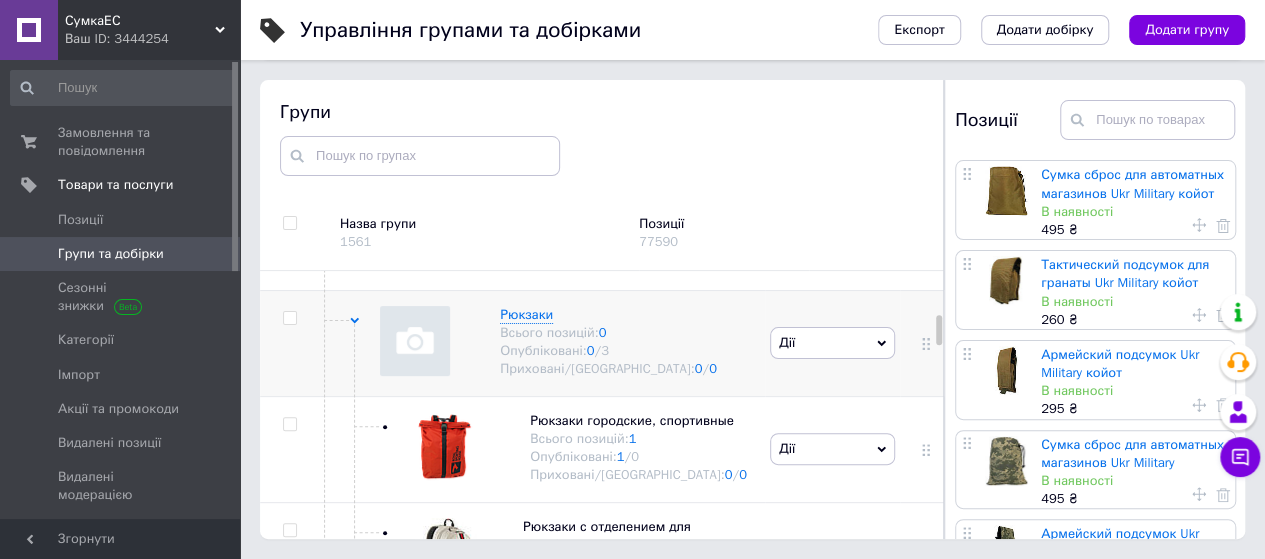 click 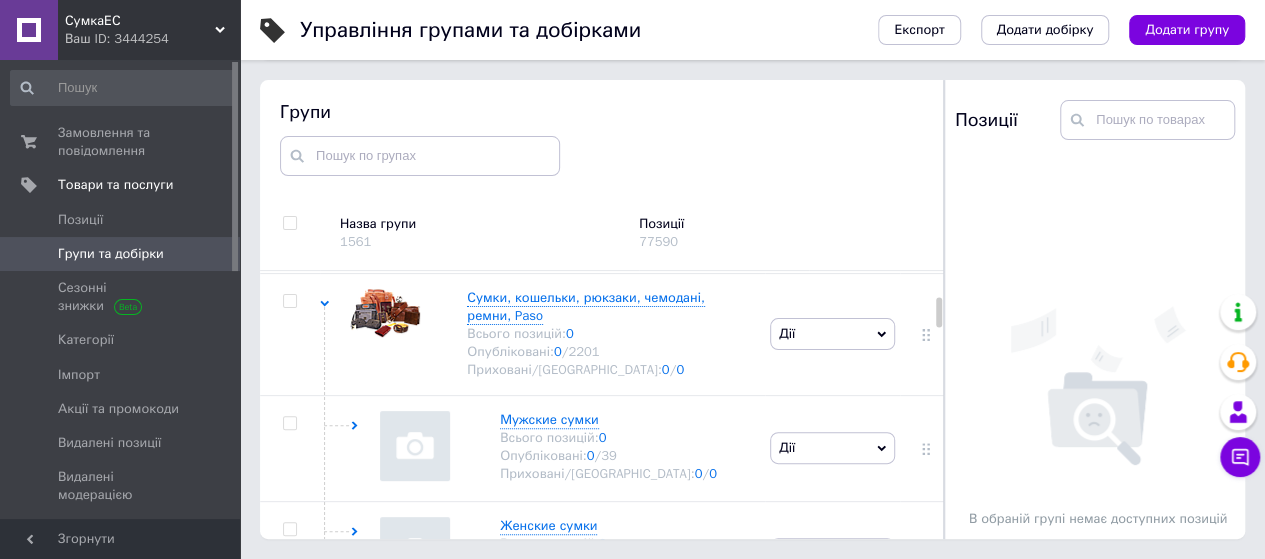 scroll, scrollTop: 700, scrollLeft: 0, axis: vertical 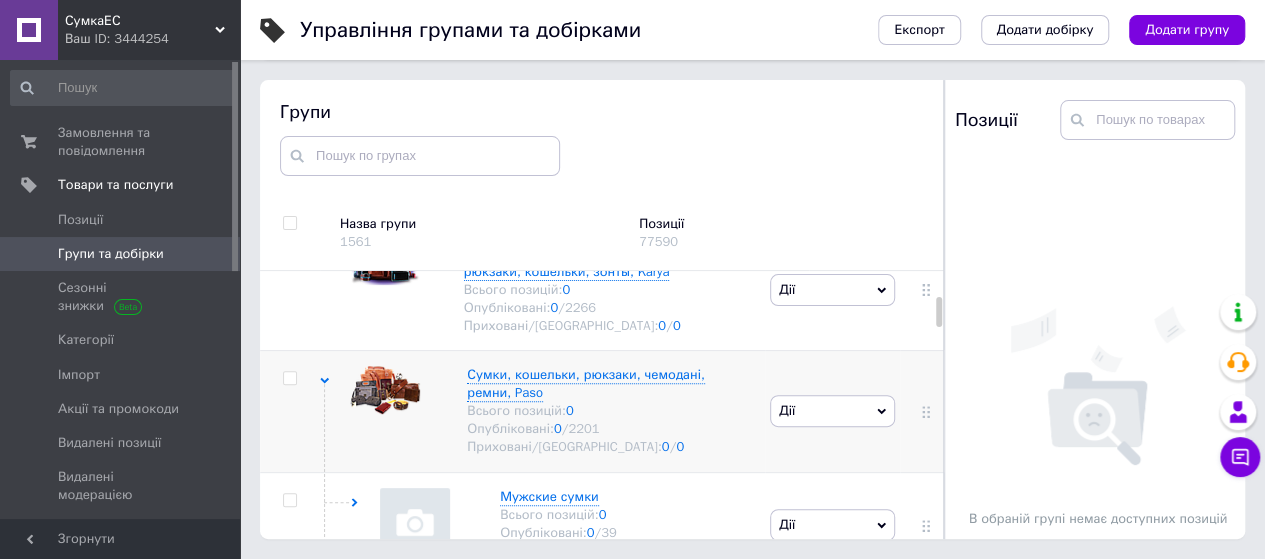 click 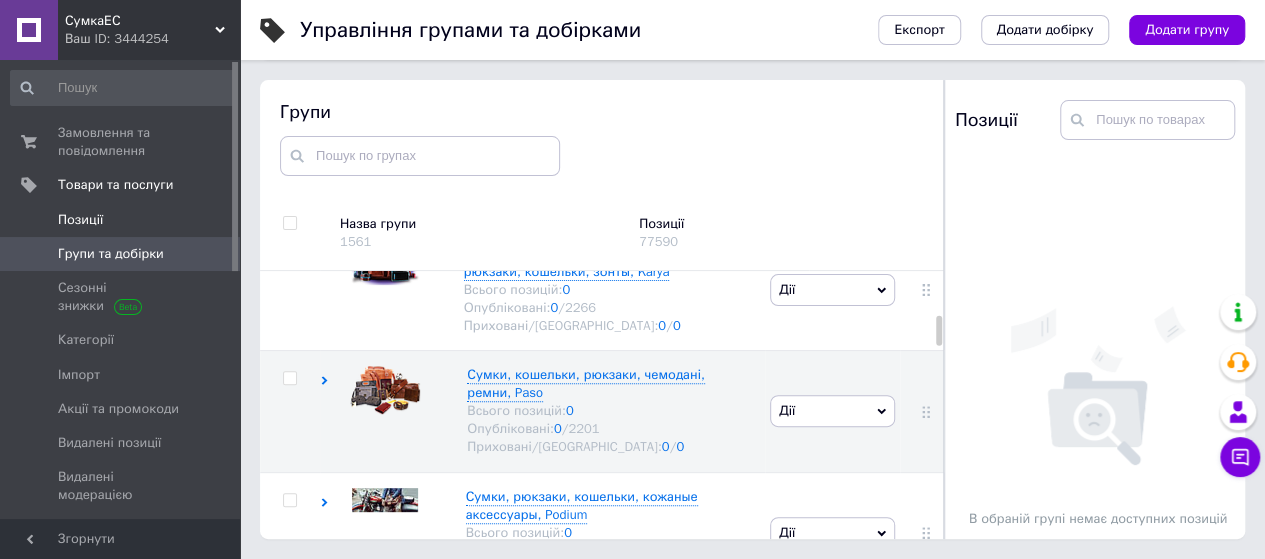 click on "Позиції" at bounding box center (80, 220) 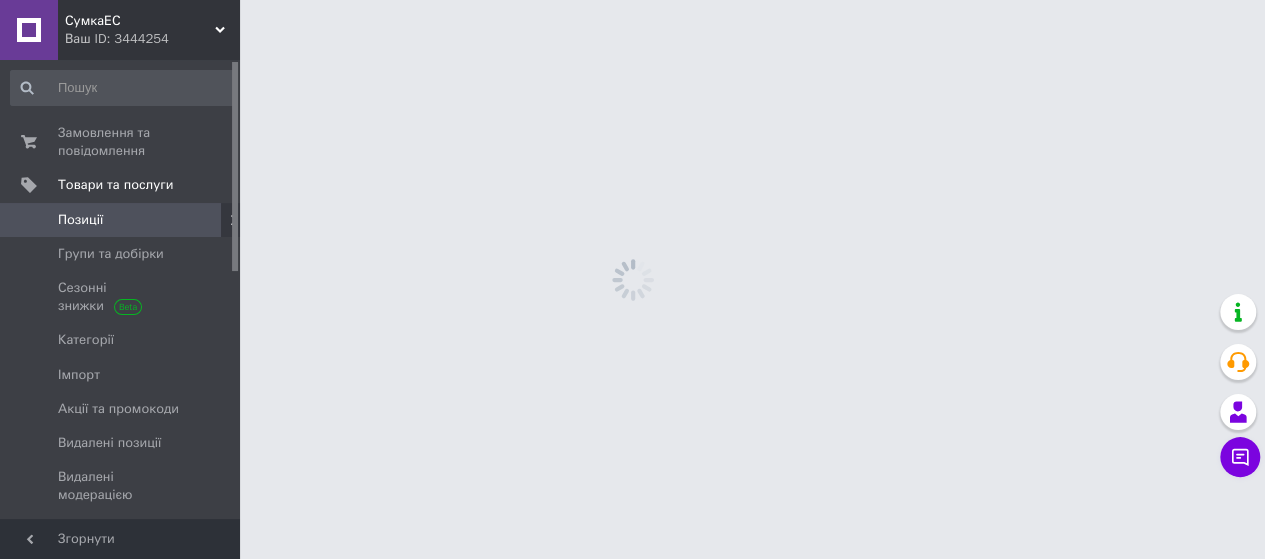 scroll, scrollTop: 0, scrollLeft: 0, axis: both 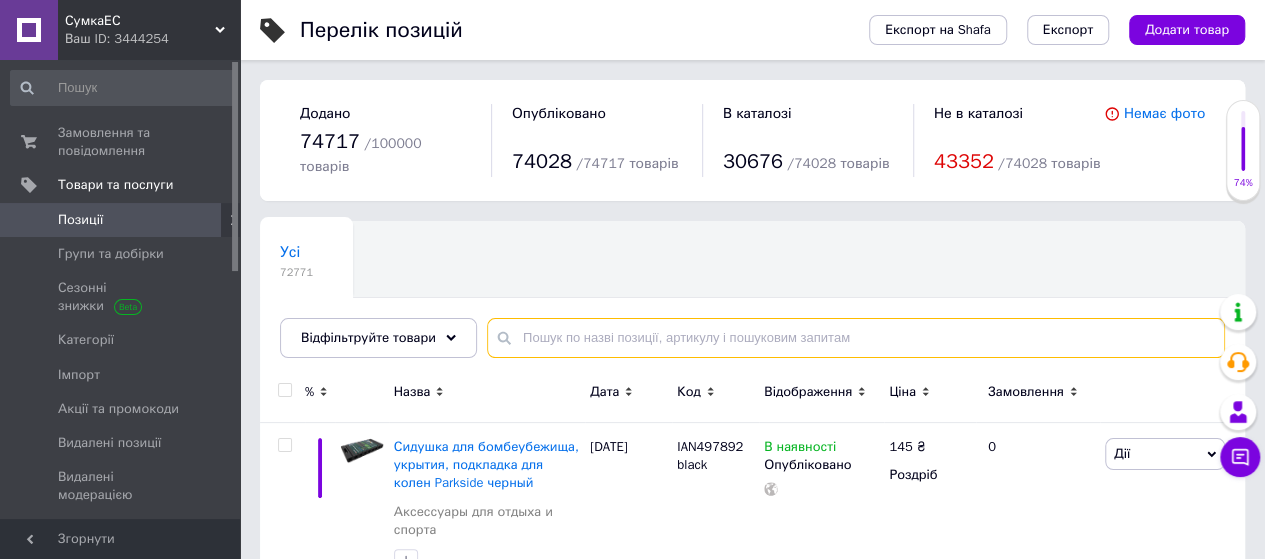 click at bounding box center (856, 338) 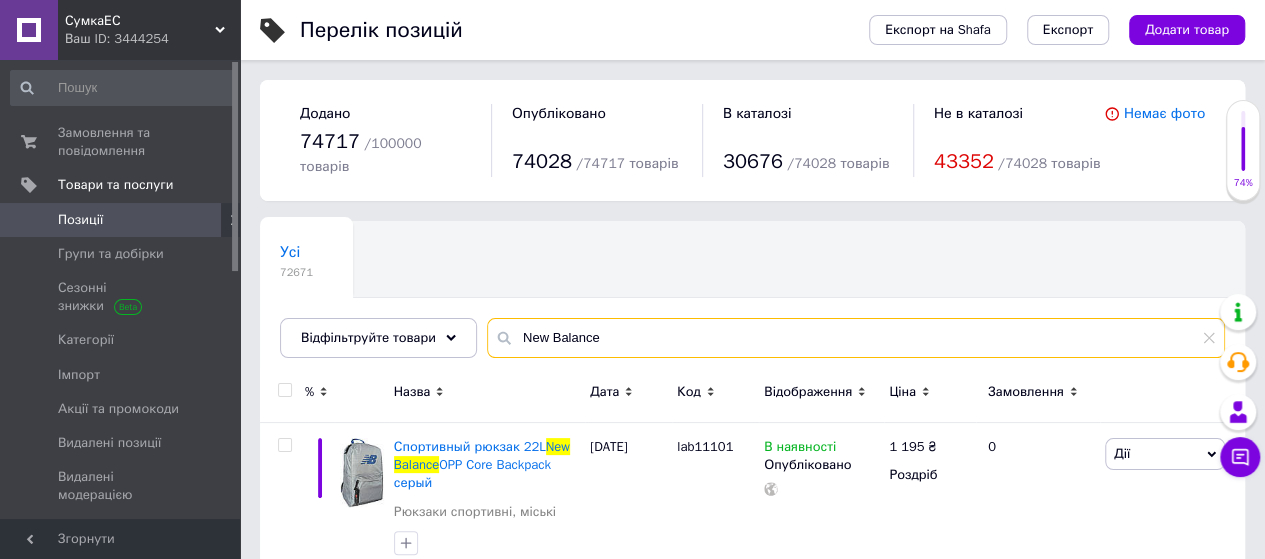 type on "New Balance" 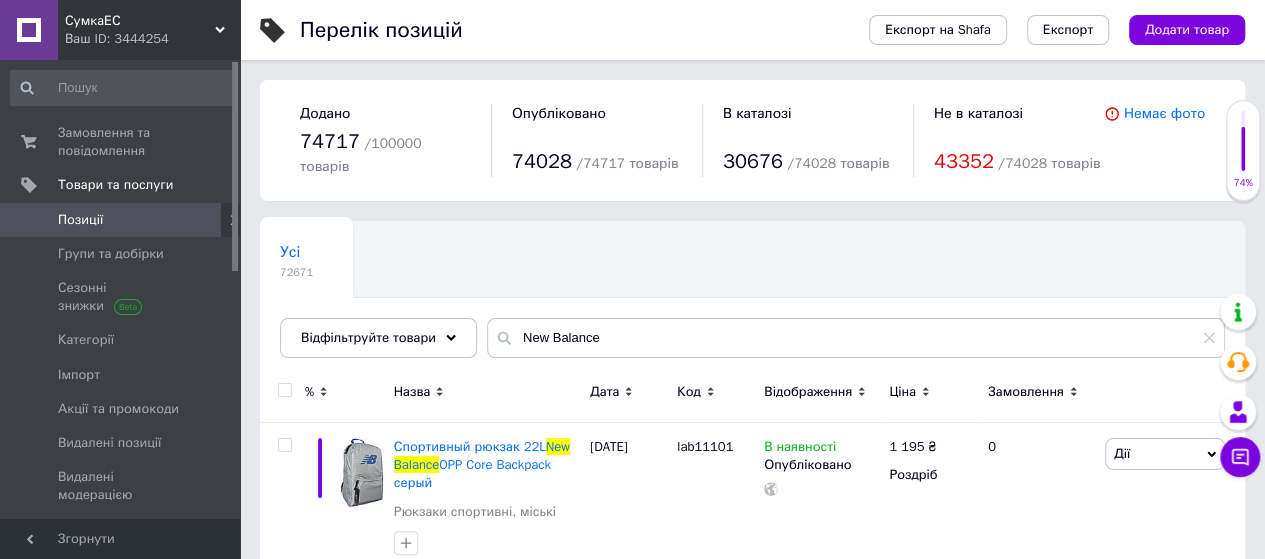 click at bounding box center (284, 390) 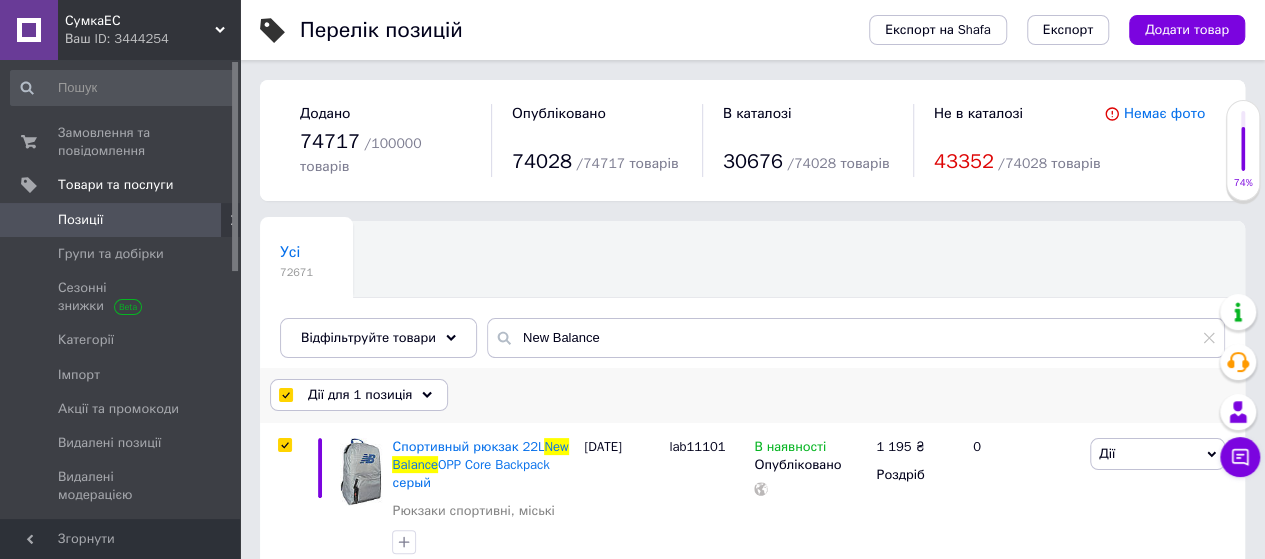 click on "Дії для 1 позиція" at bounding box center [360, 395] 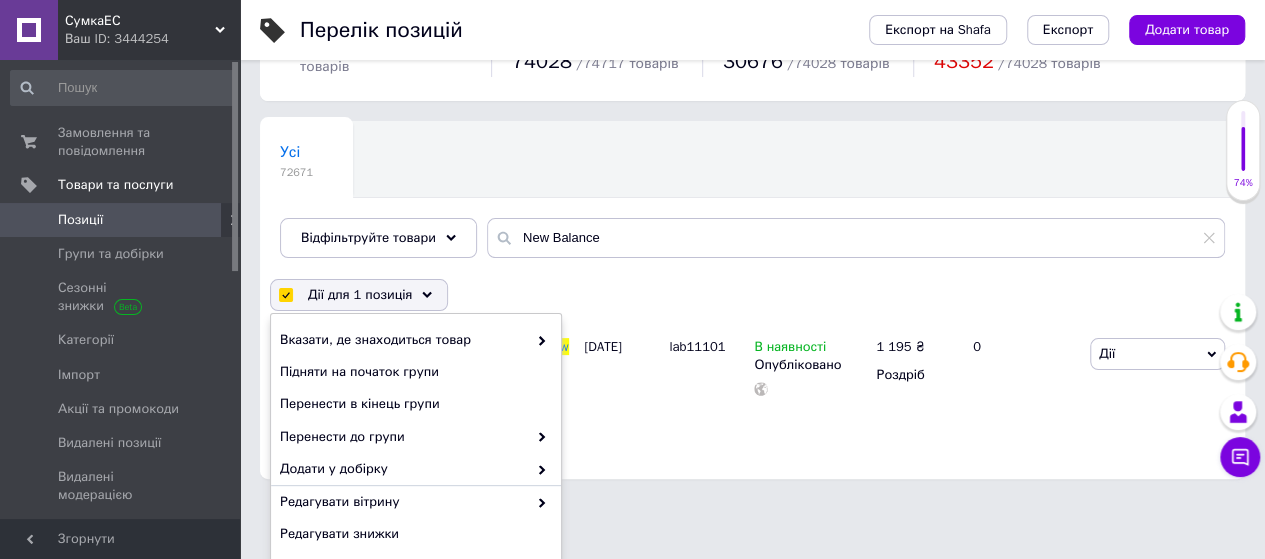 scroll, scrollTop: 200, scrollLeft: 0, axis: vertical 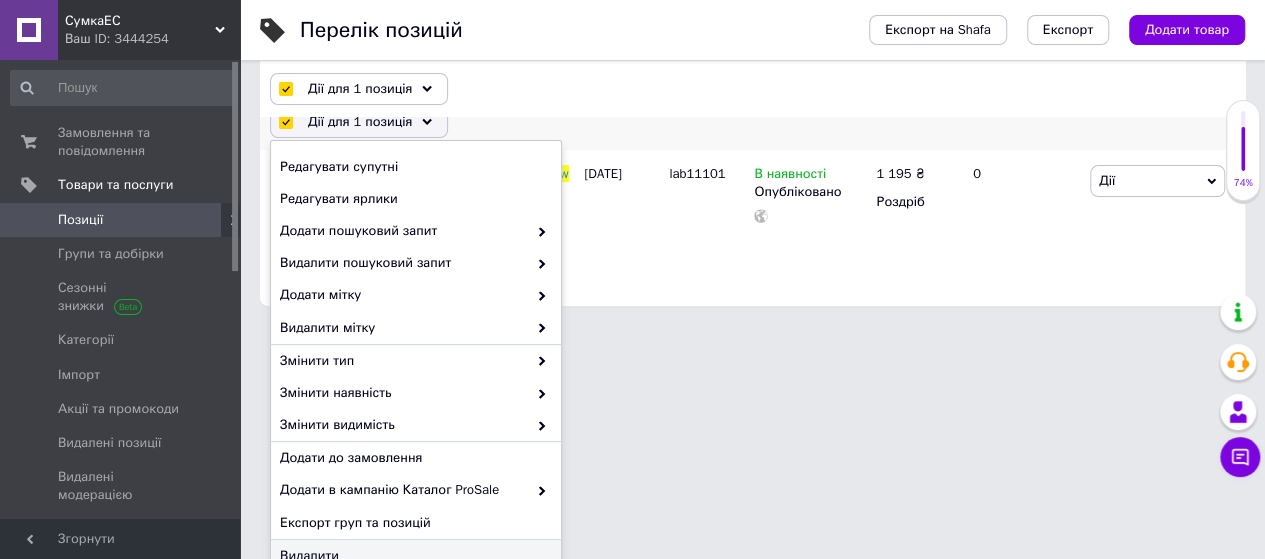 click on "Видалити" at bounding box center (413, 556) 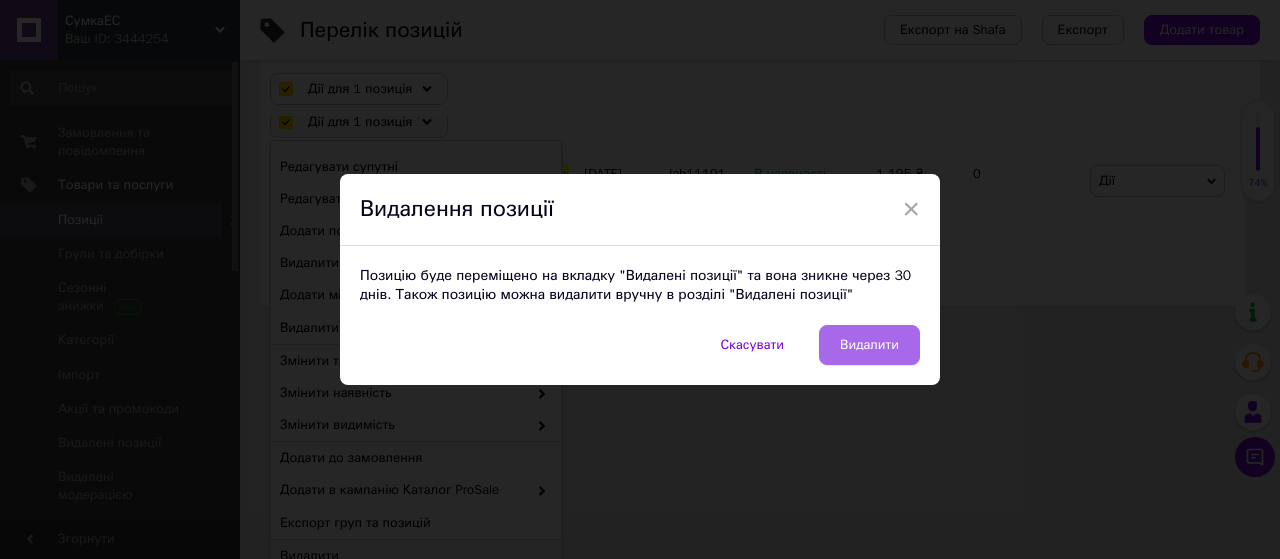click on "Видалити" at bounding box center (869, 345) 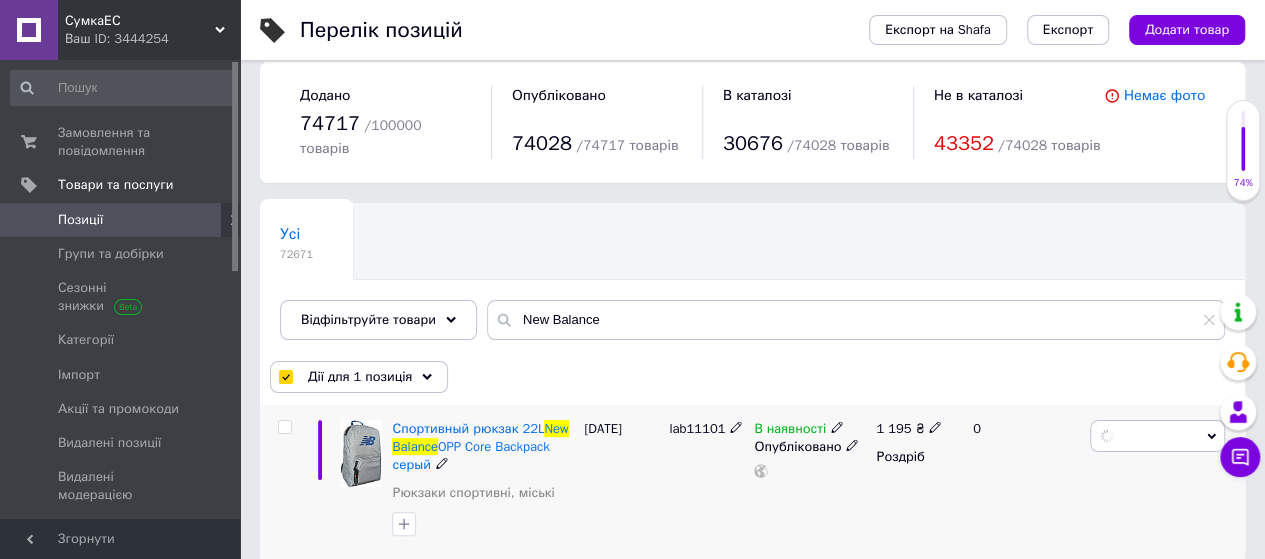 checkbox on "false" 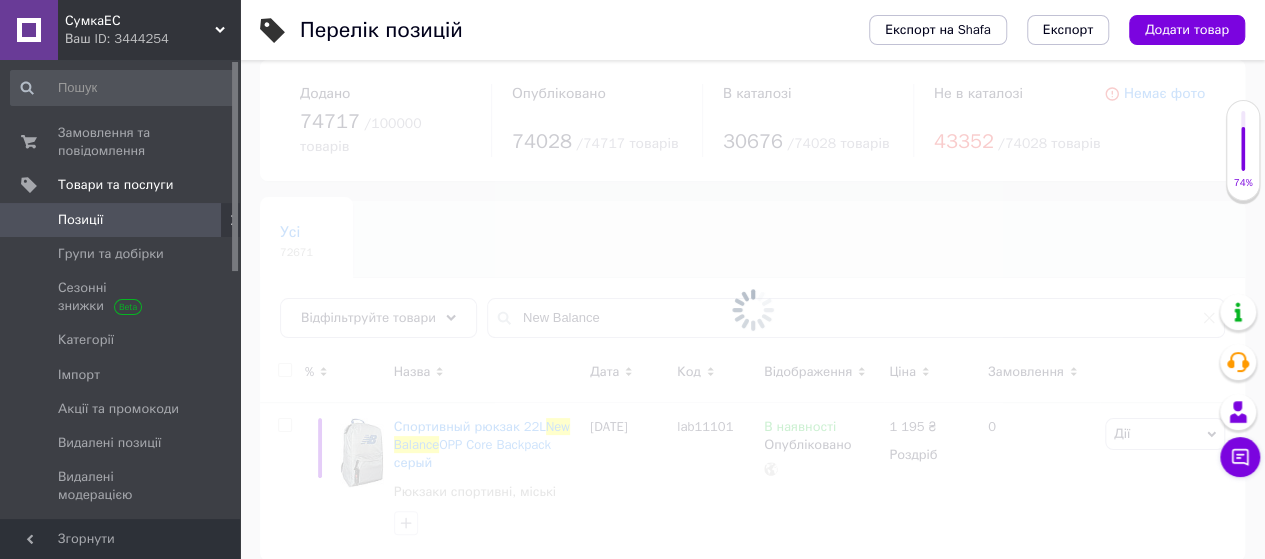 scroll, scrollTop: 121, scrollLeft: 0, axis: vertical 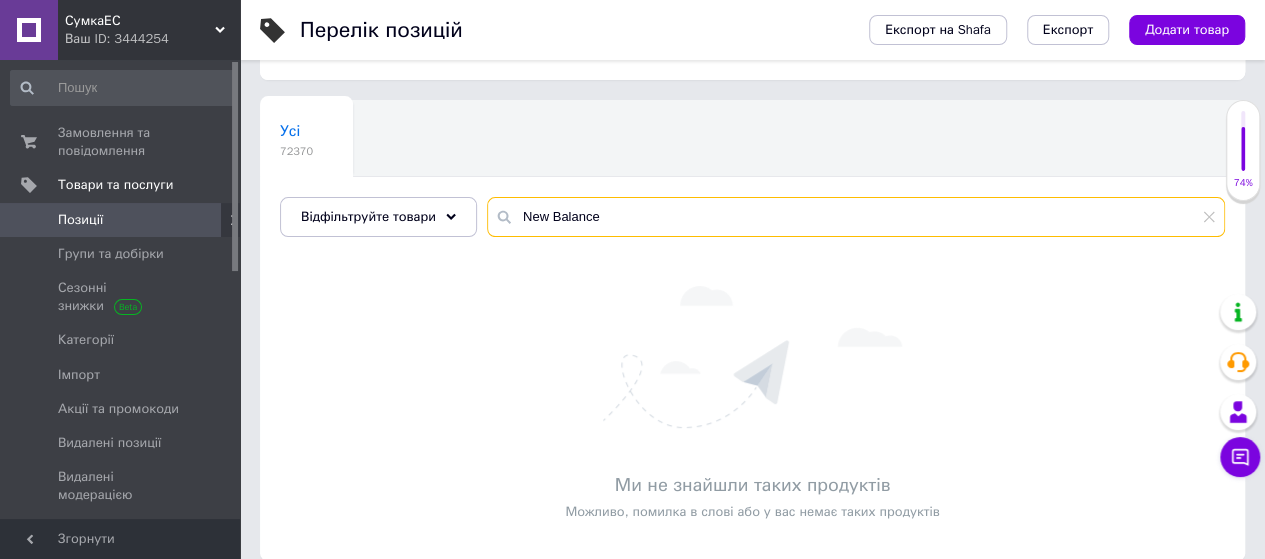 drag, startPoint x: 598, startPoint y: 195, endPoint x: 529, endPoint y: 196, distance: 69.00725 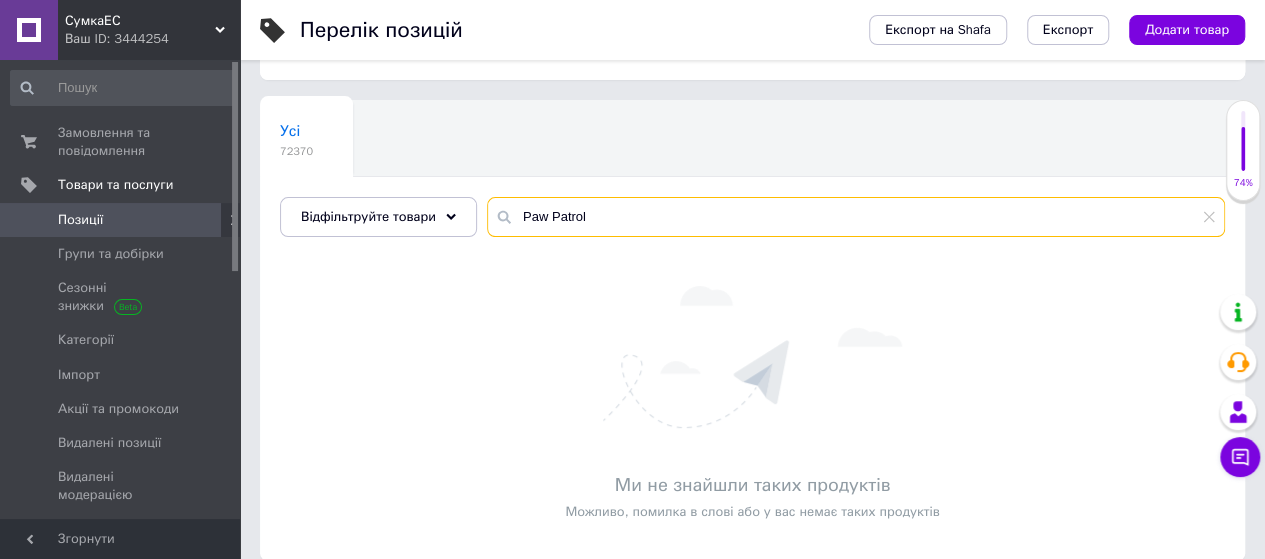 scroll, scrollTop: 19, scrollLeft: 0, axis: vertical 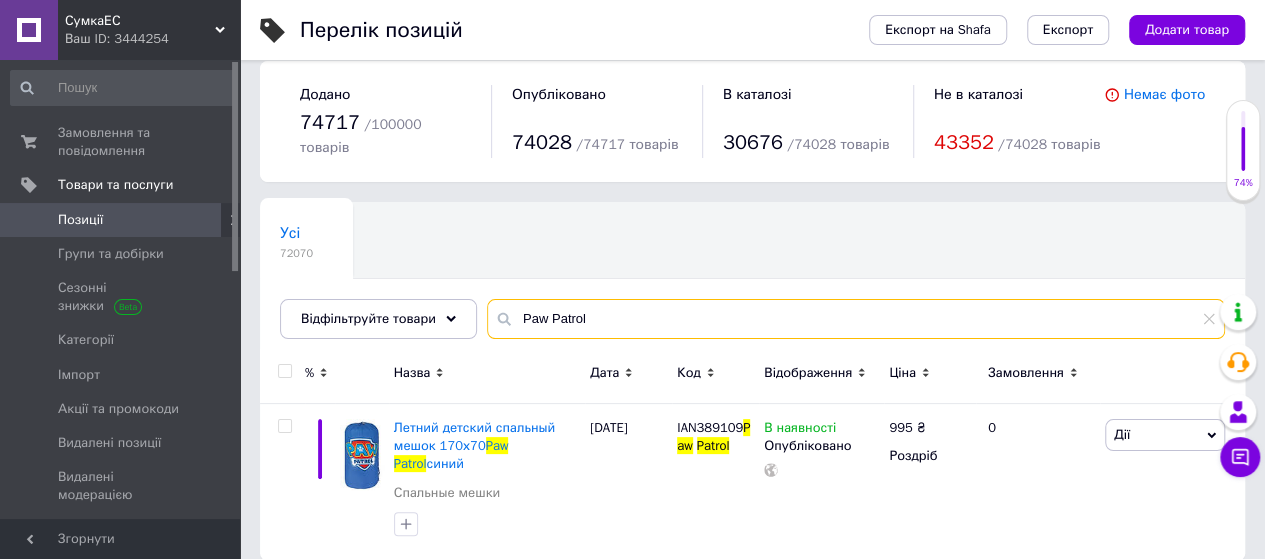 type on "Paw Patrol" 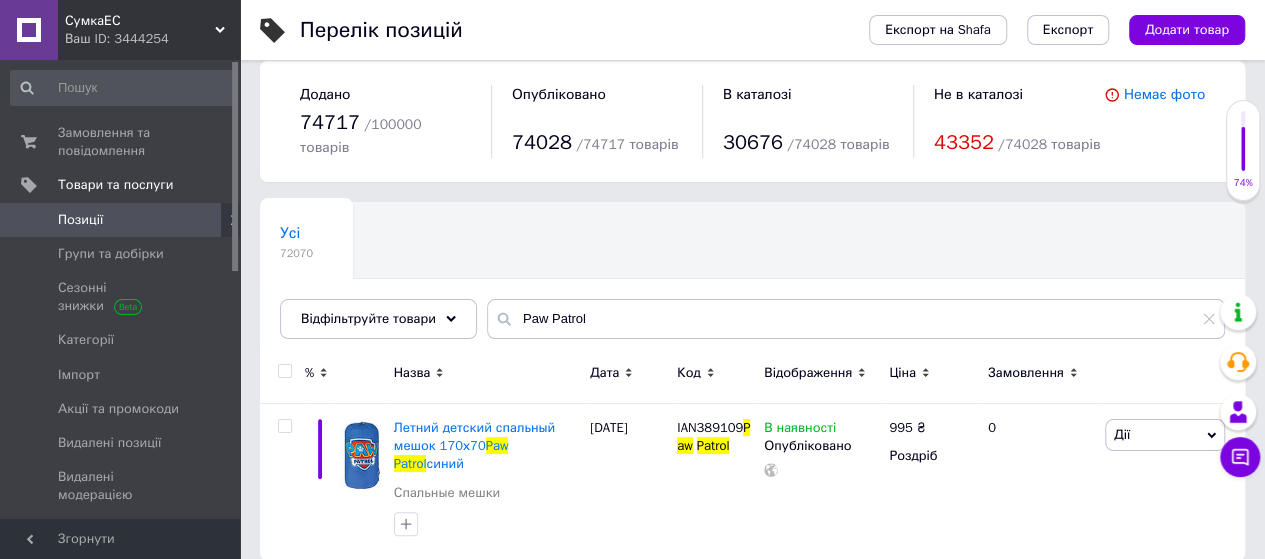 click at bounding box center (284, 371) 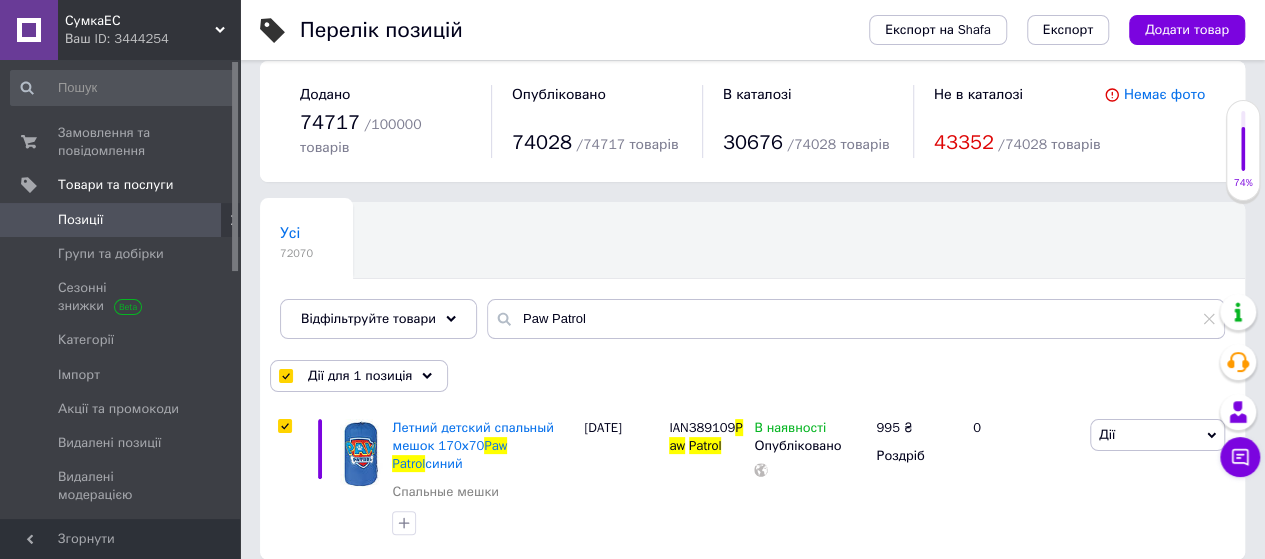 scroll, scrollTop: 18, scrollLeft: 0, axis: vertical 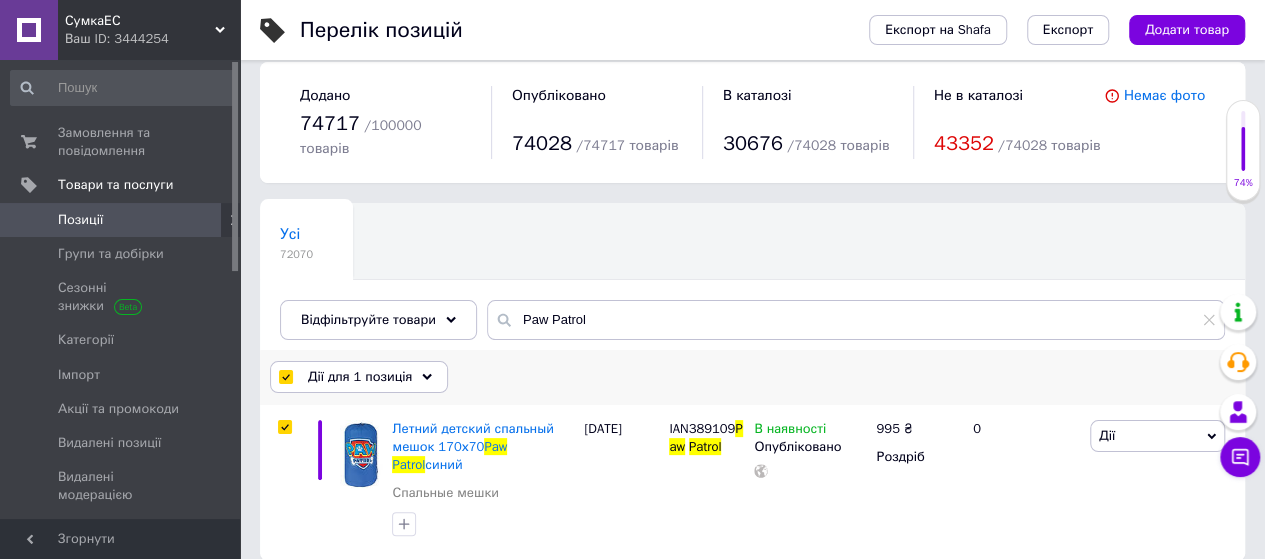 click on "Дії для 1 позиція" at bounding box center [360, 377] 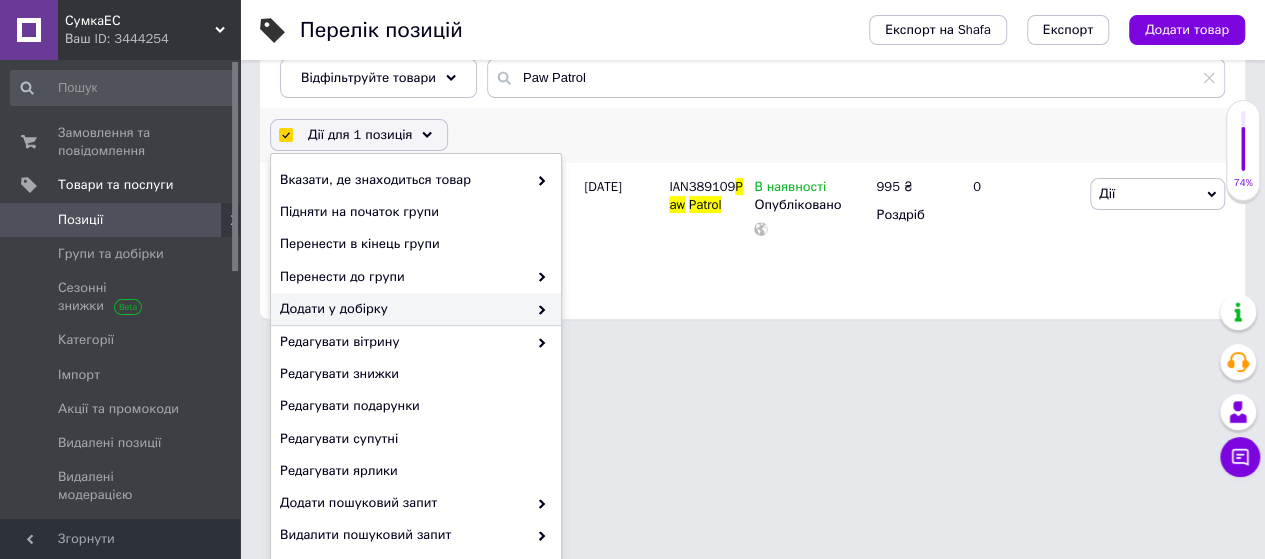 scroll, scrollTop: 273, scrollLeft: 0, axis: vertical 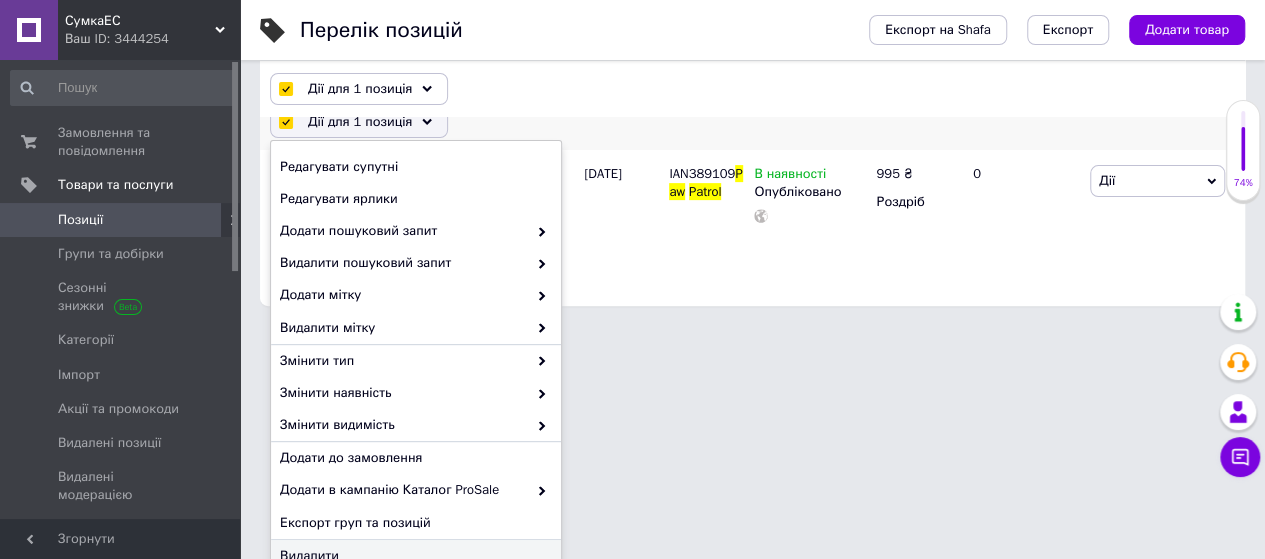 click on "Видалити" at bounding box center (413, 556) 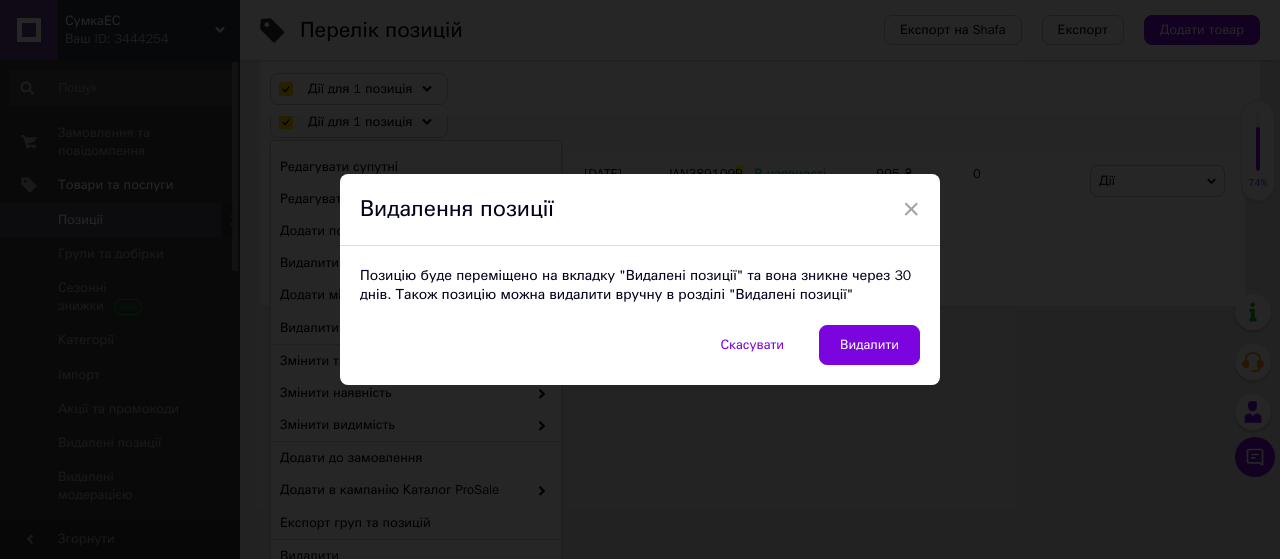 click on "Видалити" at bounding box center [869, 345] 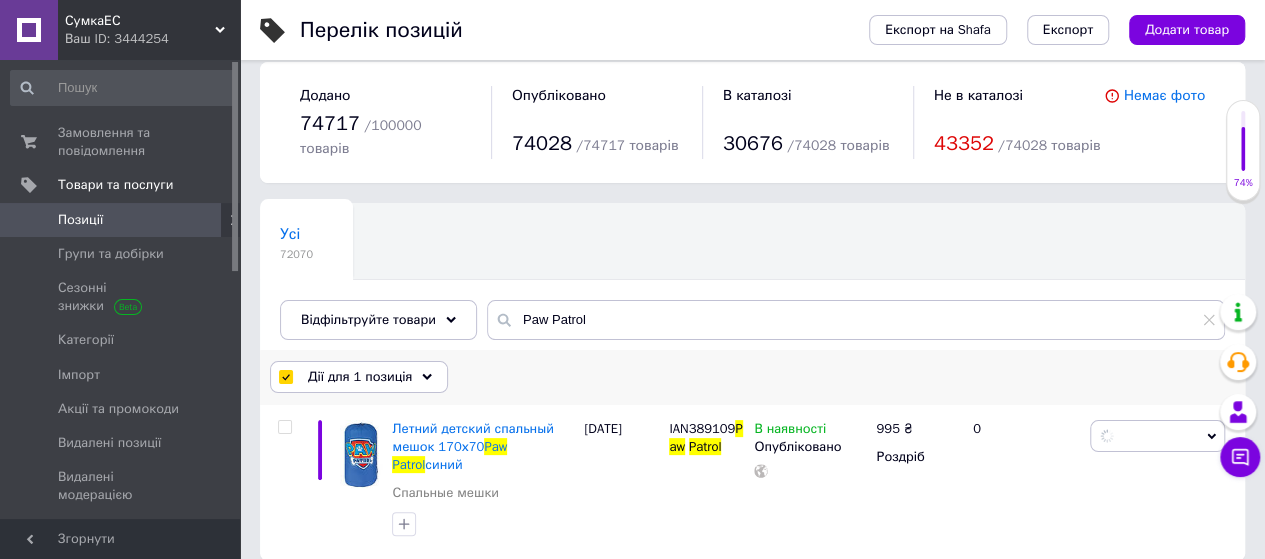 checkbox on "false" 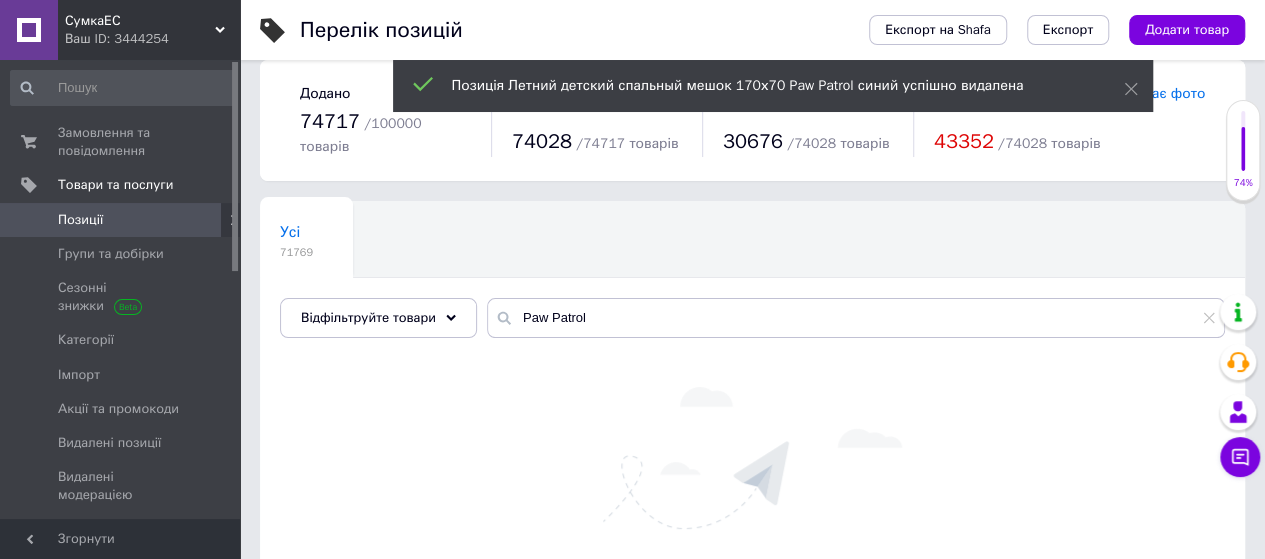 scroll, scrollTop: 121, scrollLeft: 0, axis: vertical 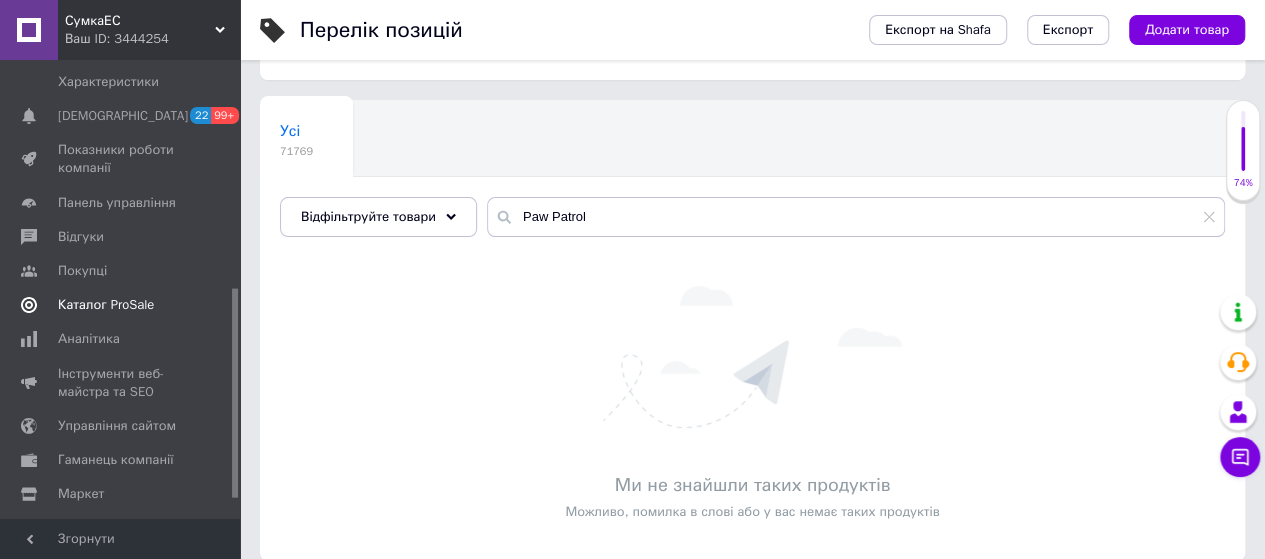click on "Каталог ProSale" at bounding box center [106, 305] 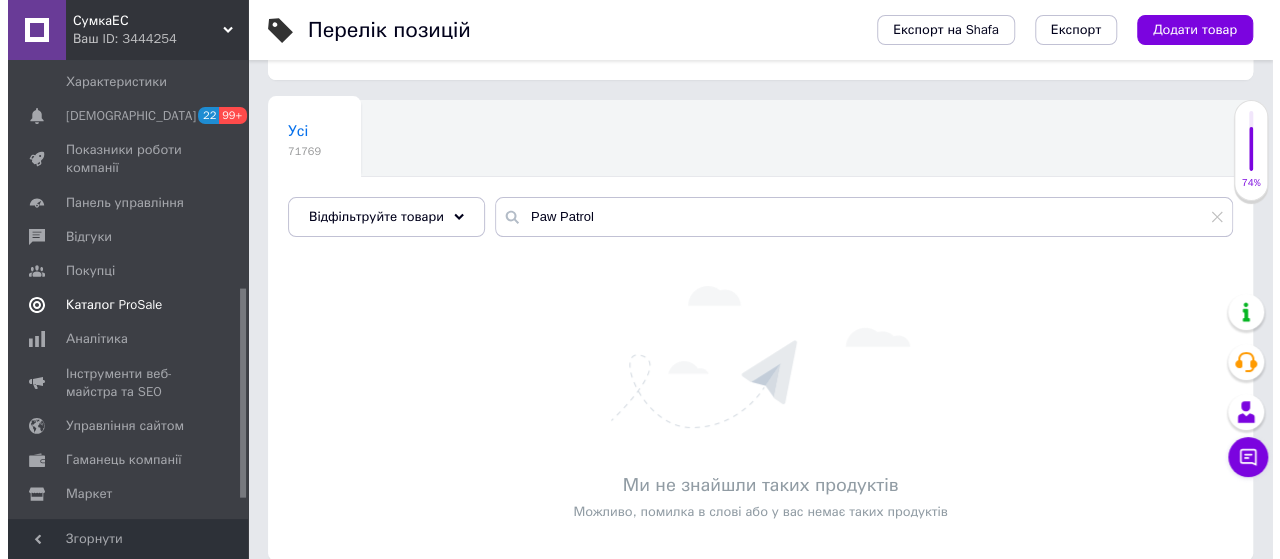 scroll, scrollTop: 0, scrollLeft: 0, axis: both 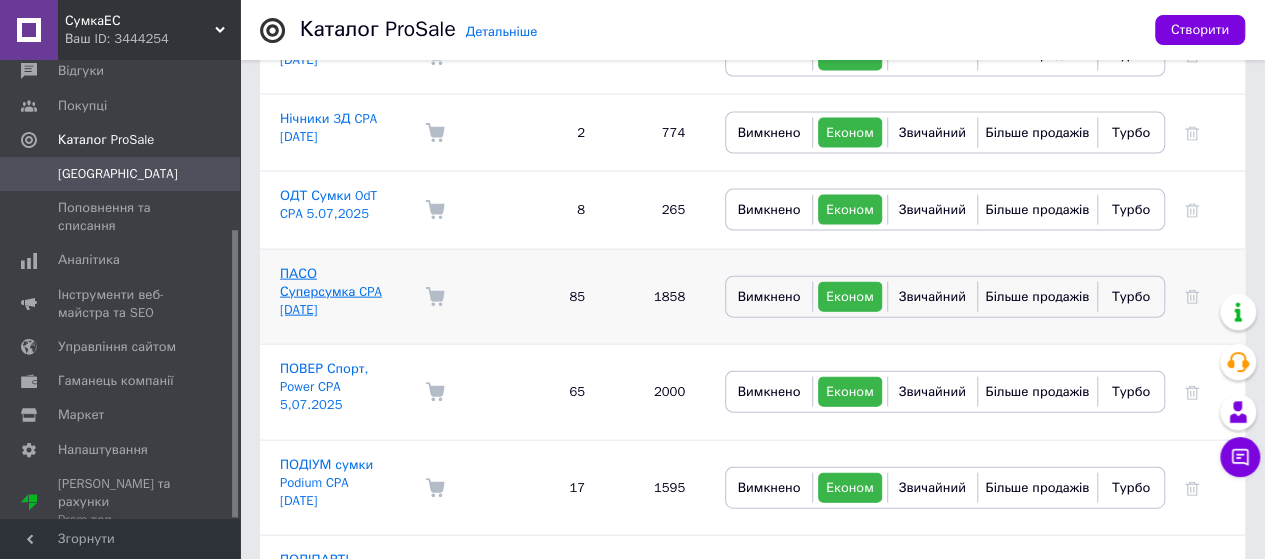 click on "ПАСО Суперсумка CPA [DATE]" at bounding box center (331, 291) 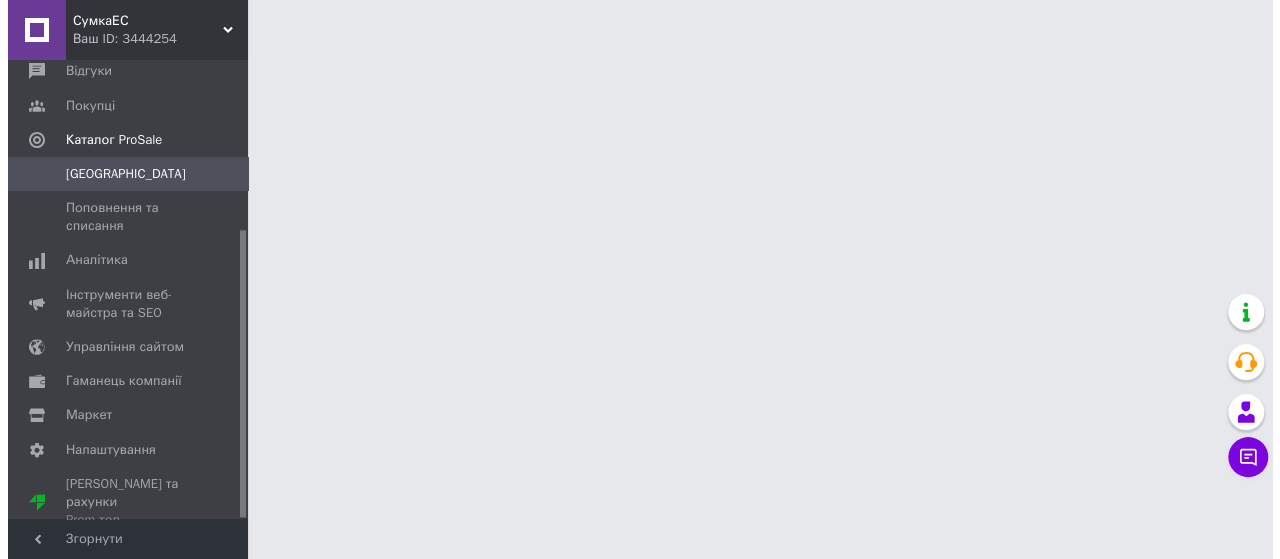 scroll, scrollTop: 0, scrollLeft: 0, axis: both 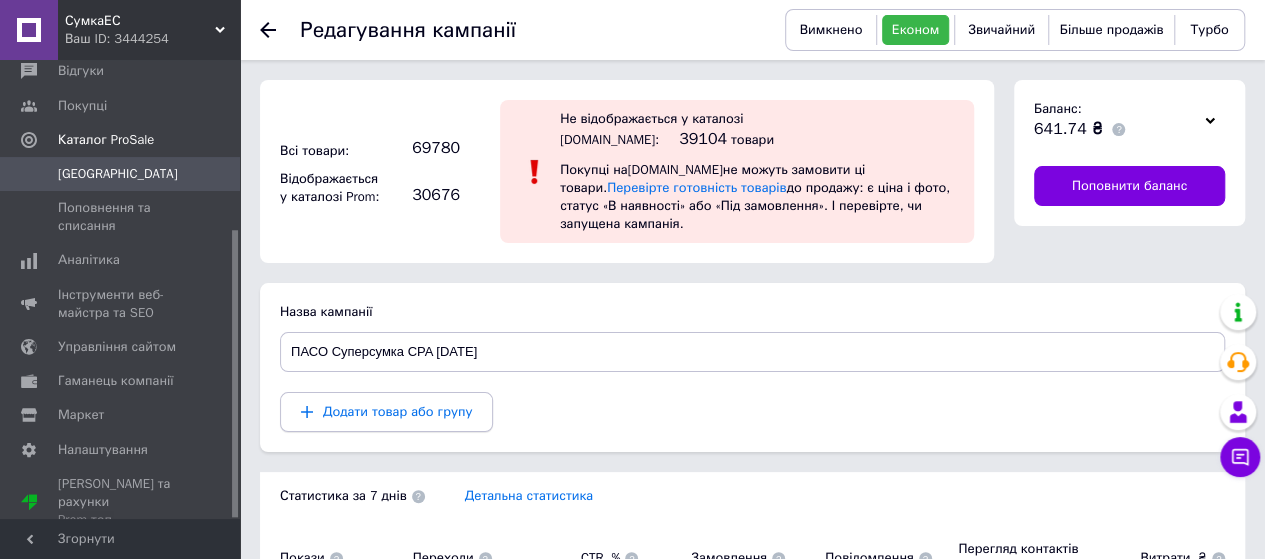 click on "Додати товар або групу" at bounding box center [397, 411] 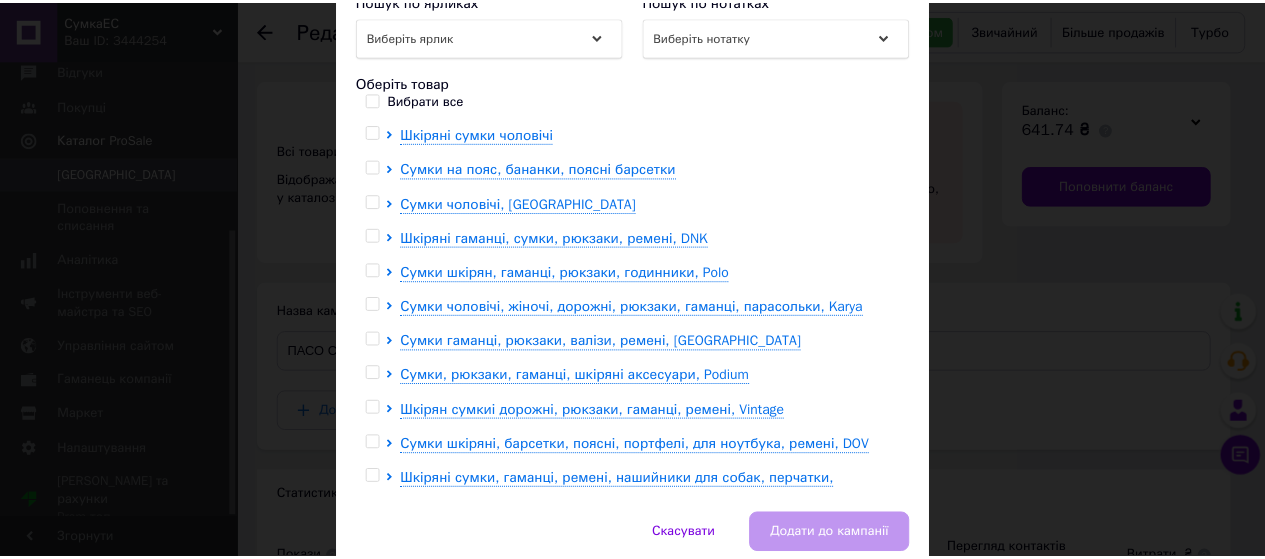scroll, scrollTop: 400, scrollLeft: 0, axis: vertical 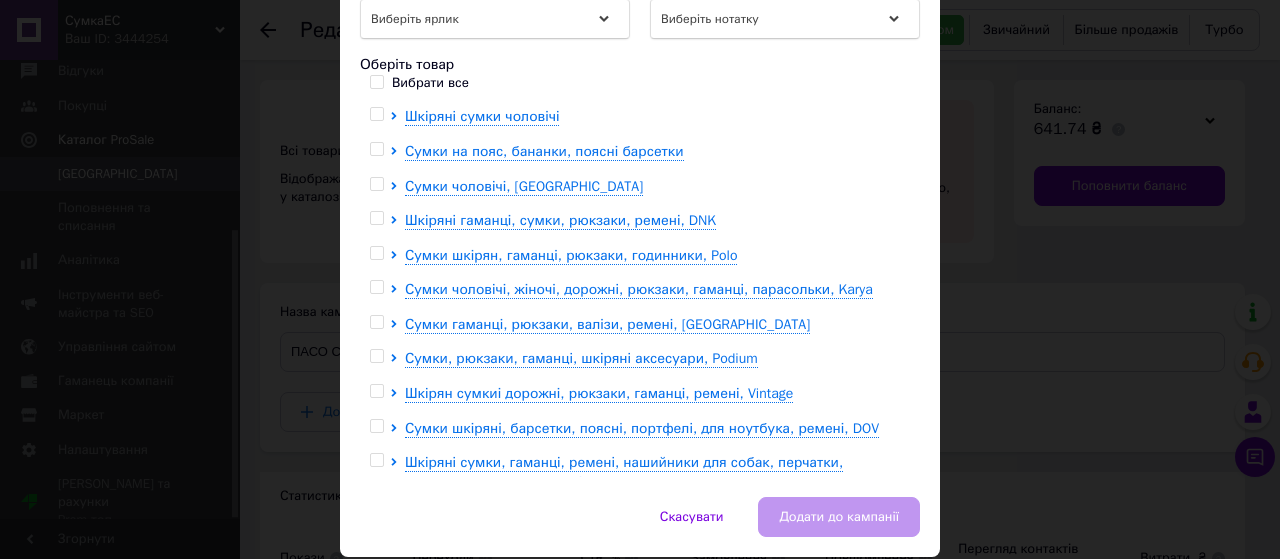 click at bounding box center (376, 322) 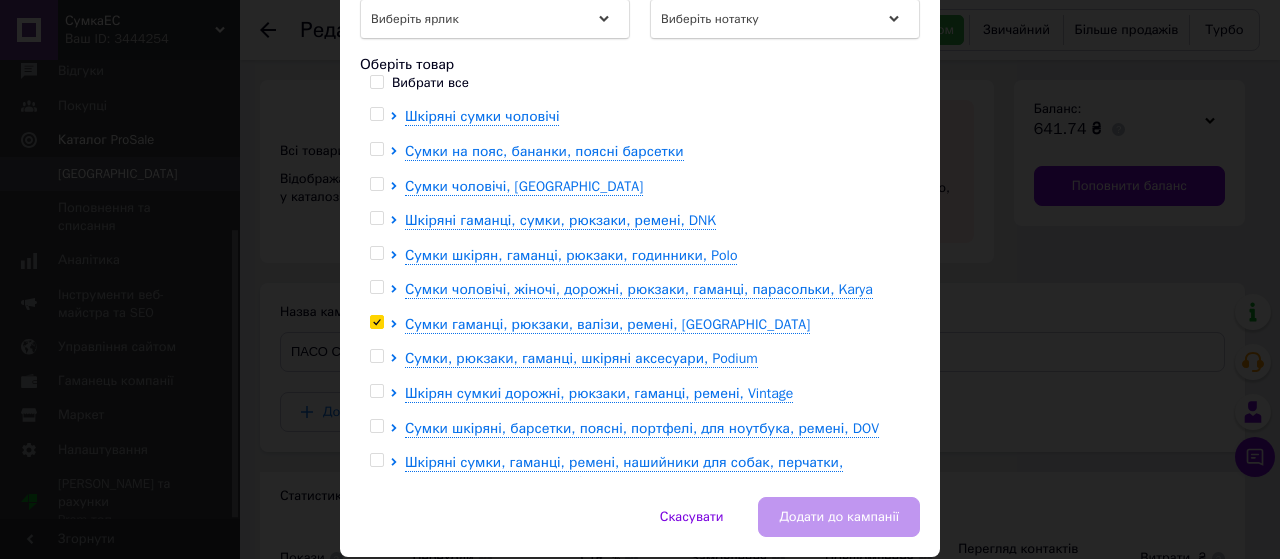 checkbox on "true" 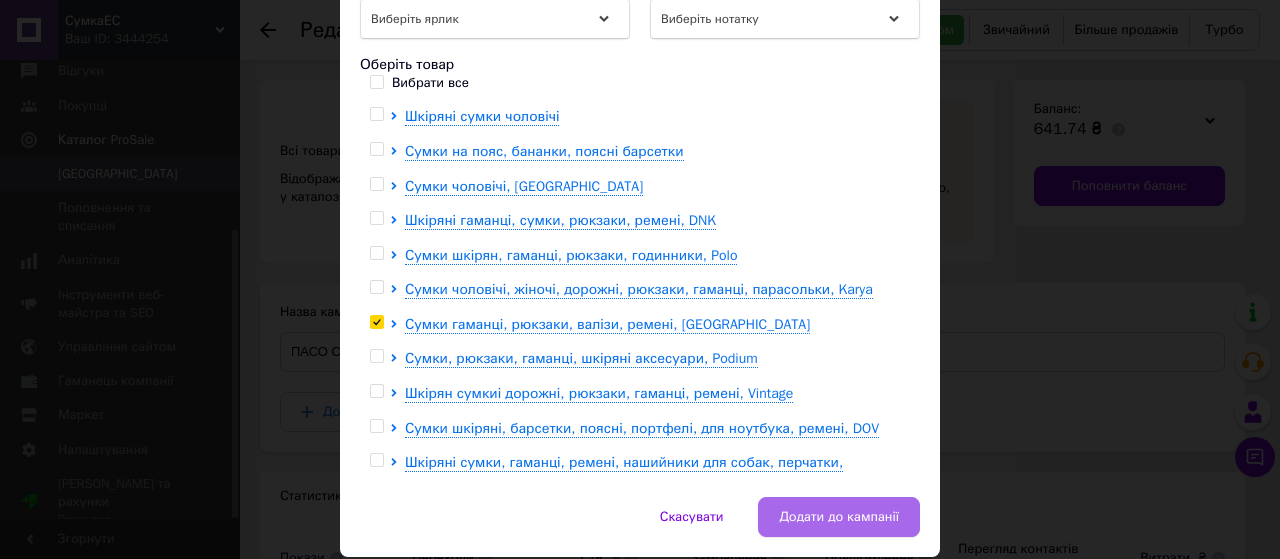 click on "Додати до кампанії" at bounding box center [839, 517] 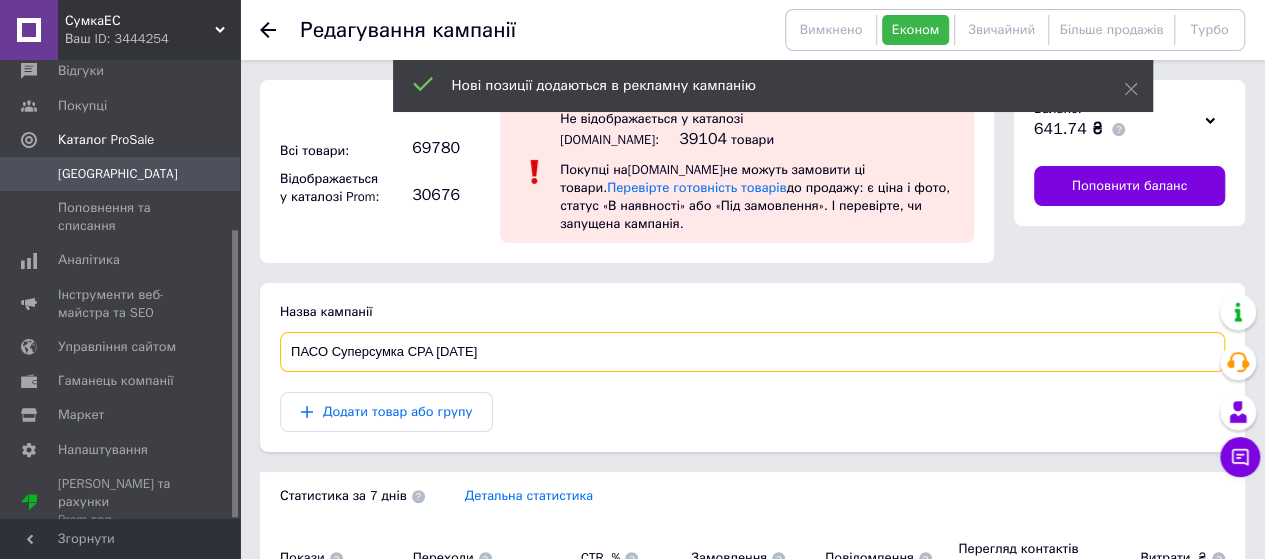click on "ПАСО Суперсумка CPA [DATE]" at bounding box center (752, 352) 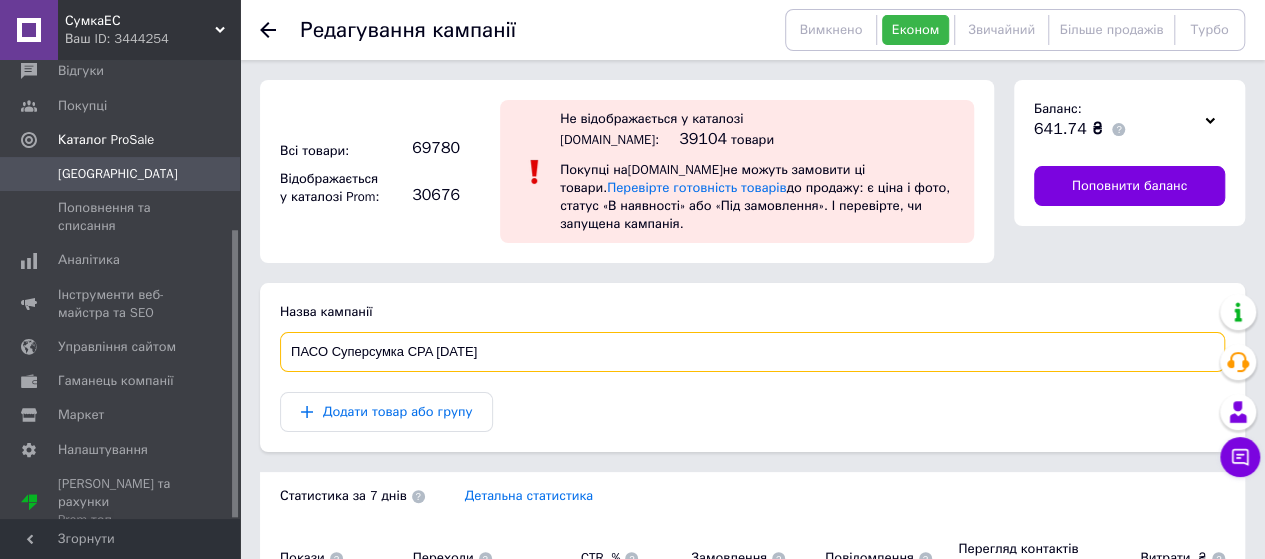type on "ПАСО Суперсумка CPA [DATE]" 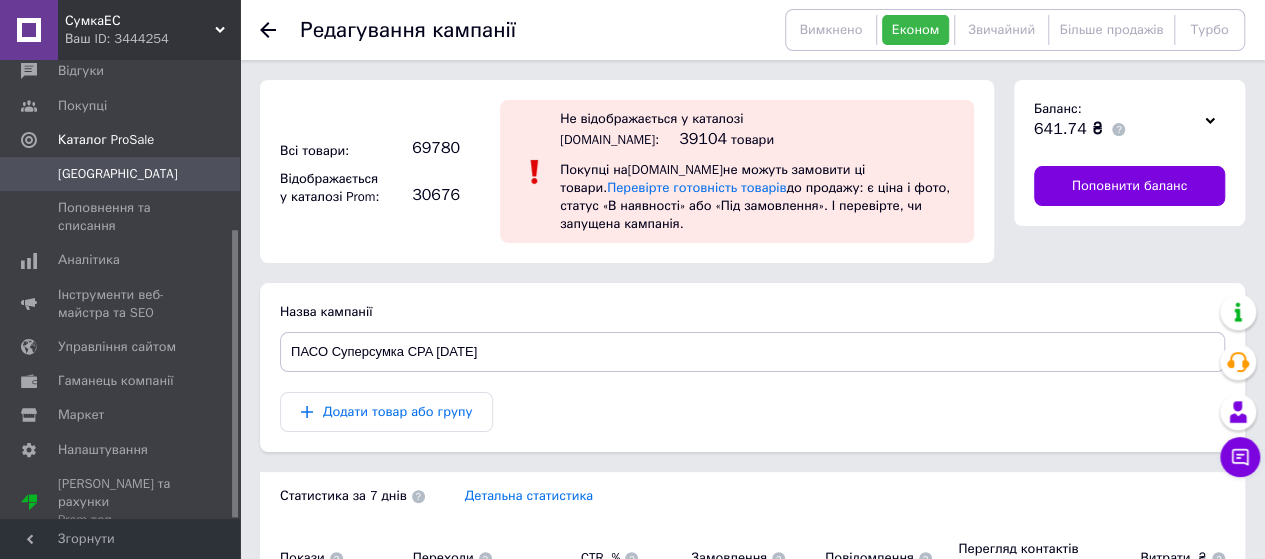 click on "Додати товар або групу" at bounding box center (752, 412) 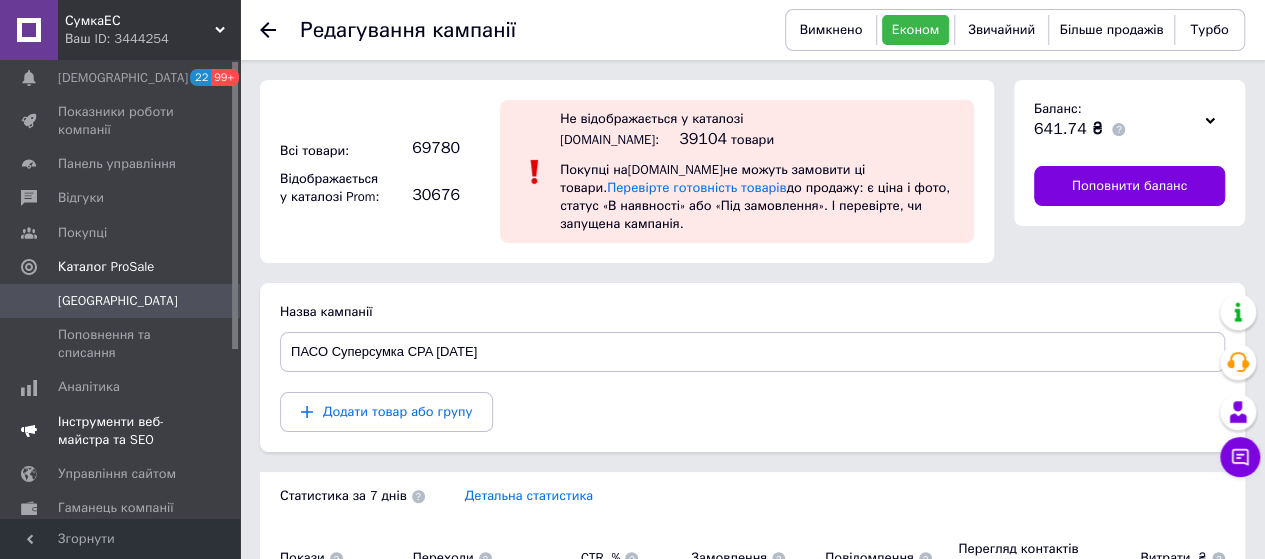 scroll, scrollTop: 0, scrollLeft: 0, axis: both 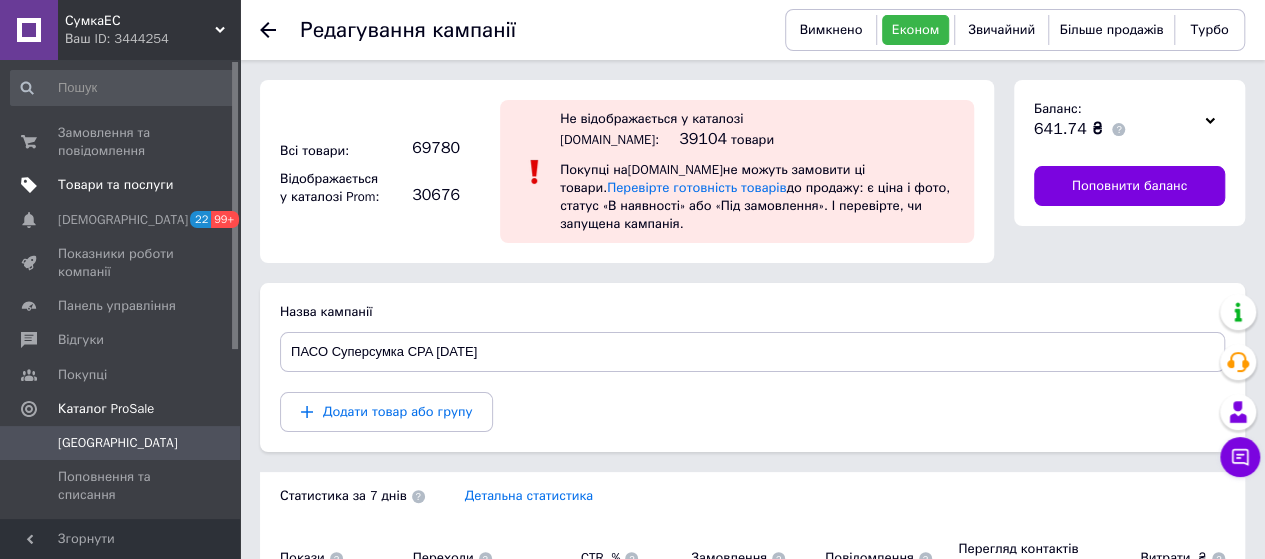 click on "Товари та послуги" at bounding box center (115, 185) 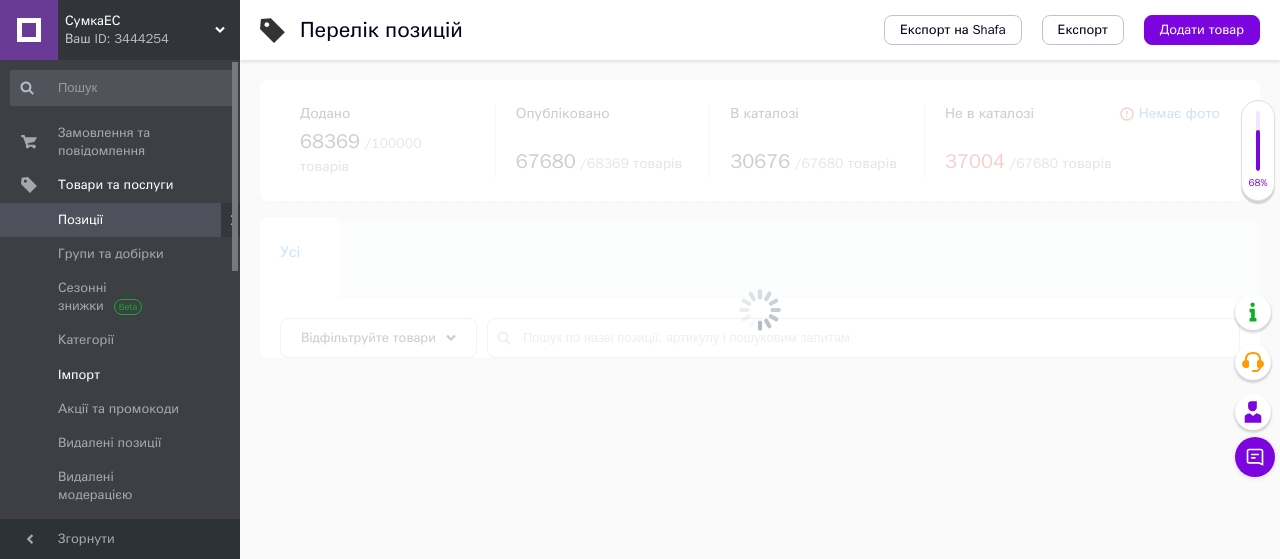 click on "Імпорт" at bounding box center (121, 375) 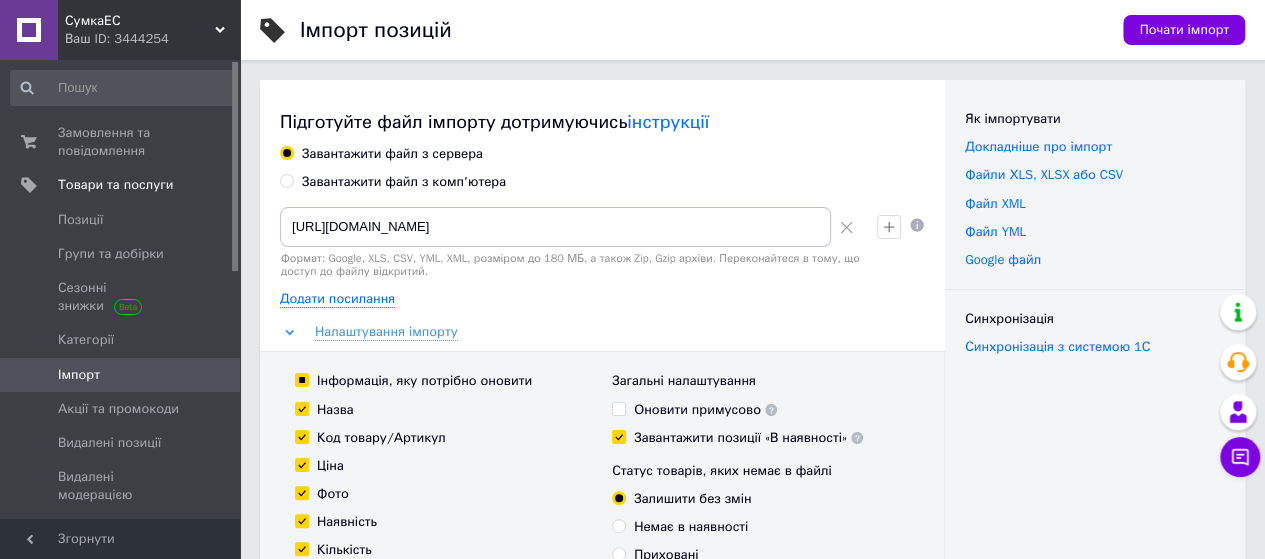 click 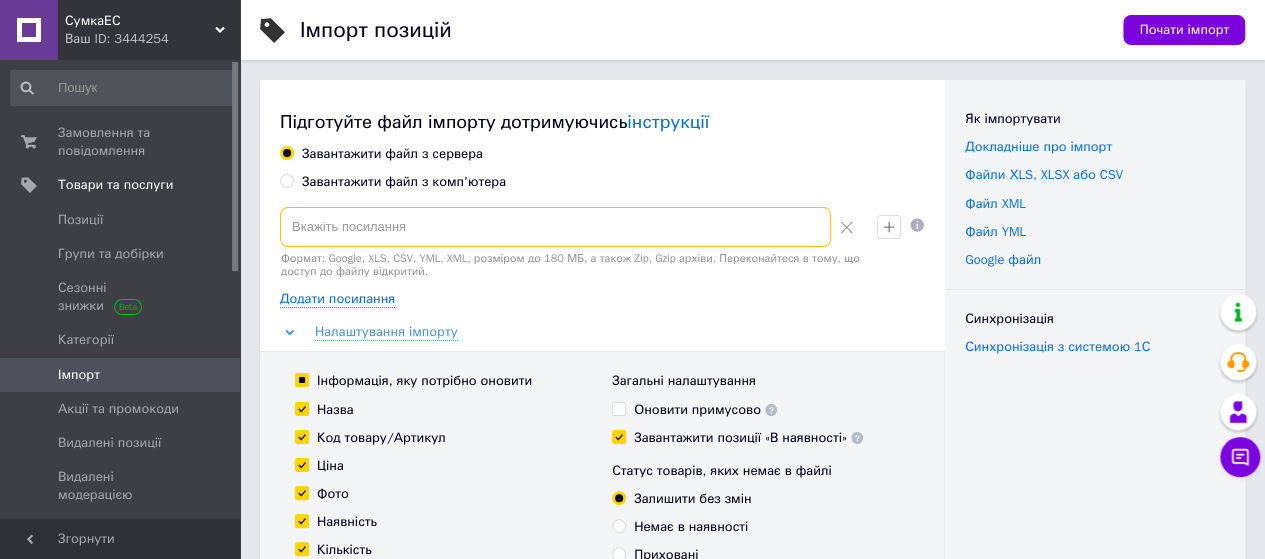 click at bounding box center (555, 227) 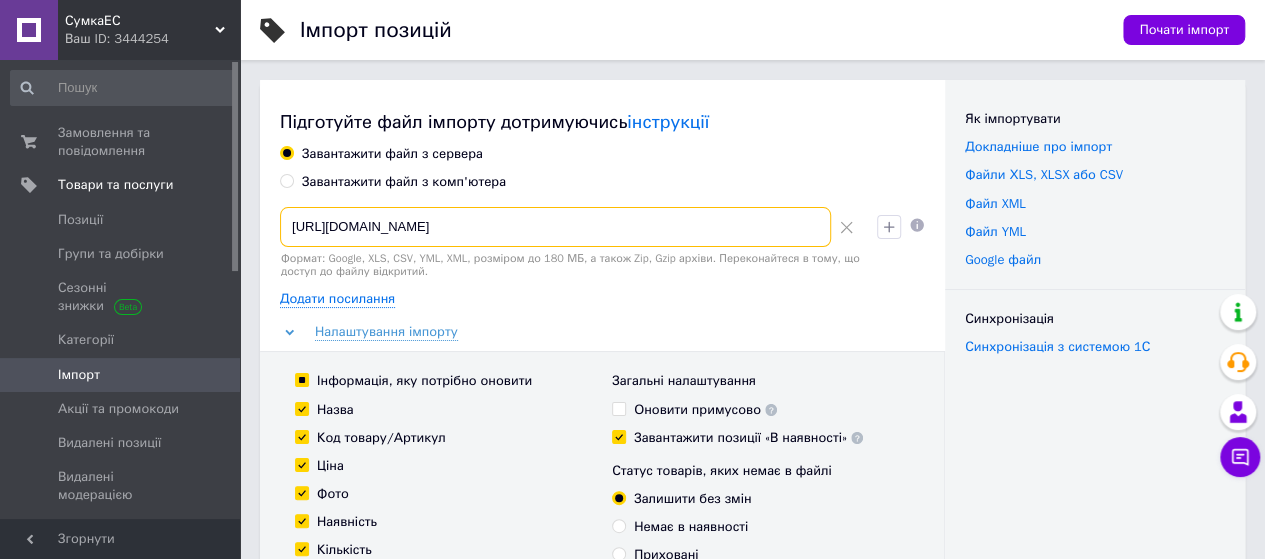 scroll, scrollTop: 0, scrollLeft: 3486, axis: horizontal 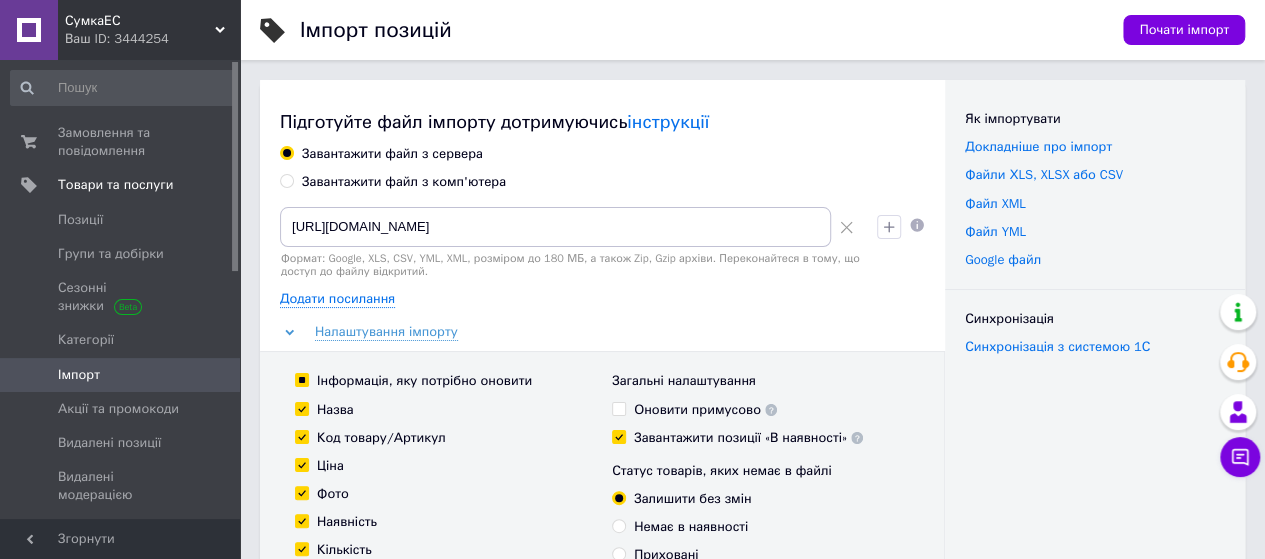 click on "Додати посилання" at bounding box center (602, 299) 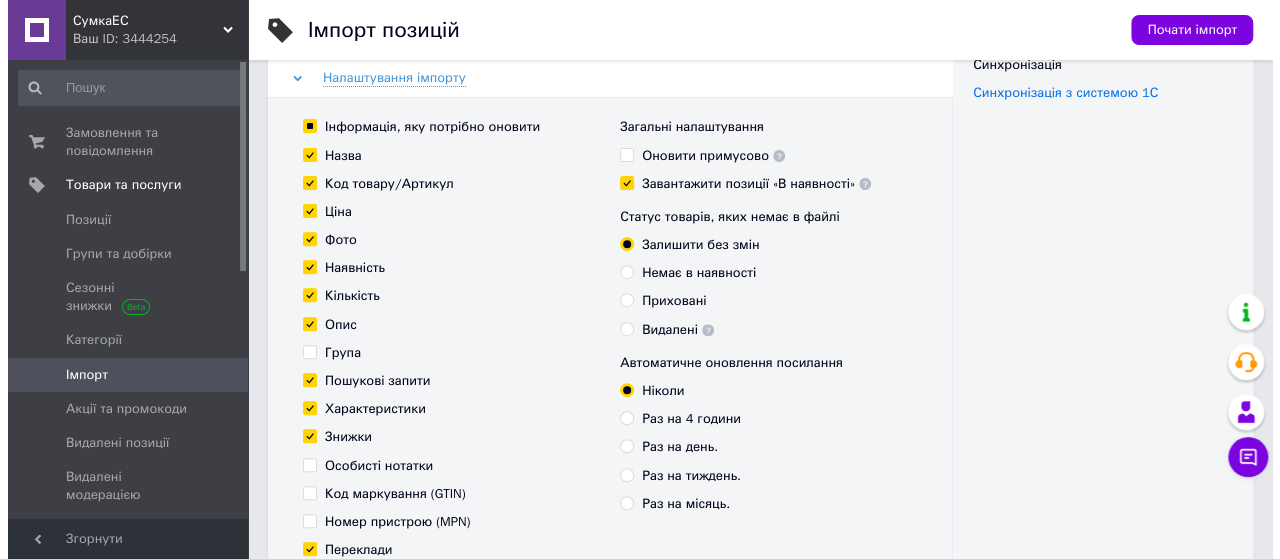 scroll, scrollTop: 300, scrollLeft: 0, axis: vertical 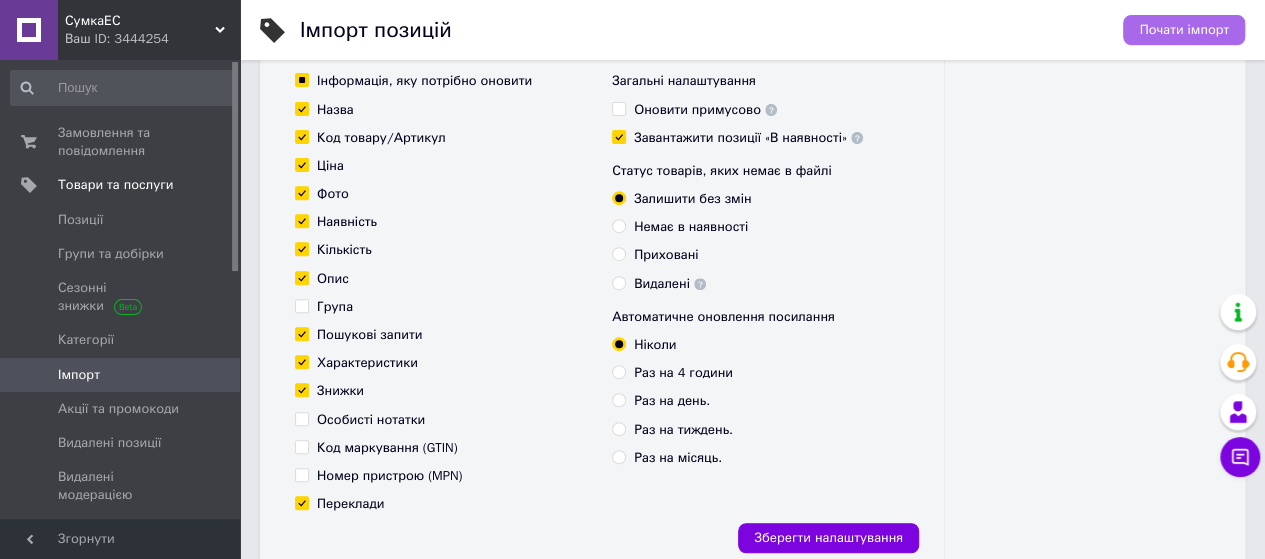 click on "Почати імпорт" at bounding box center (1184, 30) 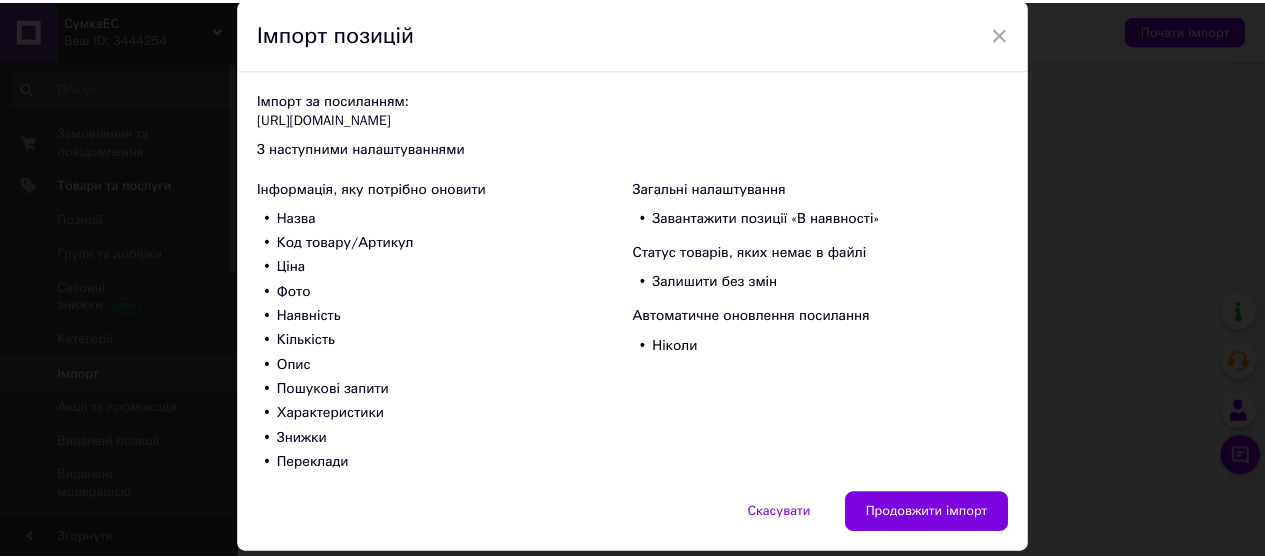 scroll, scrollTop: 136, scrollLeft: 0, axis: vertical 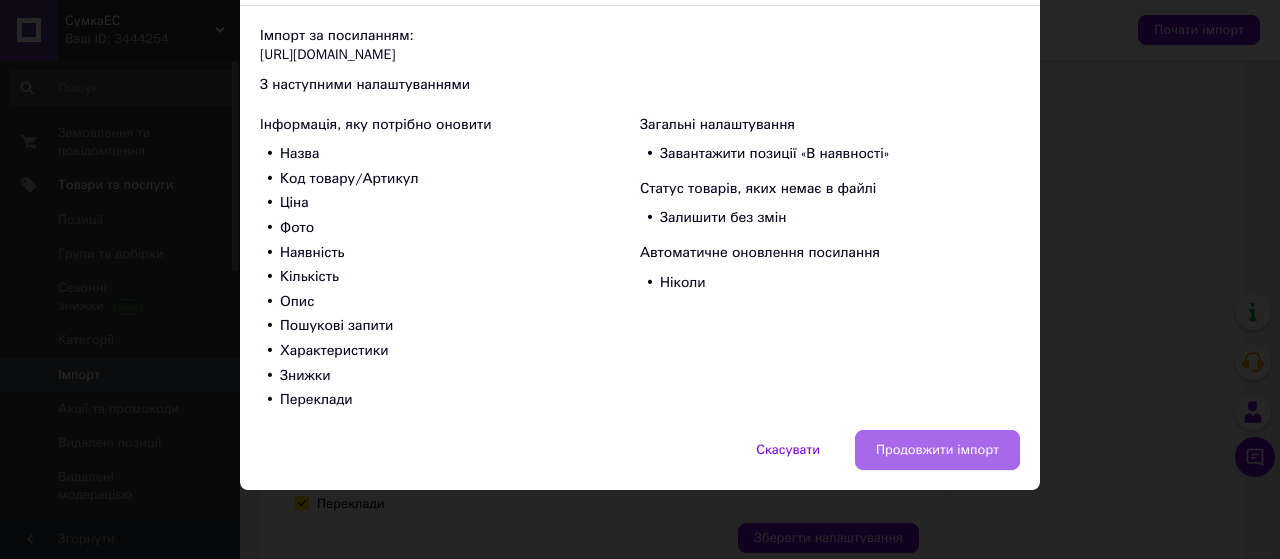 click on "Продовжити імпорт" at bounding box center [937, 450] 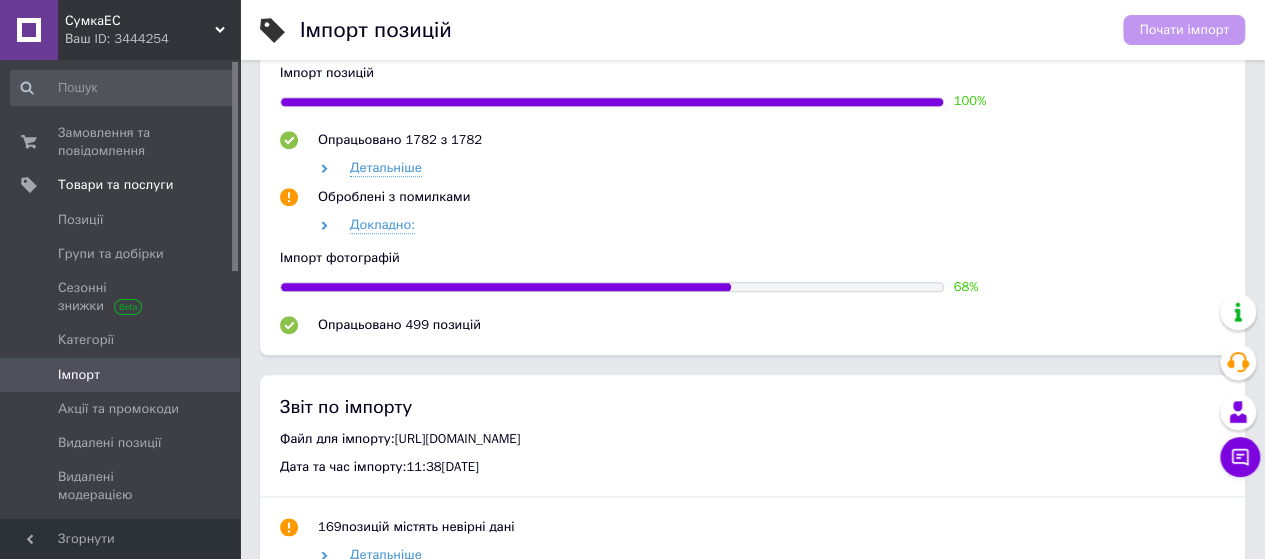 scroll, scrollTop: 900, scrollLeft: 0, axis: vertical 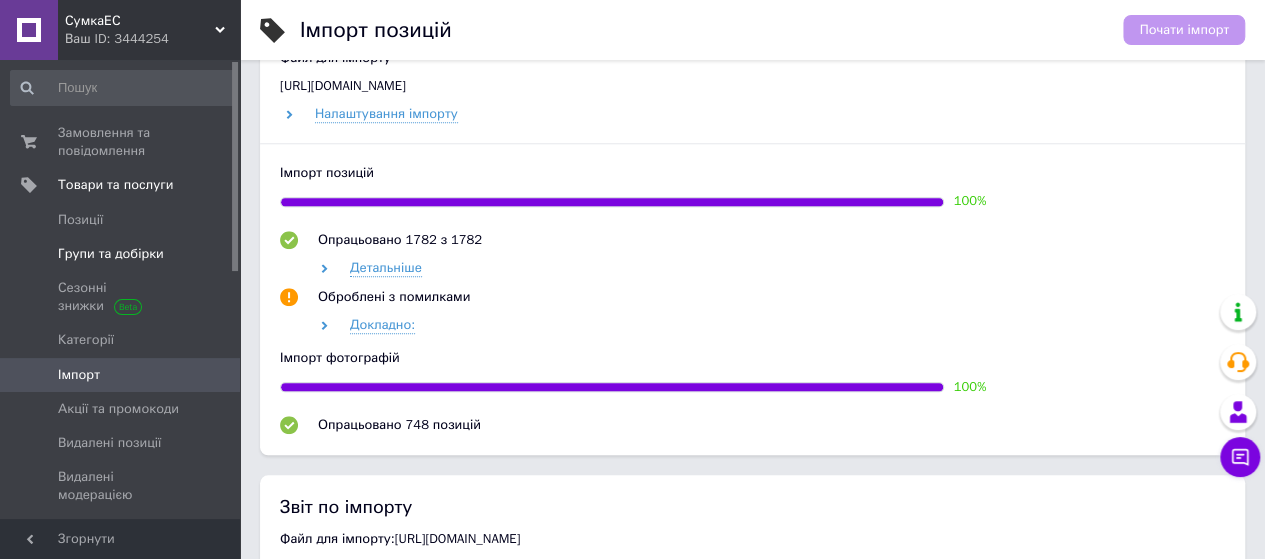 click on "Групи та добірки" at bounding box center (111, 254) 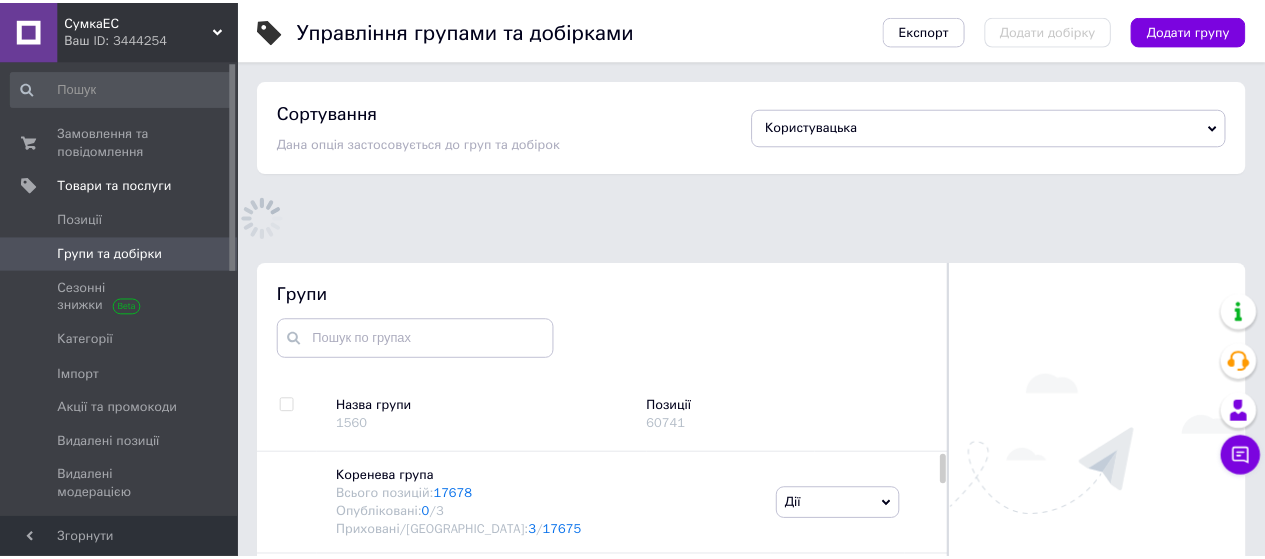 scroll, scrollTop: 50, scrollLeft: 0, axis: vertical 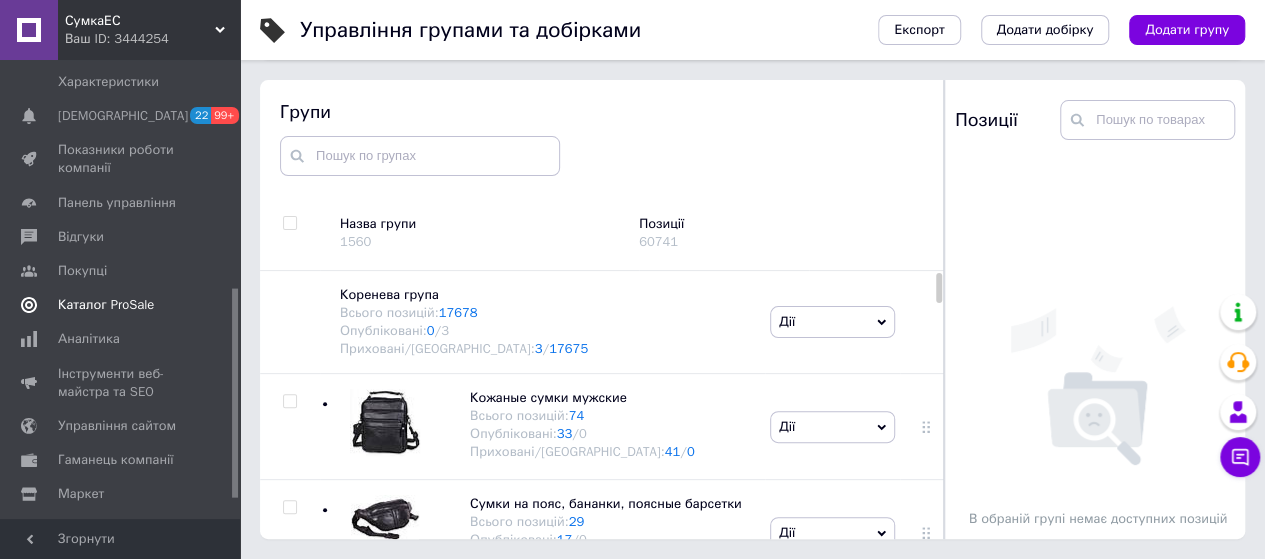 click on "Каталог ProSale" at bounding box center [106, 305] 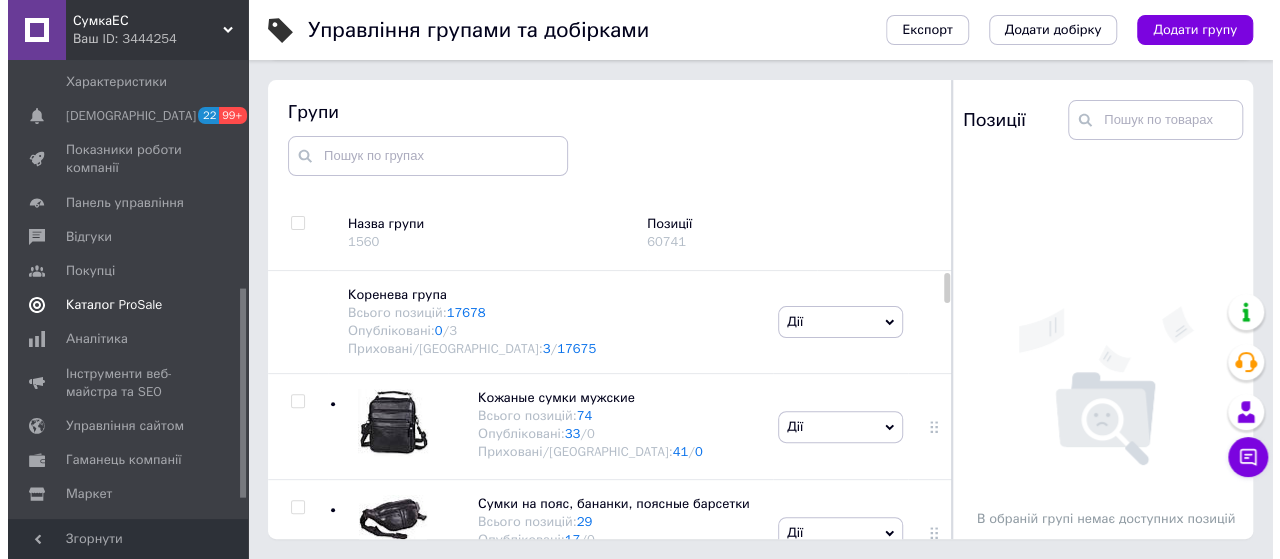scroll, scrollTop: 0, scrollLeft: 0, axis: both 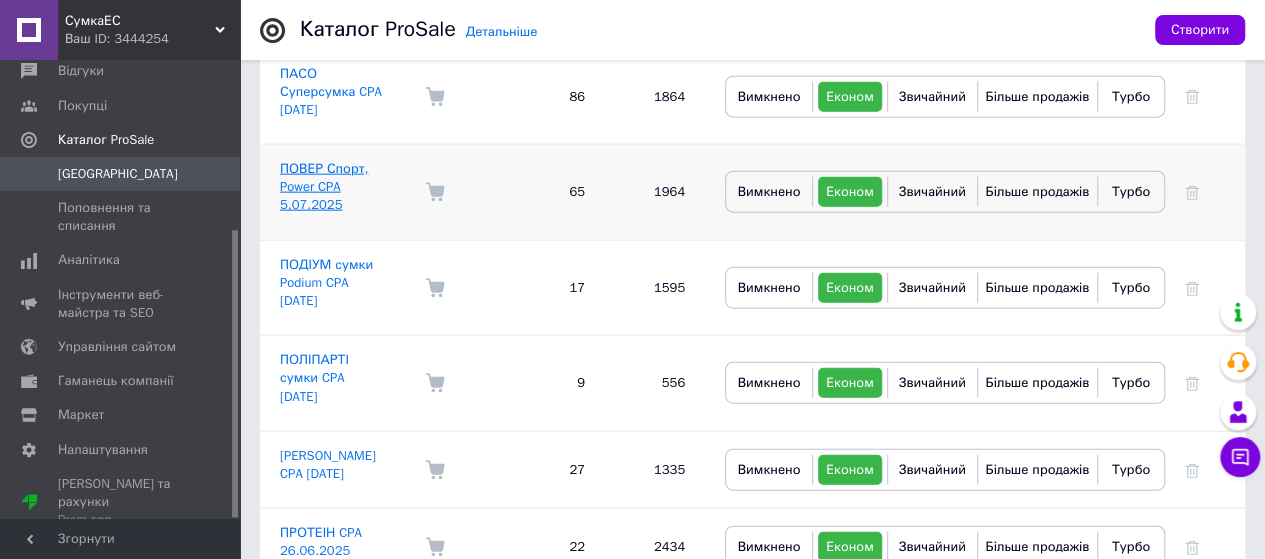 click on "ПОВЕР Спорт, Power CPA 5,07.2025" at bounding box center [324, 186] 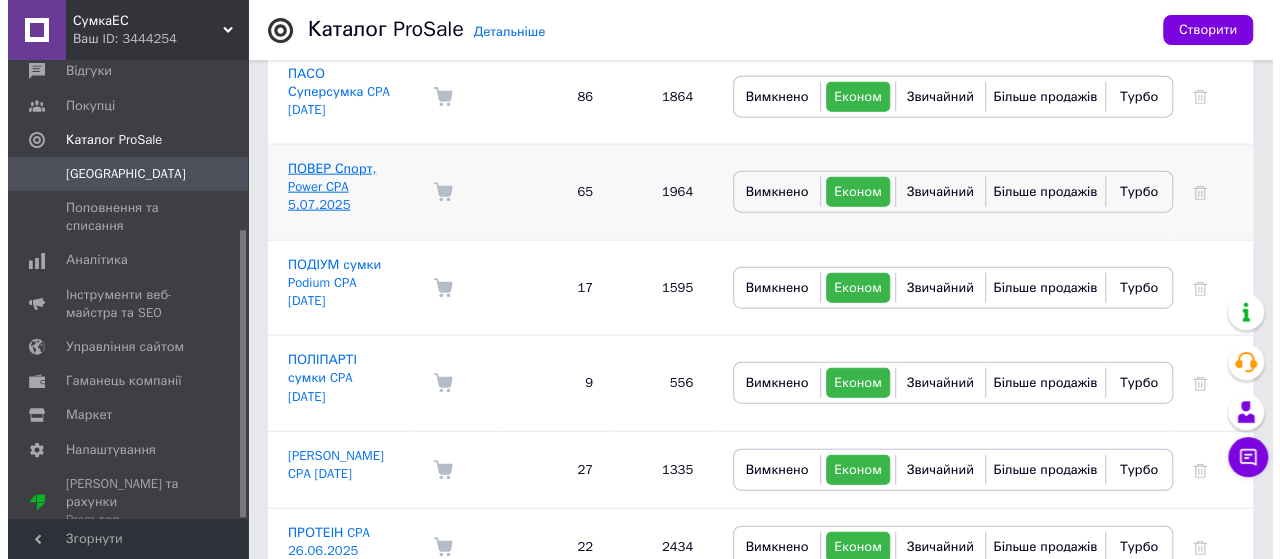 scroll, scrollTop: 0, scrollLeft: 0, axis: both 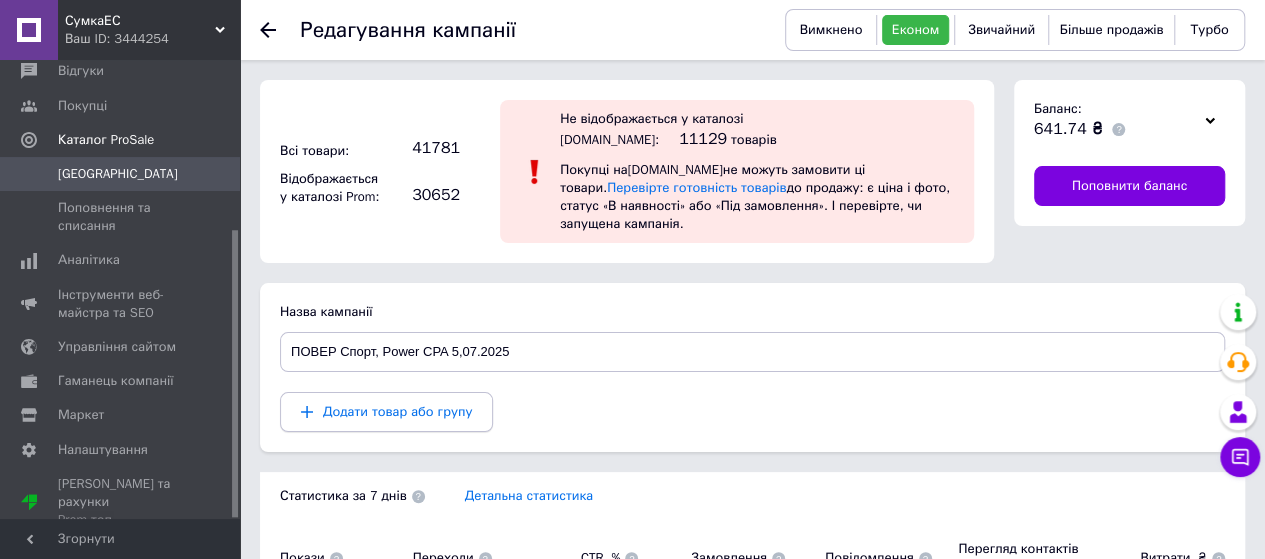 click on "Додати товар або групу" at bounding box center (397, 411) 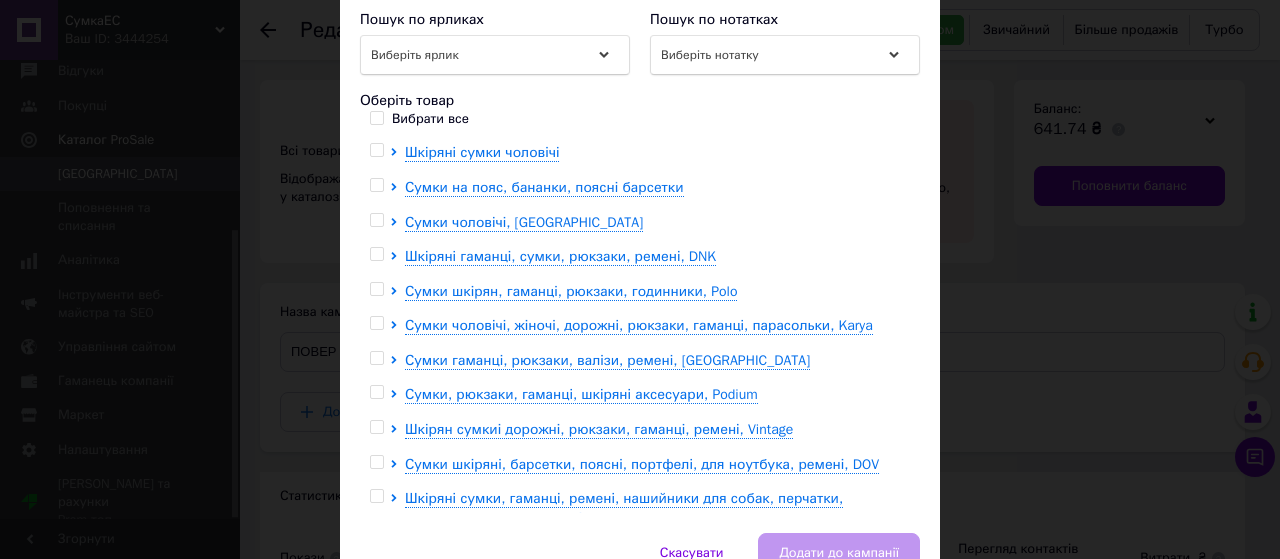 scroll, scrollTop: 400, scrollLeft: 0, axis: vertical 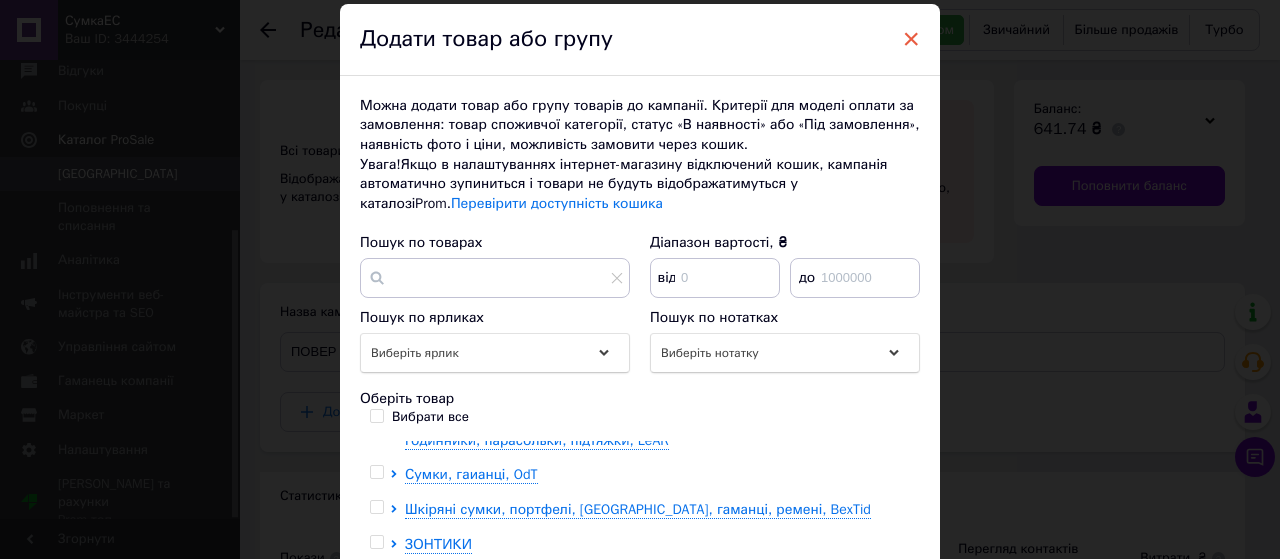 click on "×" at bounding box center (911, 39) 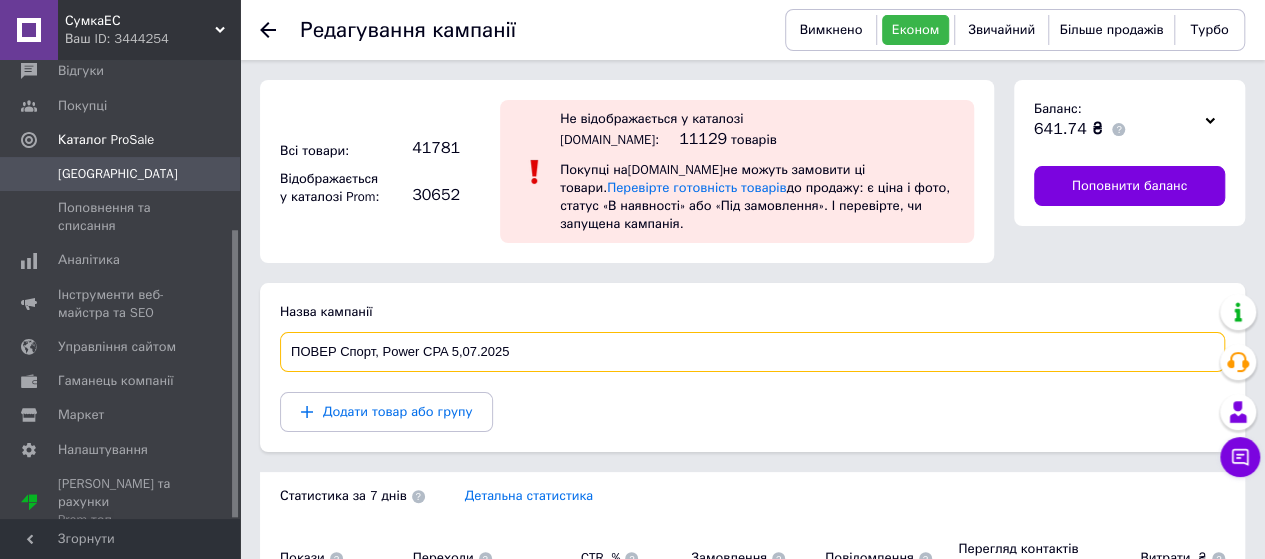 drag, startPoint x: 452, startPoint y: 308, endPoint x: 436, endPoint y: 353, distance: 47.759815 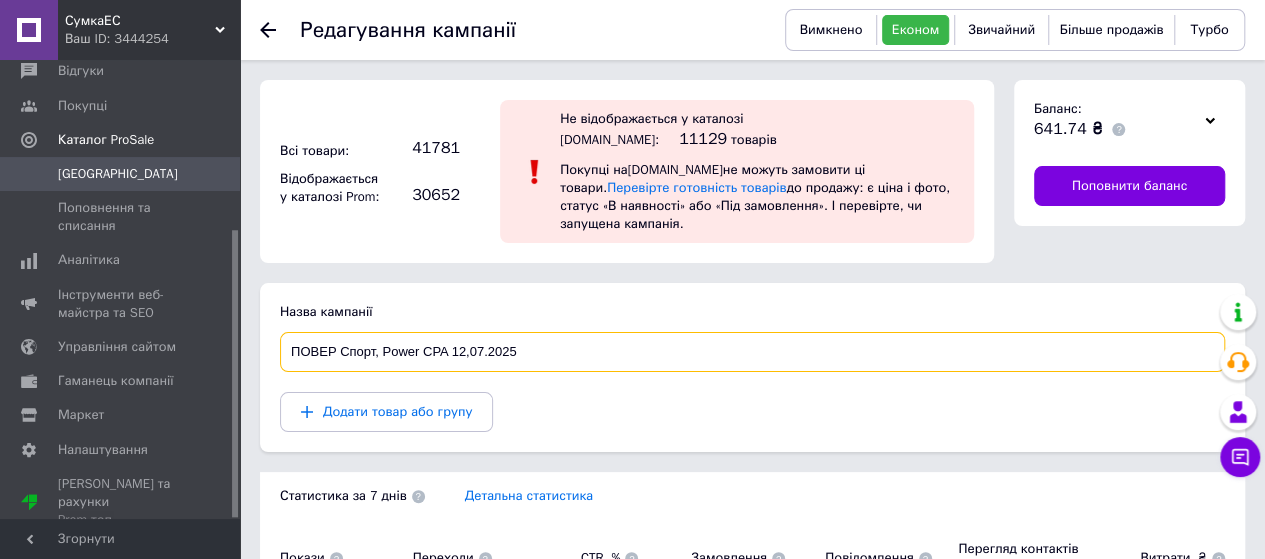 type on "ПОВЕР Спорт, Power CPA 12,07.2025" 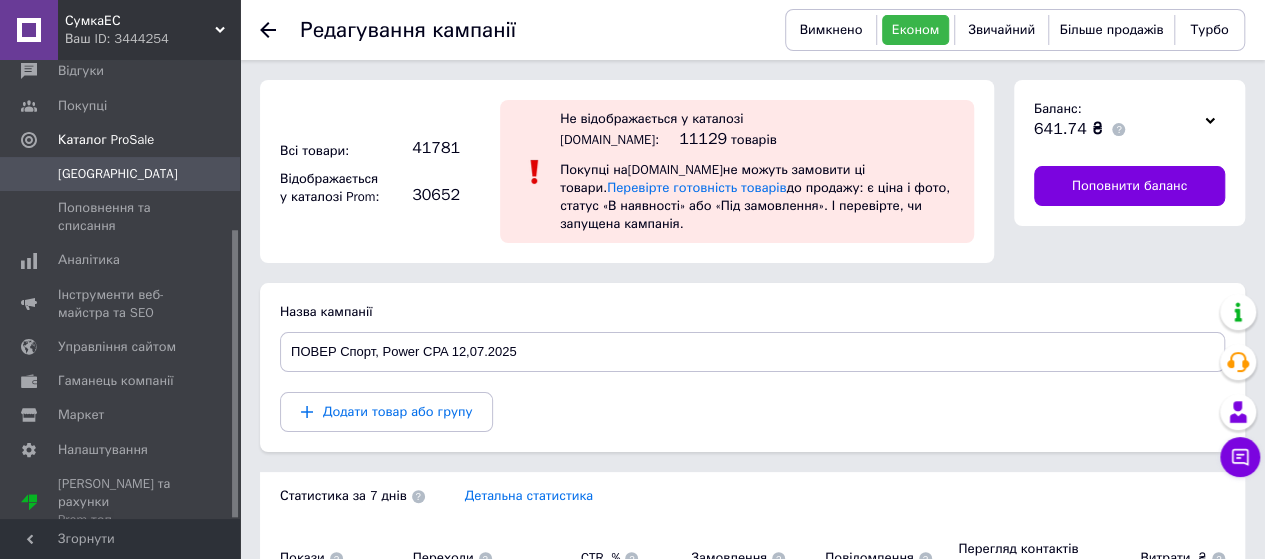 click on "Додати товар або групу" at bounding box center (752, 412) 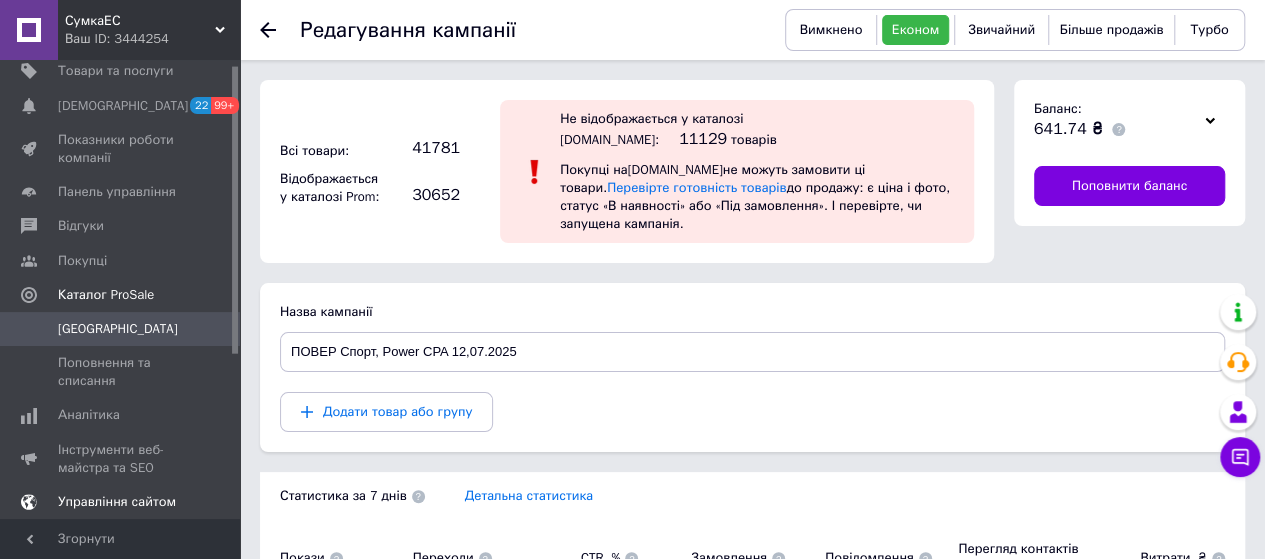 scroll, scrollTop: 0, scrollLeft: 0, axis: both 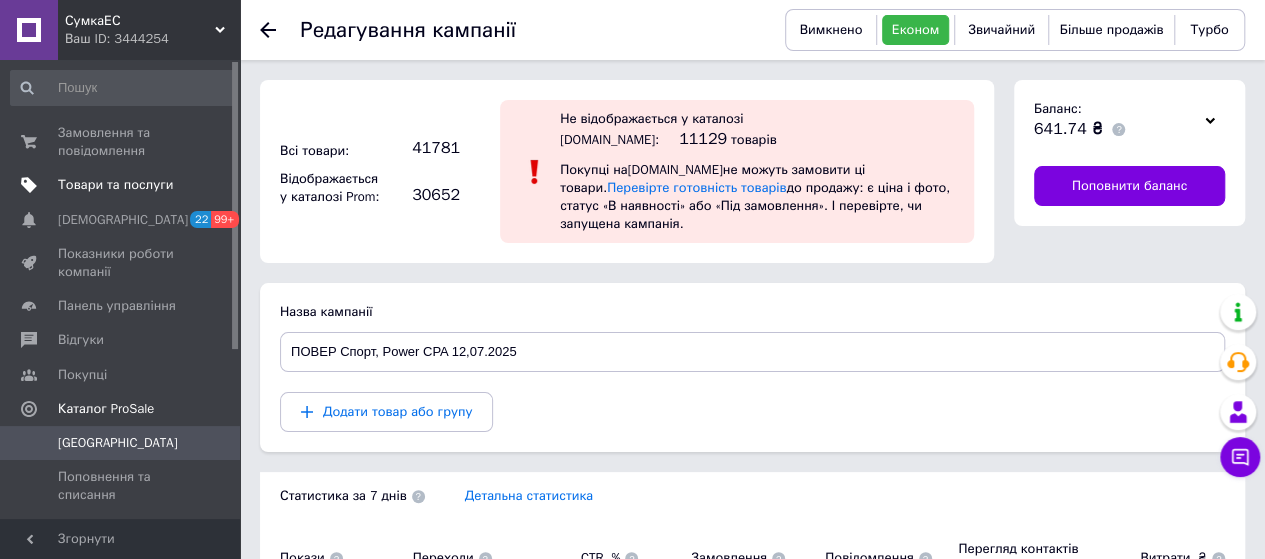 click on "Товари та послуги" at bounding box center [115, 185] 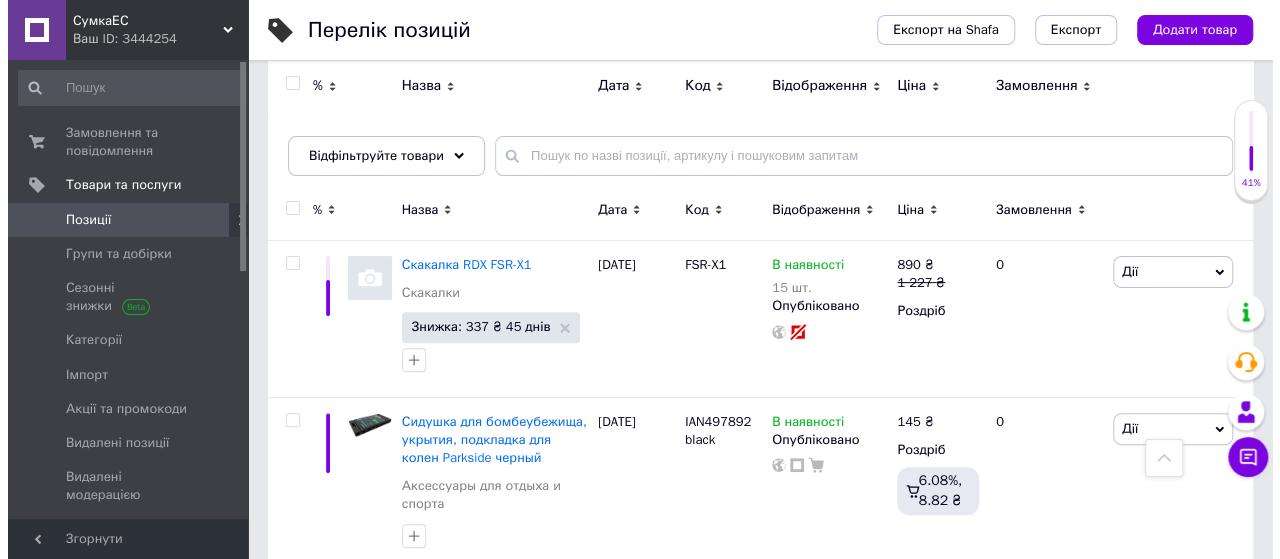 scroll, scrollTop: 0, scrollLeft: 0, axis: both 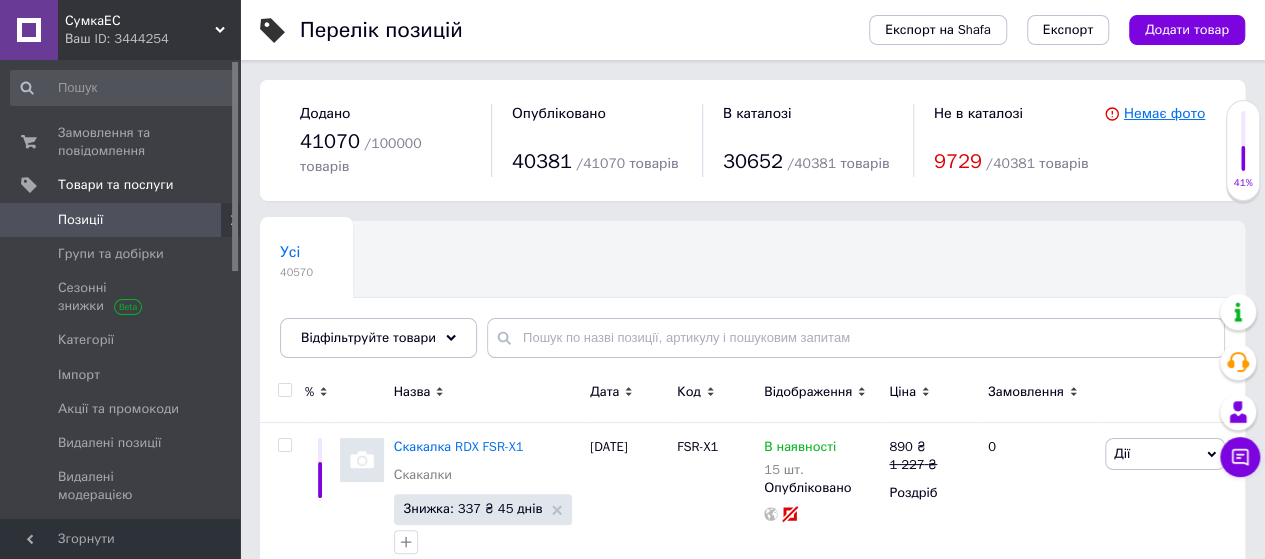click on "Немає фото" at bounding box center (1164, 113) 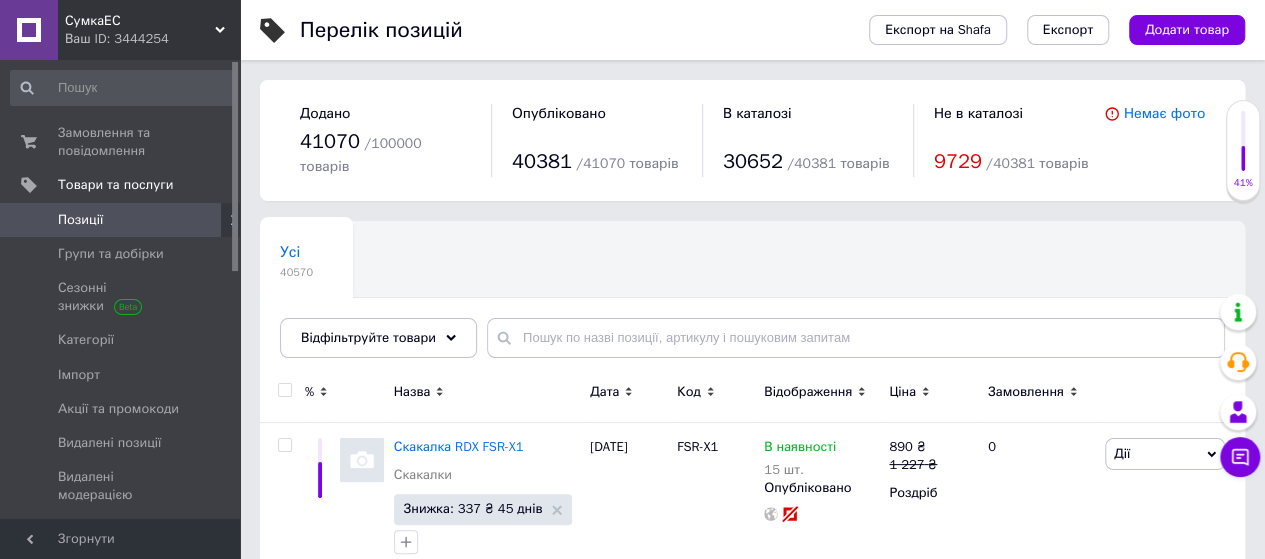click on "Позиції" at bounding box center [121, 220] 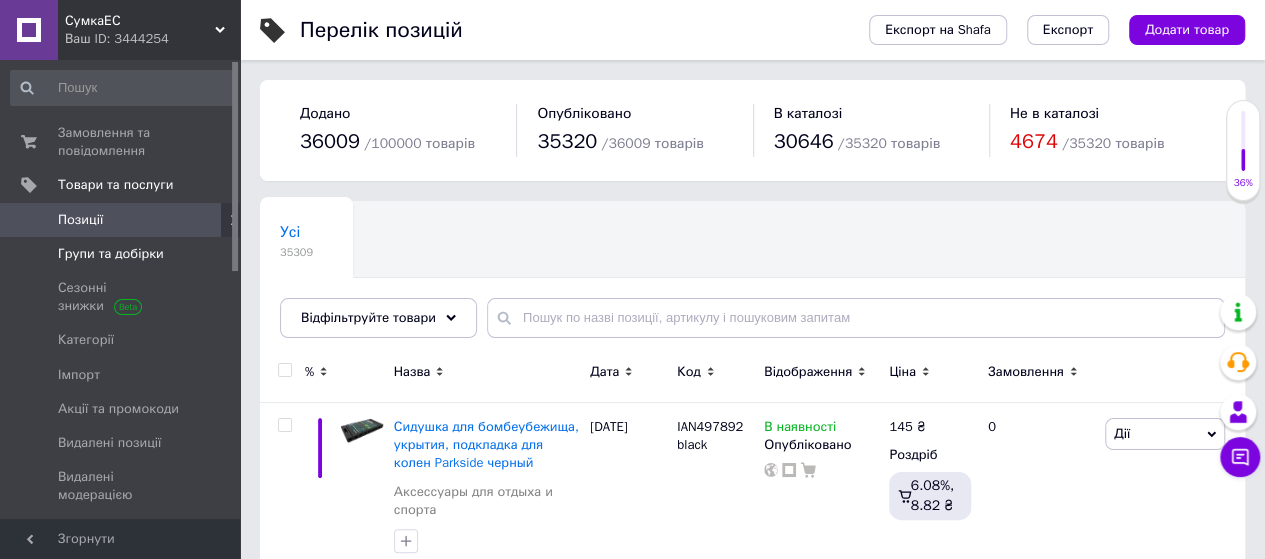 click on "Групи та добірки" at bounding box center [111, 254] 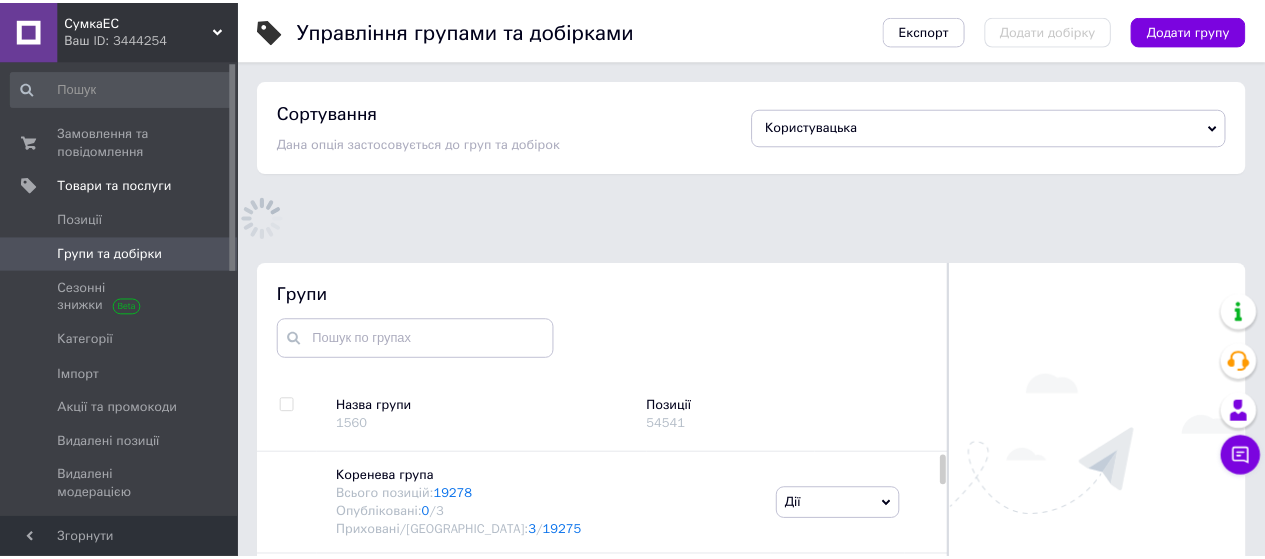 scroll, scrollTop: 166, scrollLeft: 0, axis: vertical 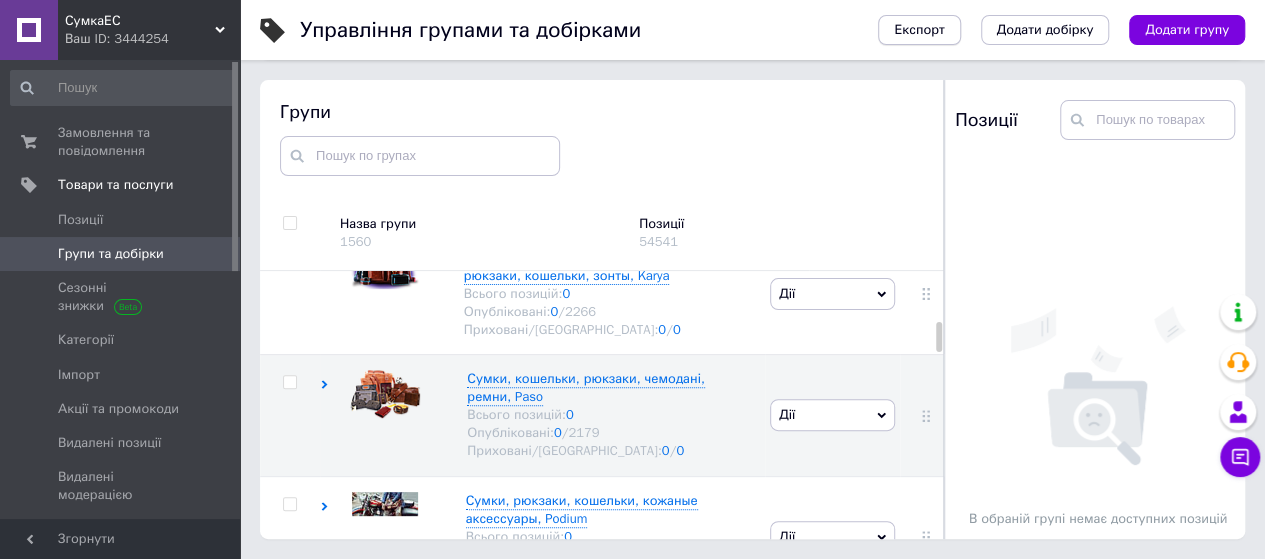 click on "Експорт" at bounding box center (919, 30) 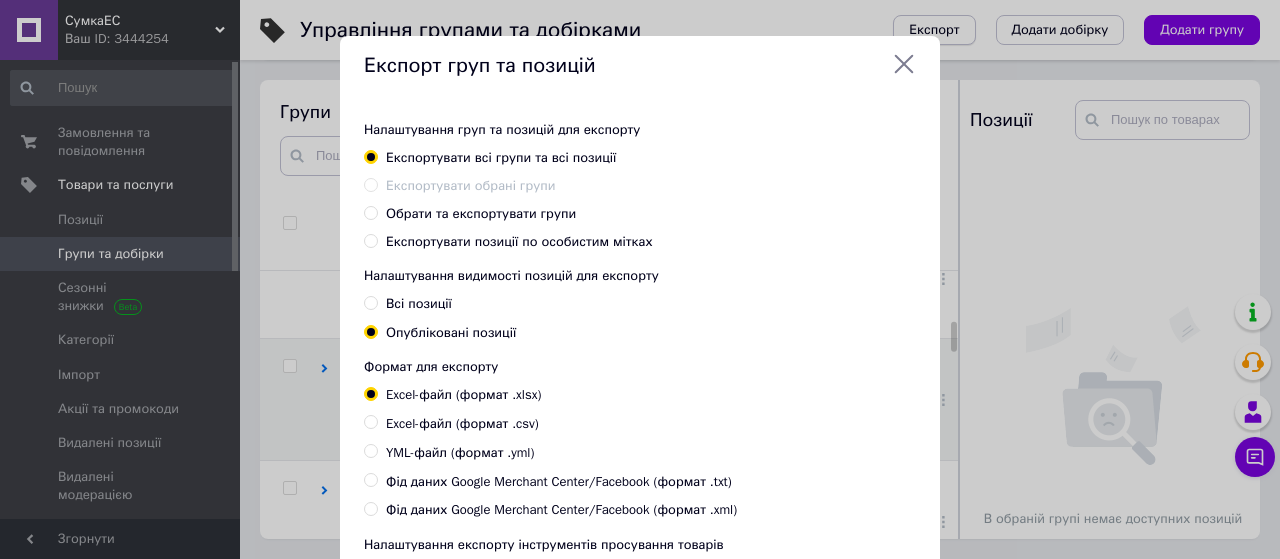 scroll, scrollTop: 688, scrollLeft: 0, axis: vertical 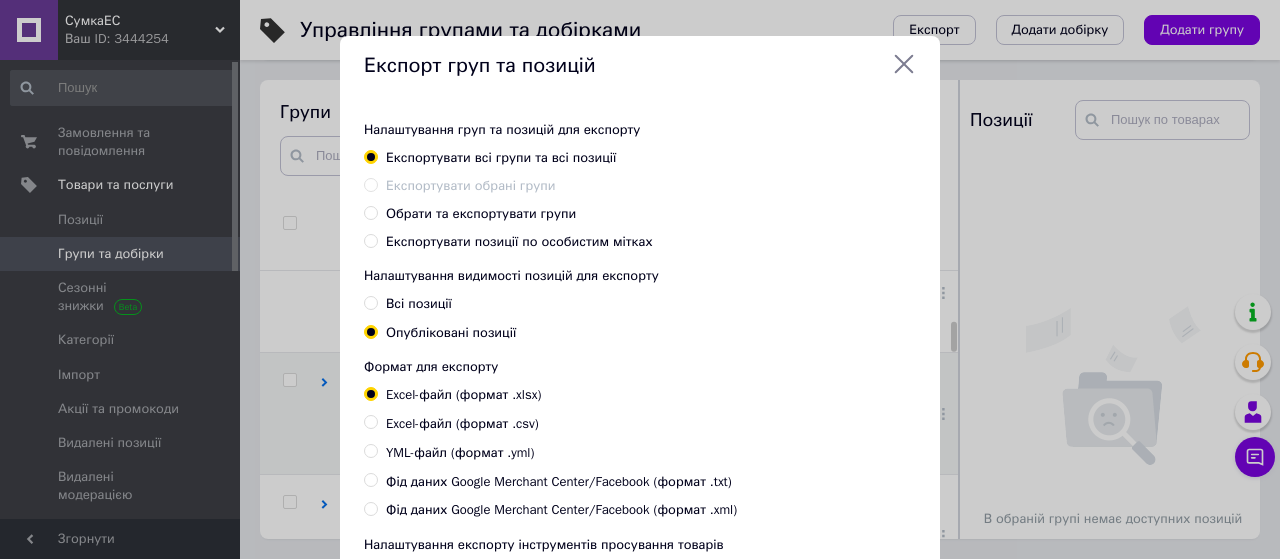 click on "Обрати та експортувати групи" at bounding box center [370, 212] 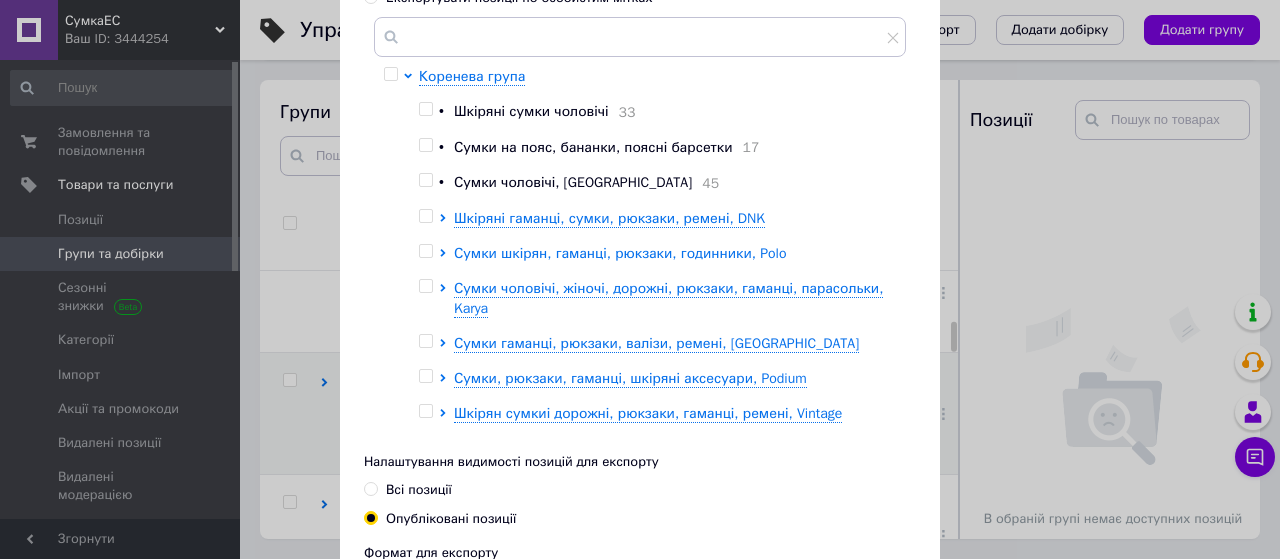 scroll, scrollTop: 200, scrollLeft: 0, axis: vertical 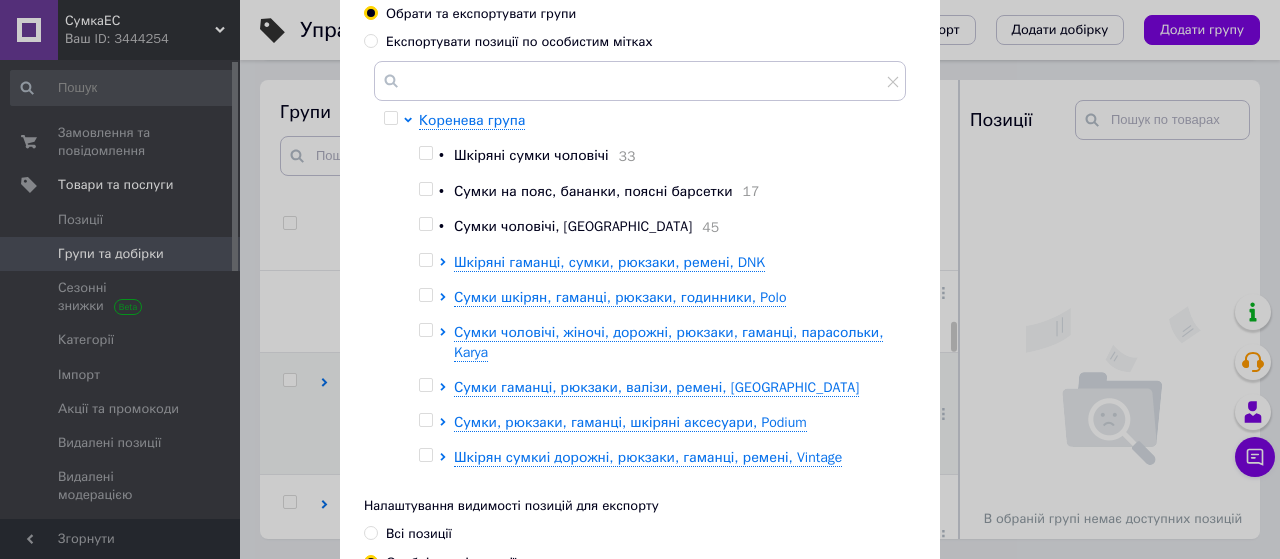 click at bounding box center [425, 153] 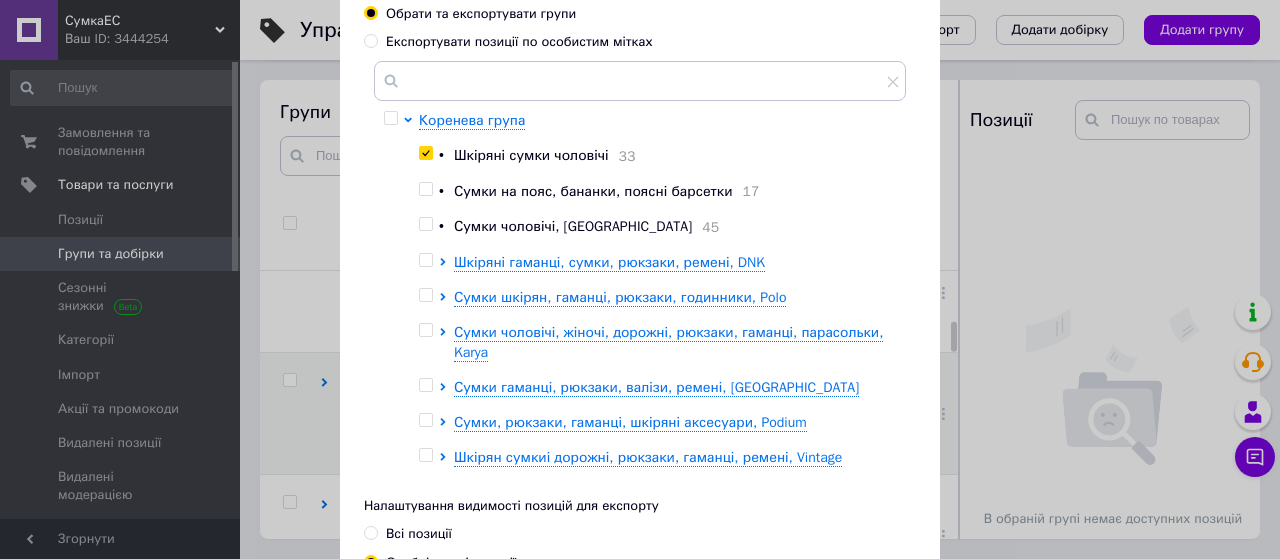 click at bounding box center [425, 189] 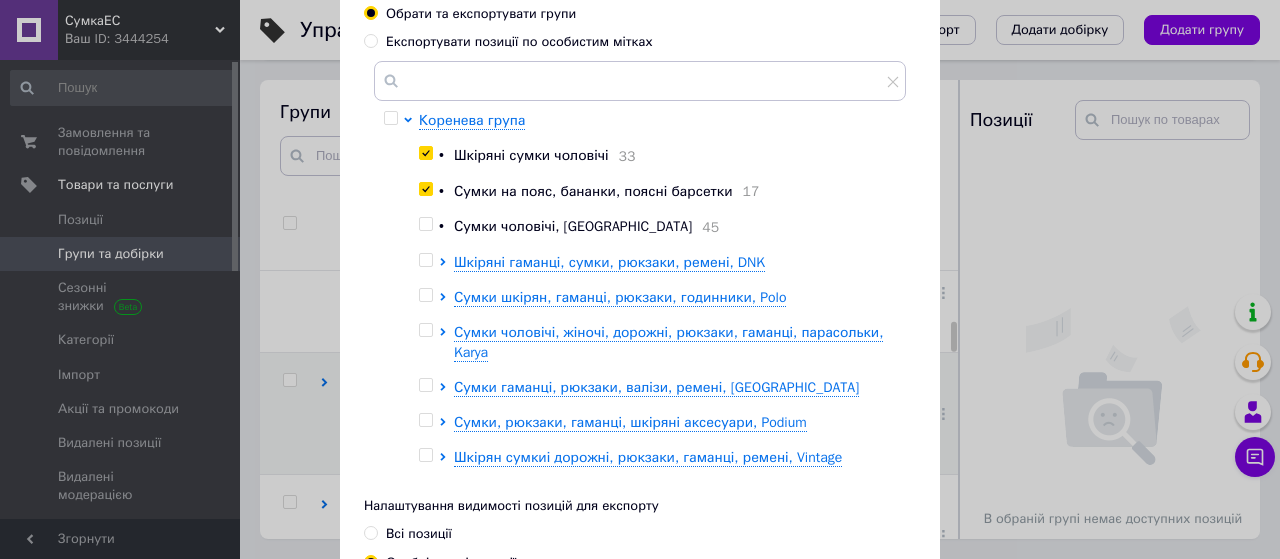 checkbox on "true" 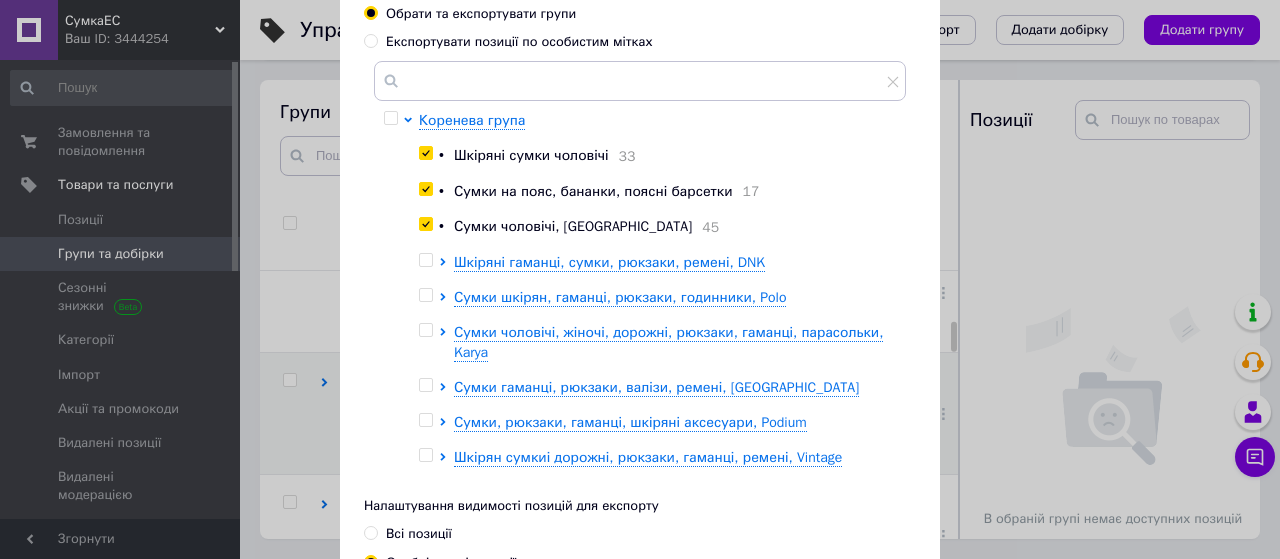checkbox on "true" 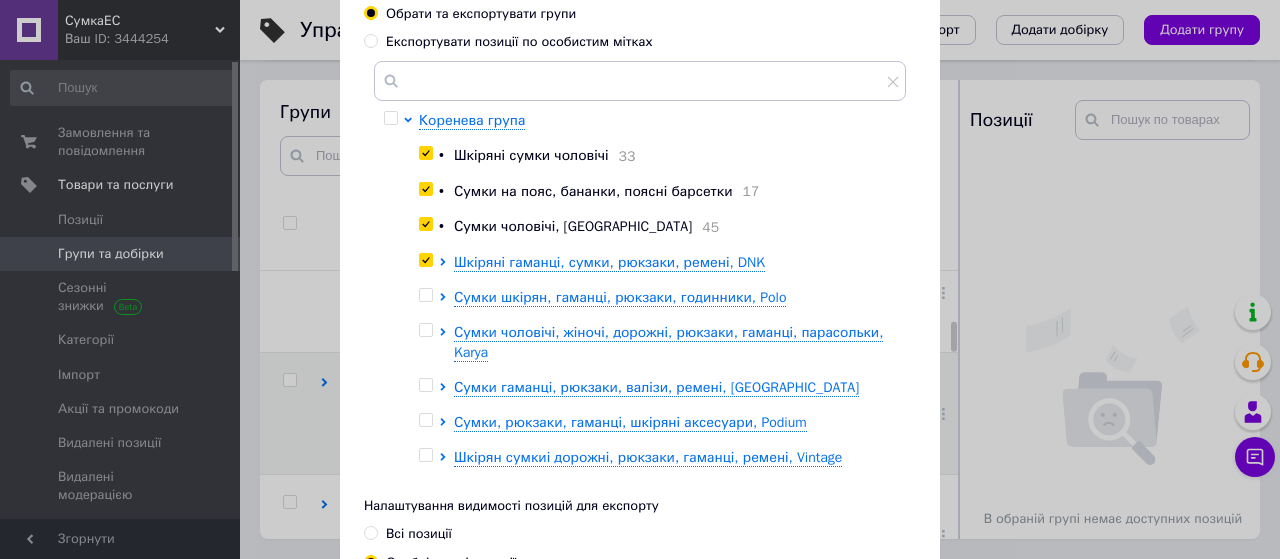 checkbox on "true" 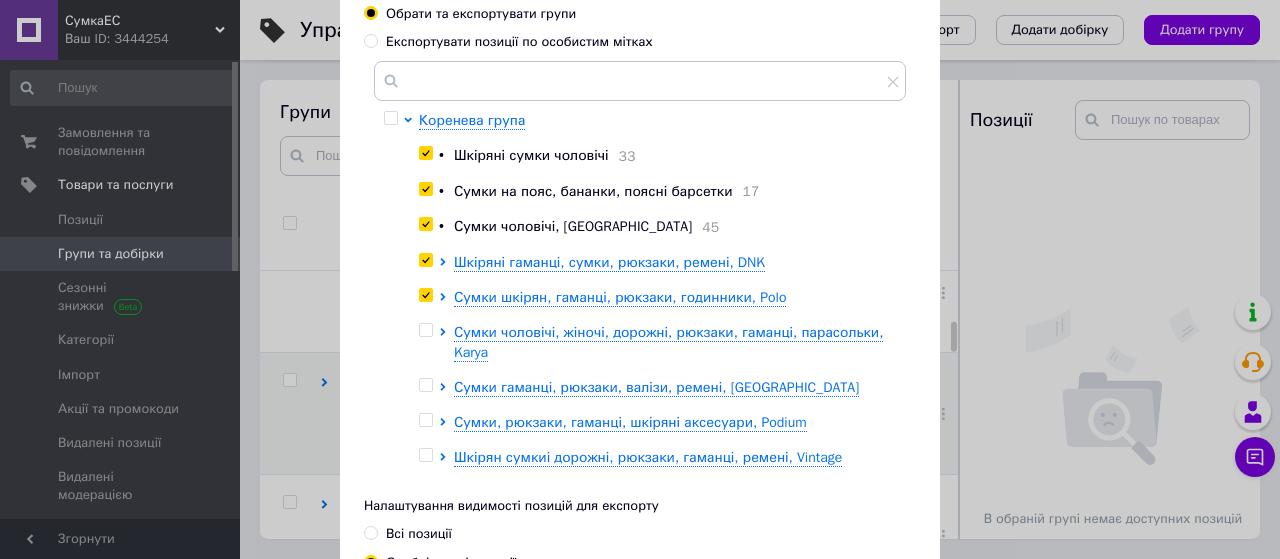 click at bounding box center [425, 330] 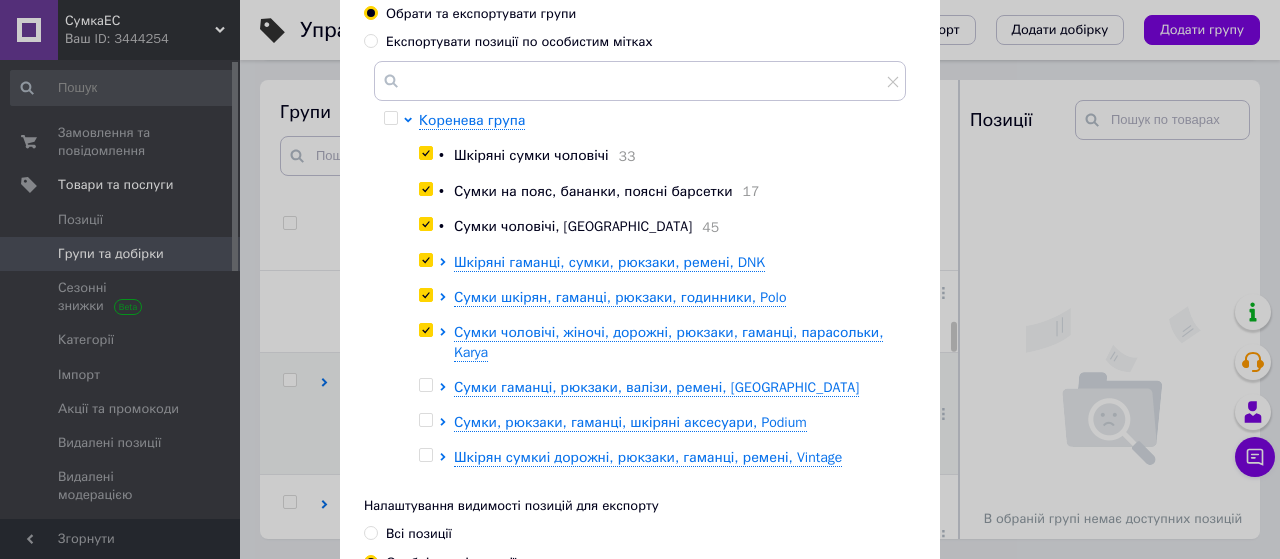 checkbox on "true" 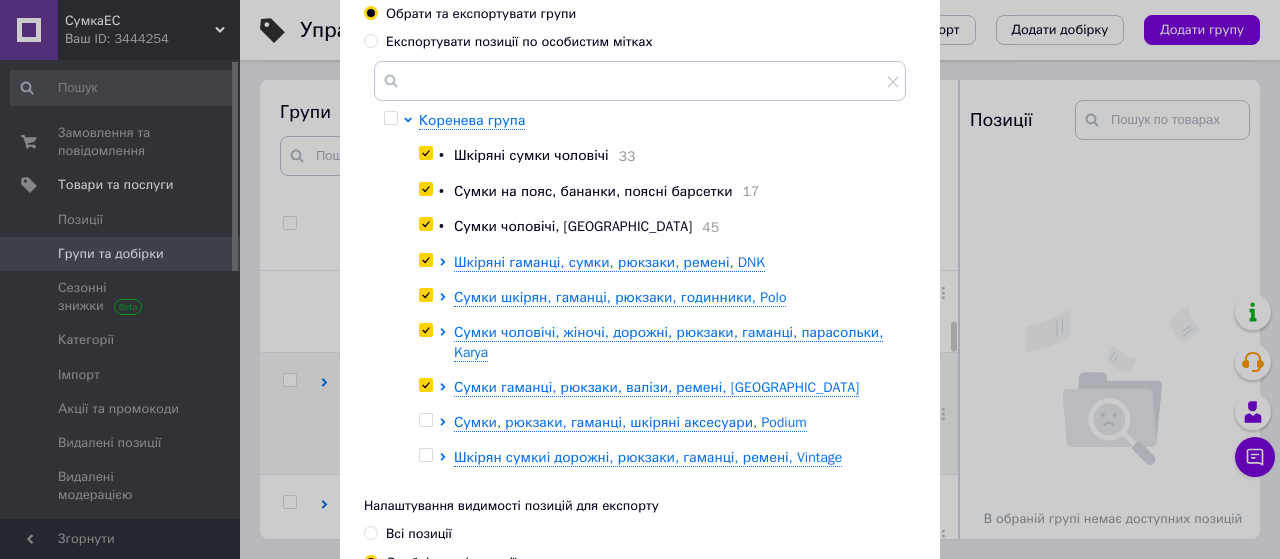 checkbox on "true" 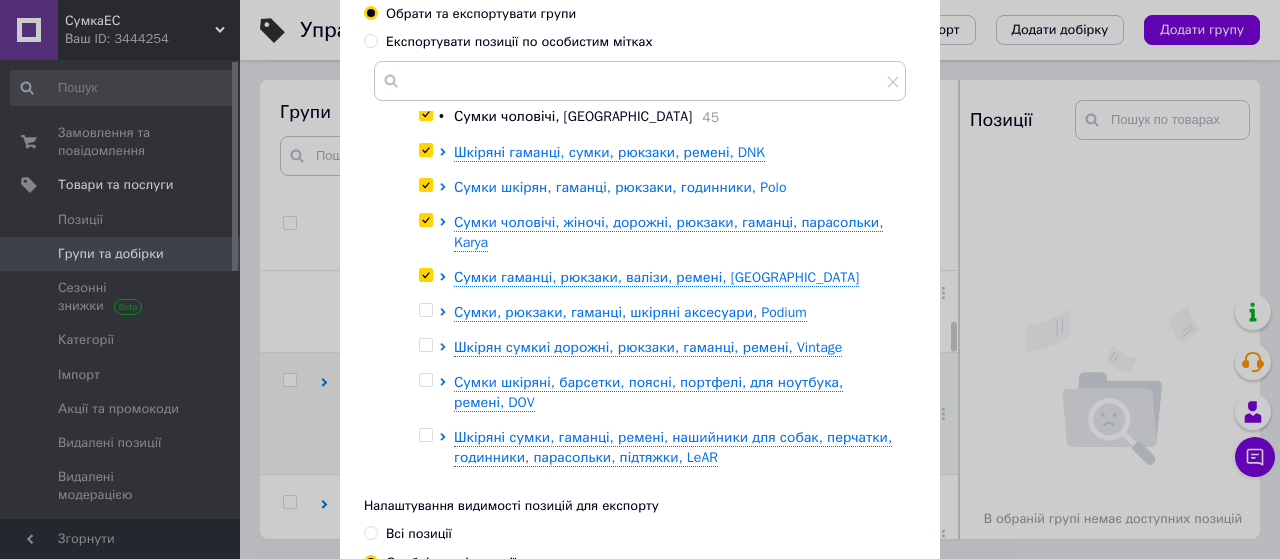 scroll, scrollTop: 200, scrollLeft: 0, axis: vertical 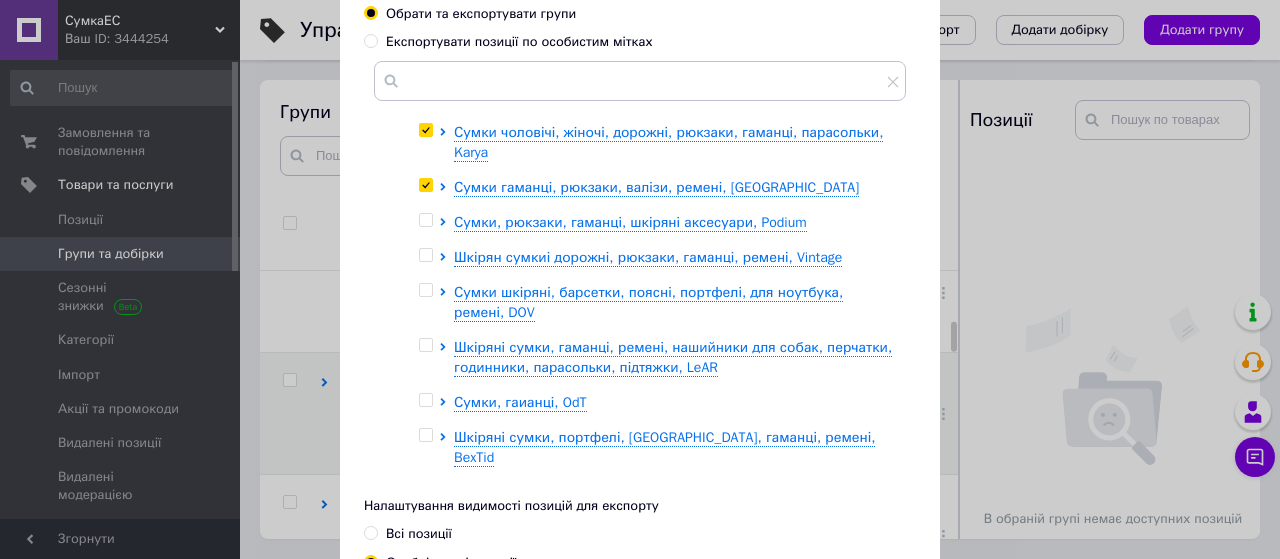 click at bounding box center (426, 220) 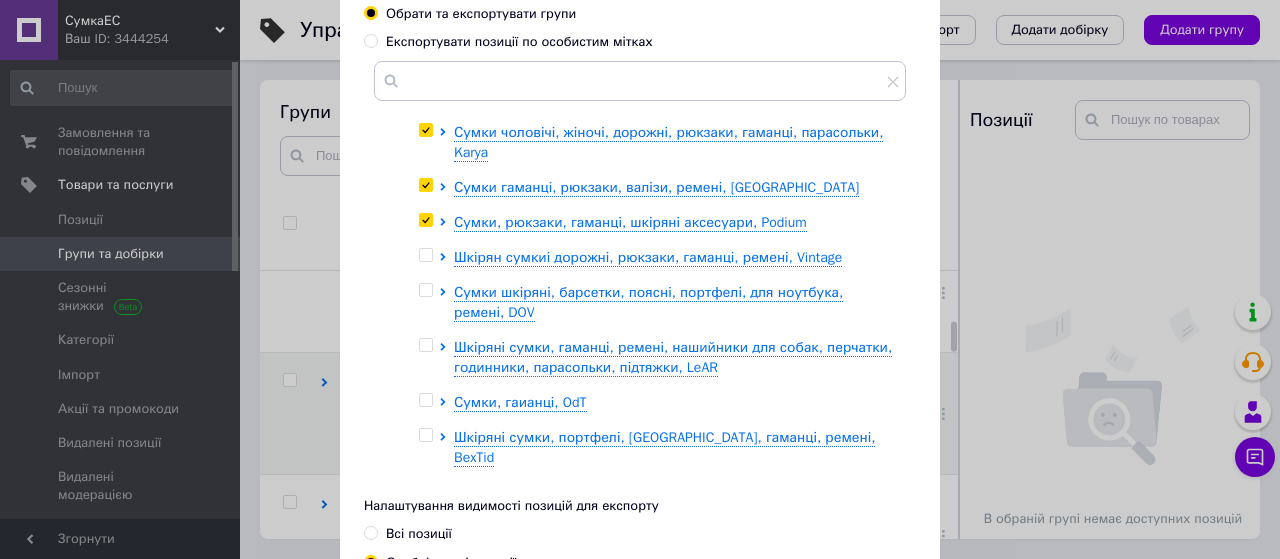 click at bounding box center (425, 255) 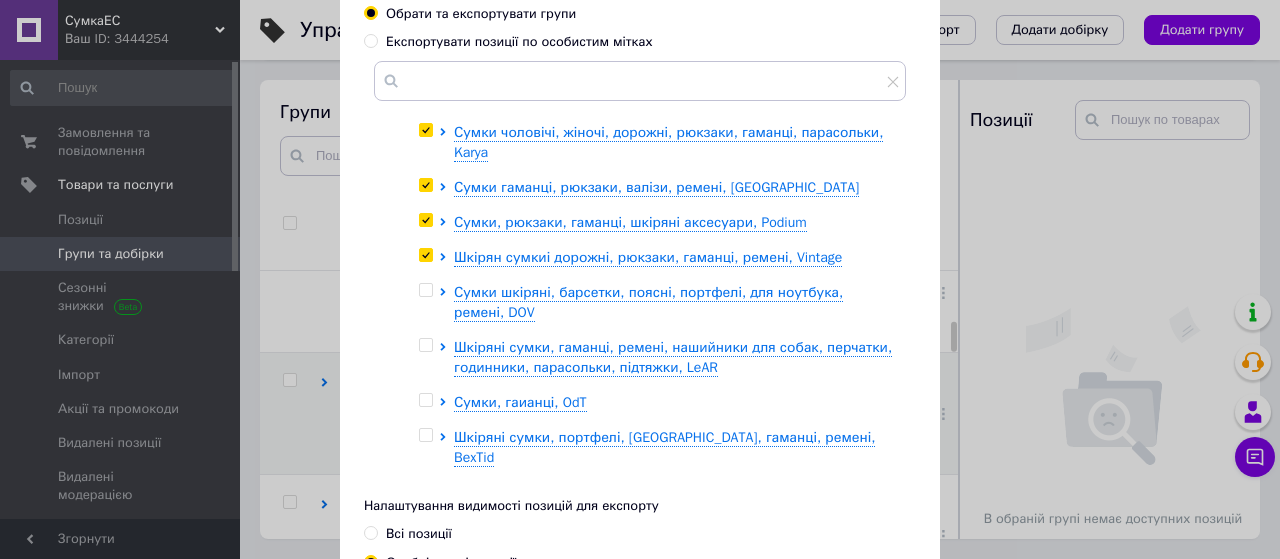 click at bounding box center (425, 290) 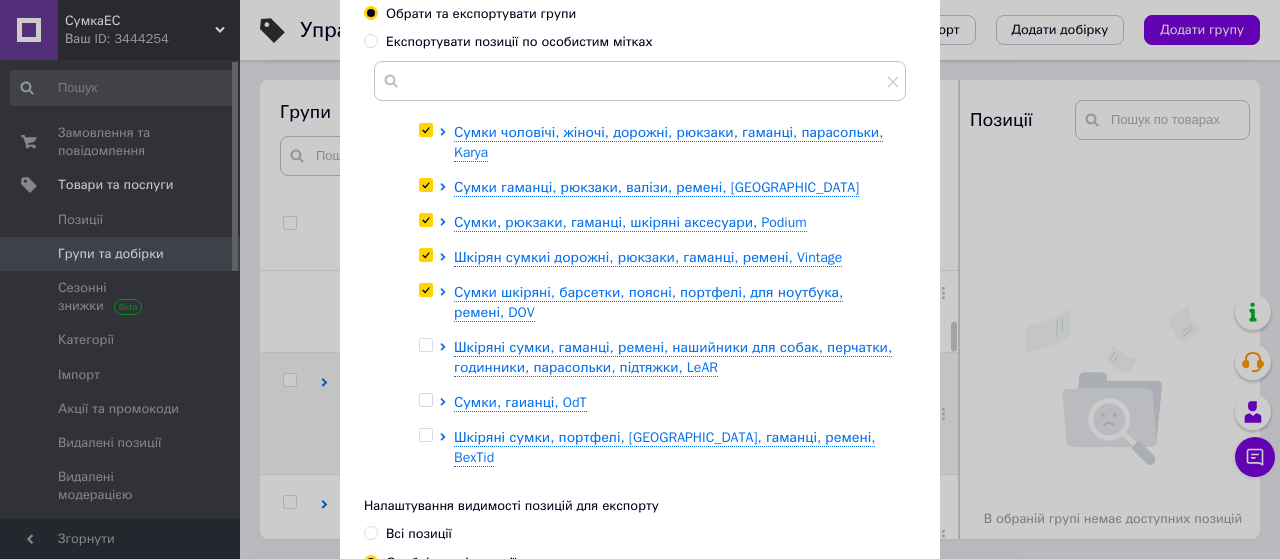 checkbox on "true" 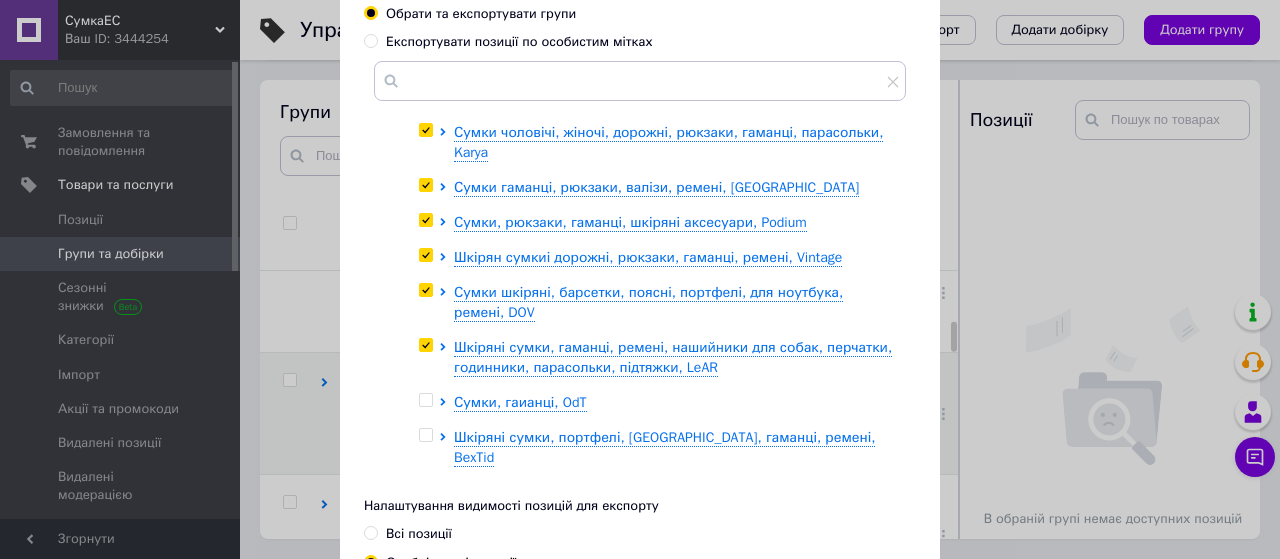 checkbox on "true" 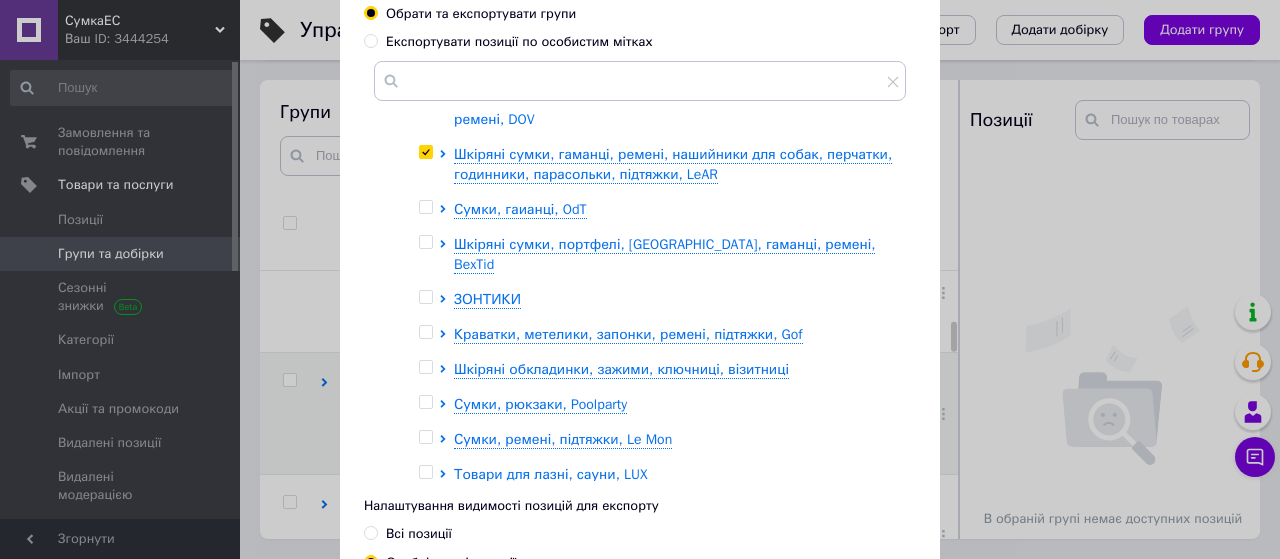scroll, scrollTop: 400, scrollLeft: 0, axis: vertical 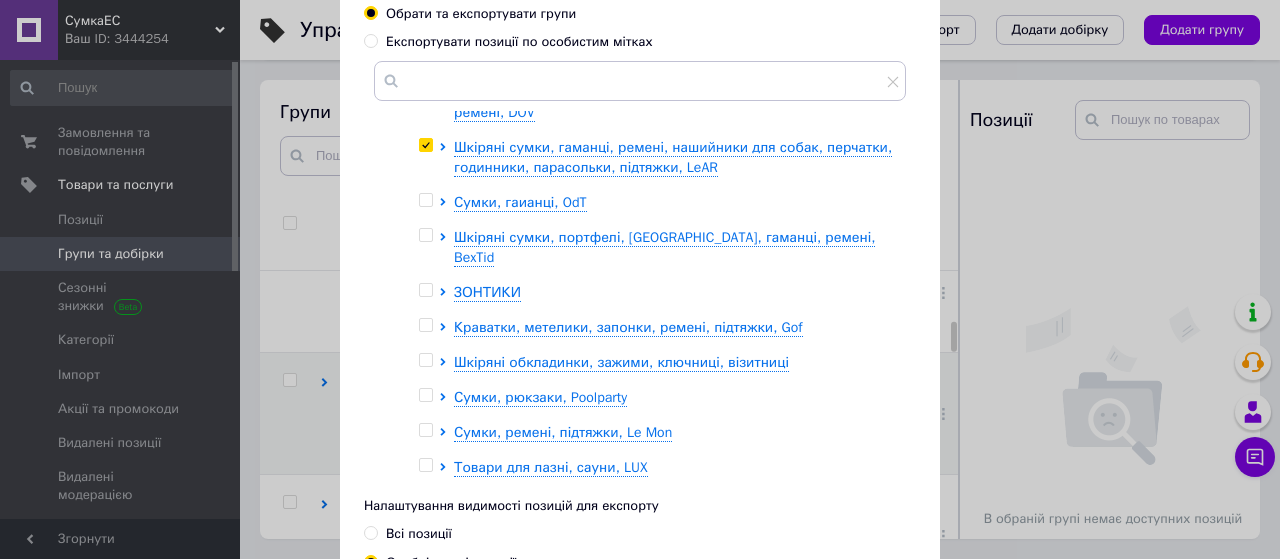 click at bounding box center [425, 200] 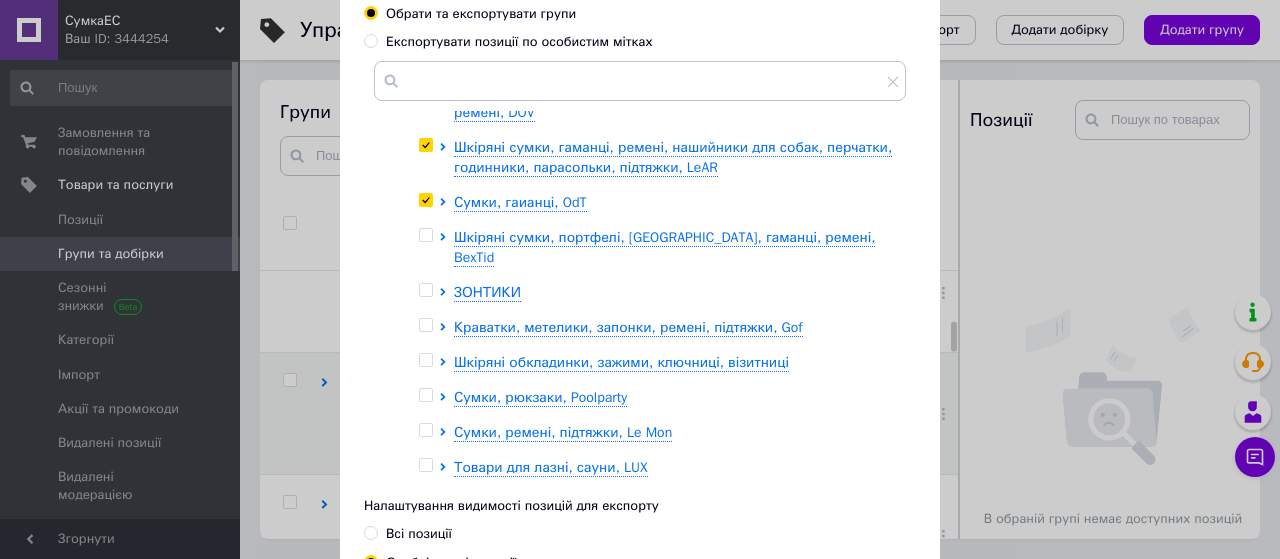 checkbox on "true" 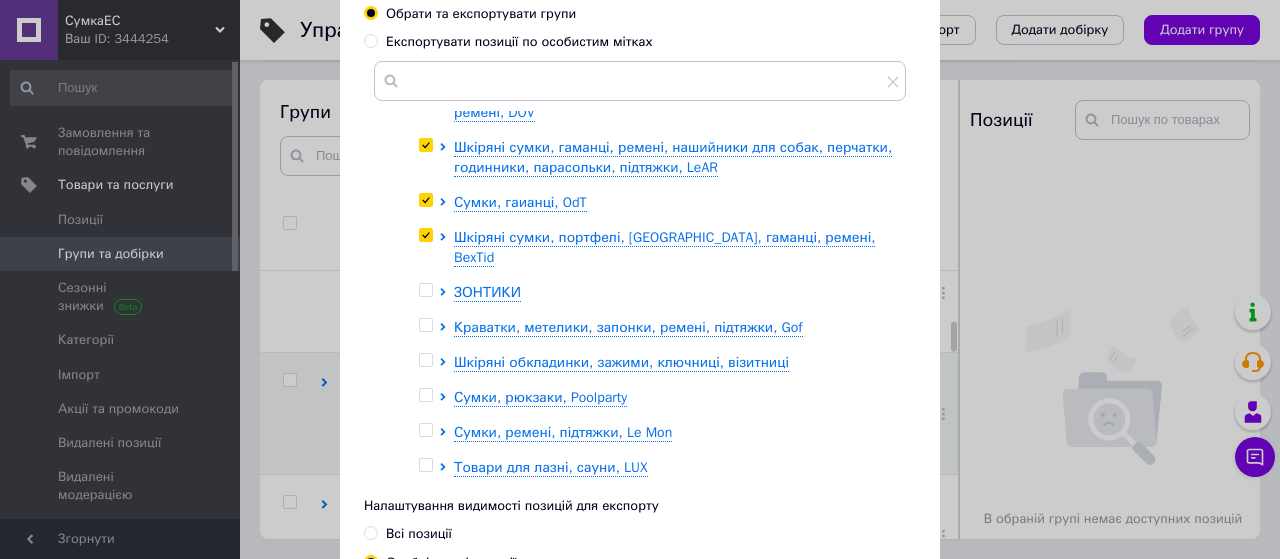 checkbox on "true" 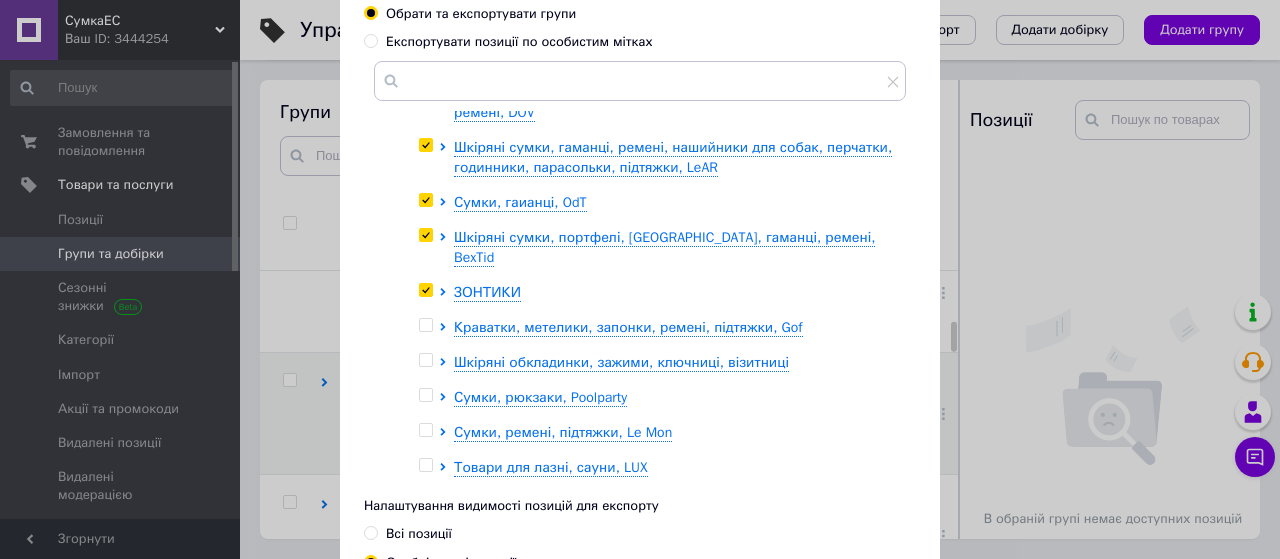 checkbox on "true" 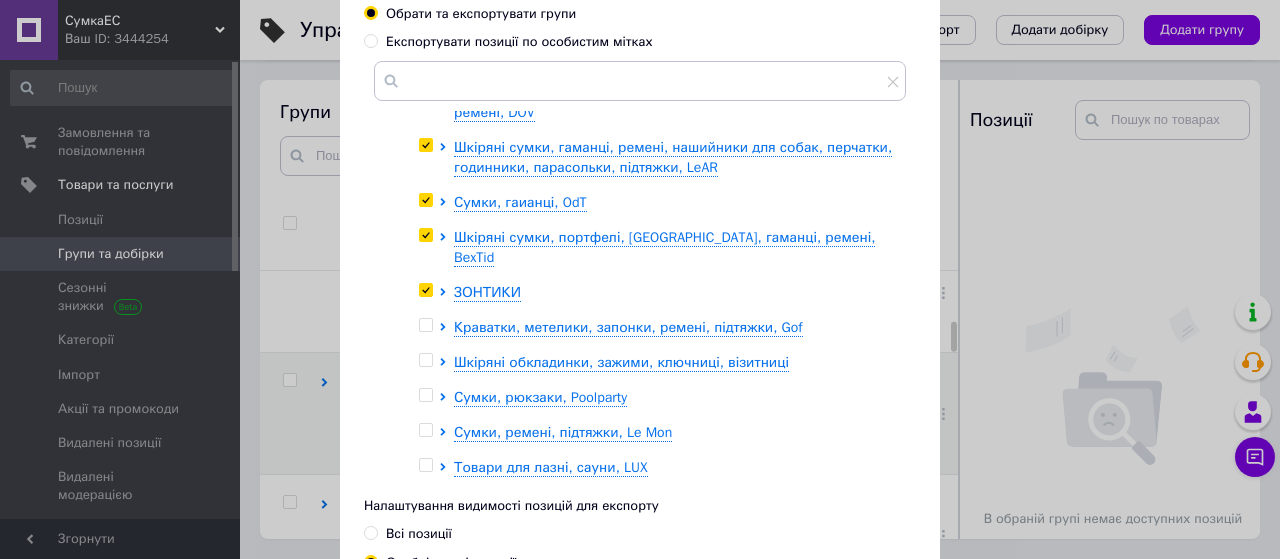 click at bounding box center (425, 325) 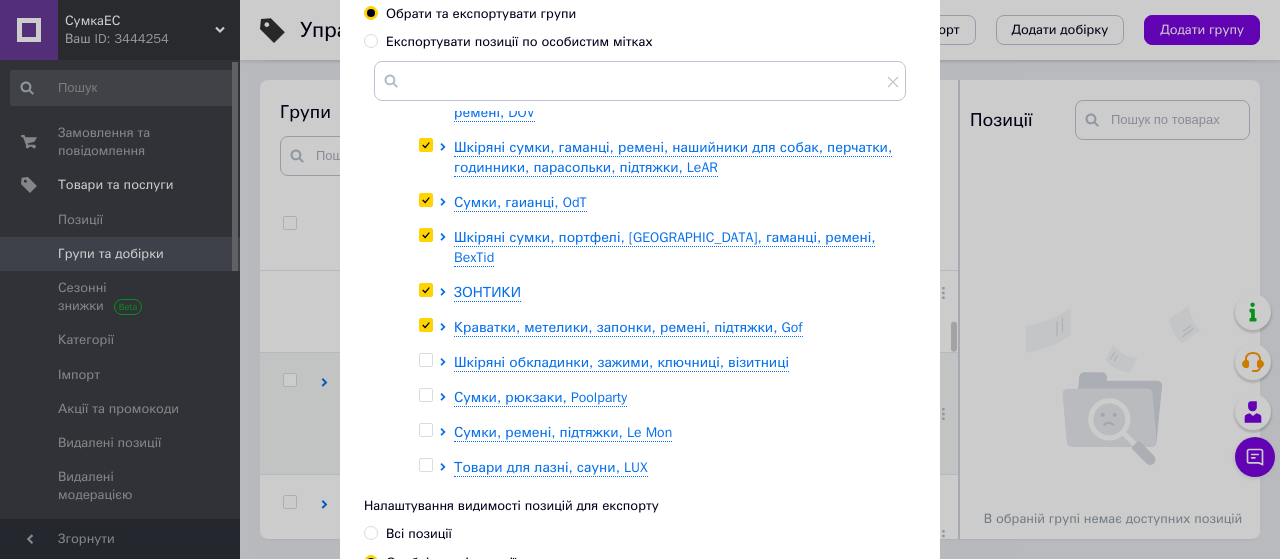 checkbox on "true" 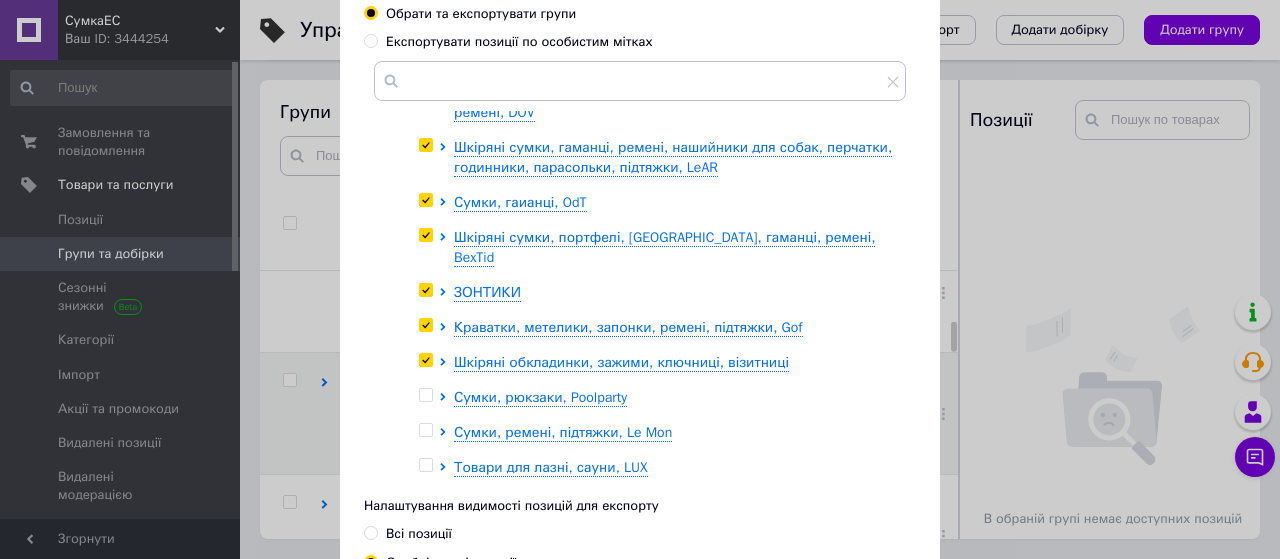 checkbox on "true" 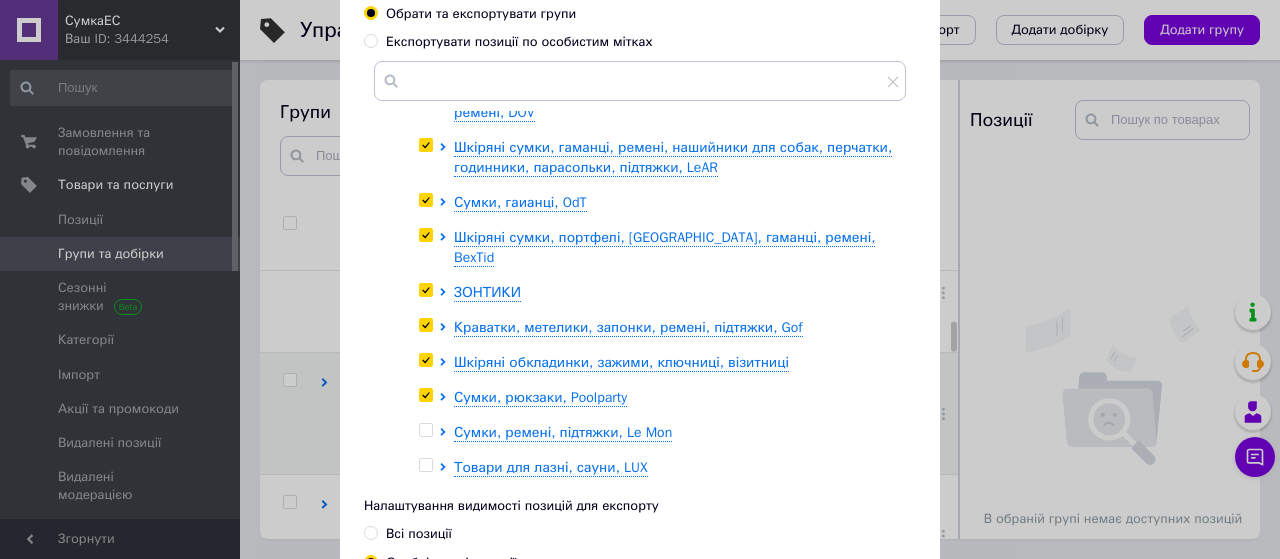 checkbox on "true" 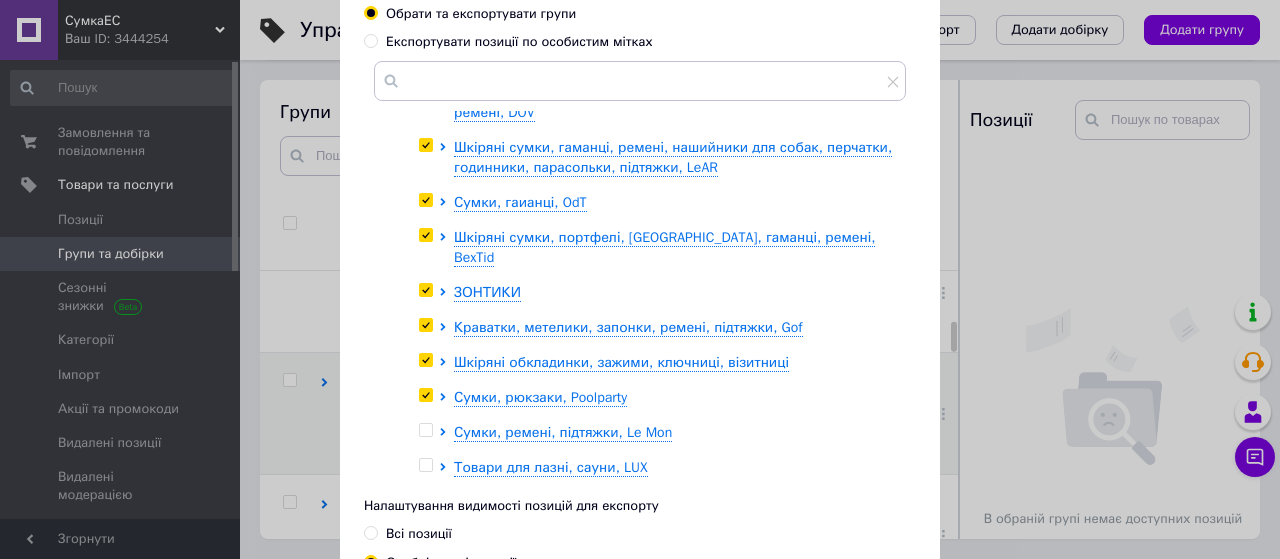 click at bounding box center [425, 430] 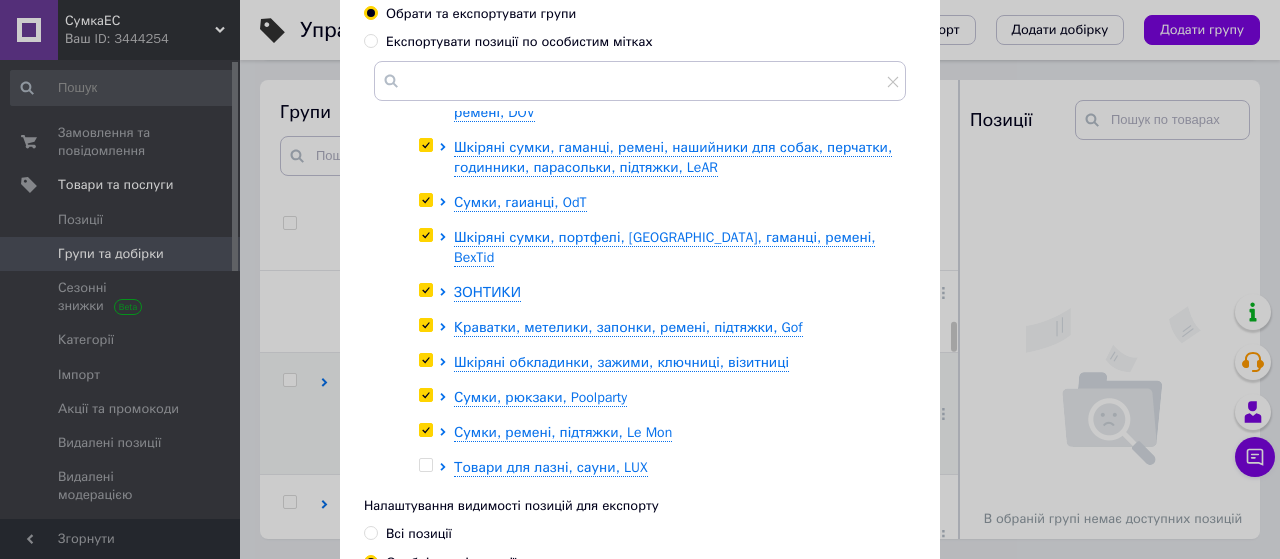 checkbox on "true" 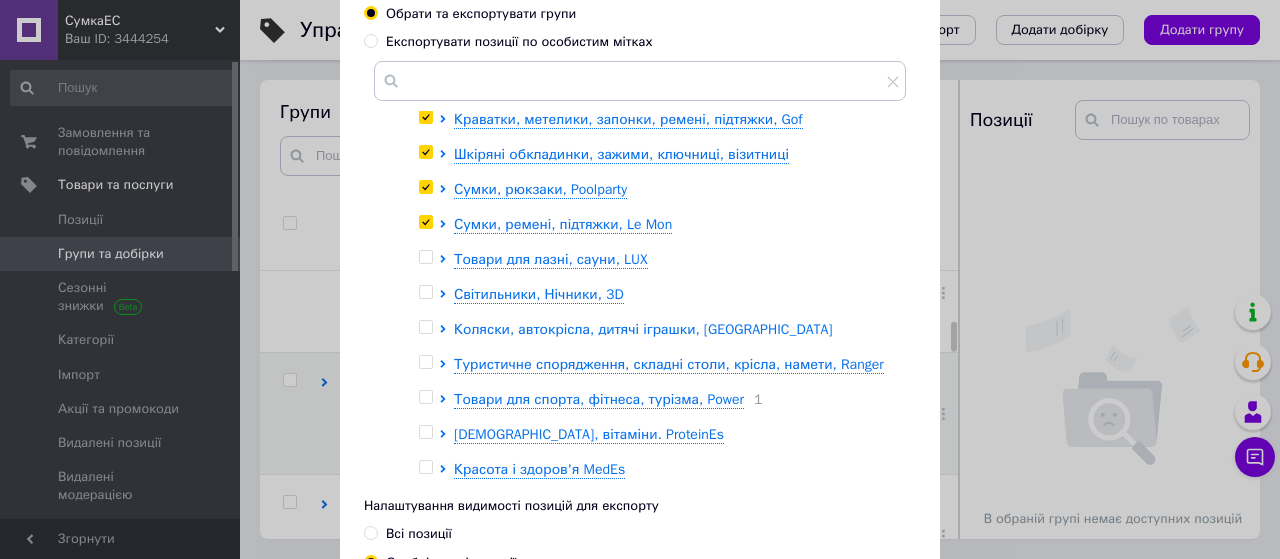 scroll, scrollTop: 618, scrollLeft: 0, axis: vertical 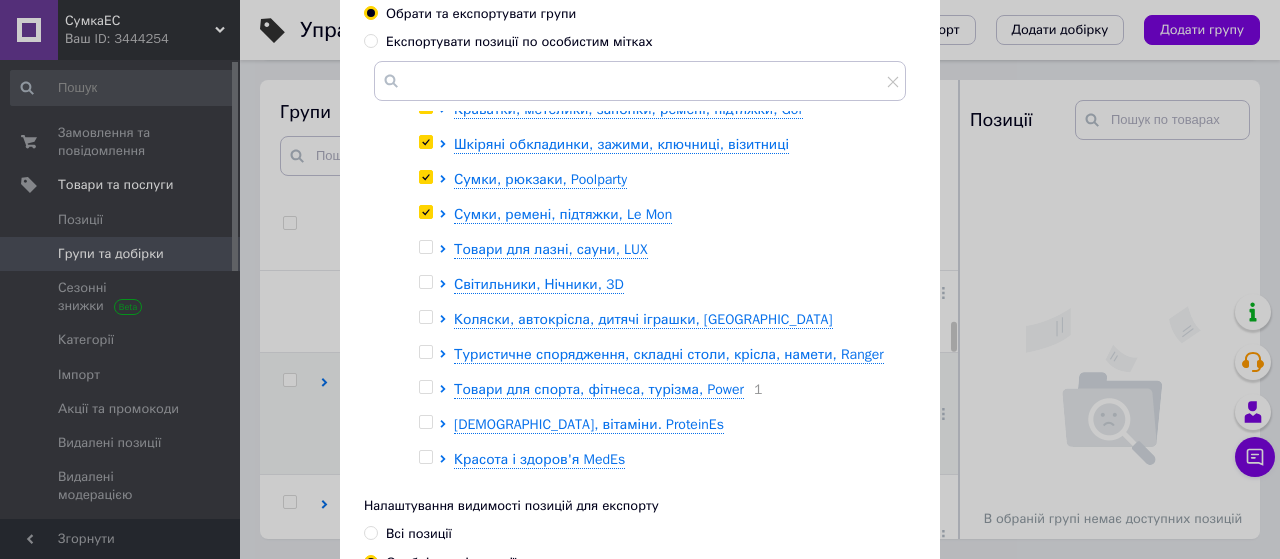click at bounding box center (425, 247) 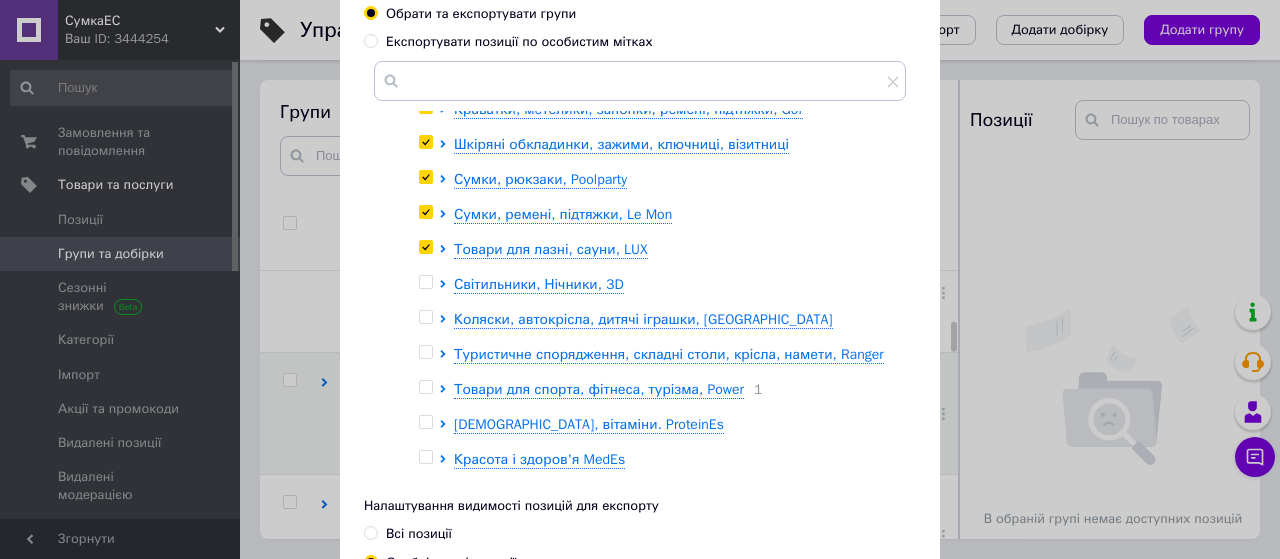 checkbox on "true" 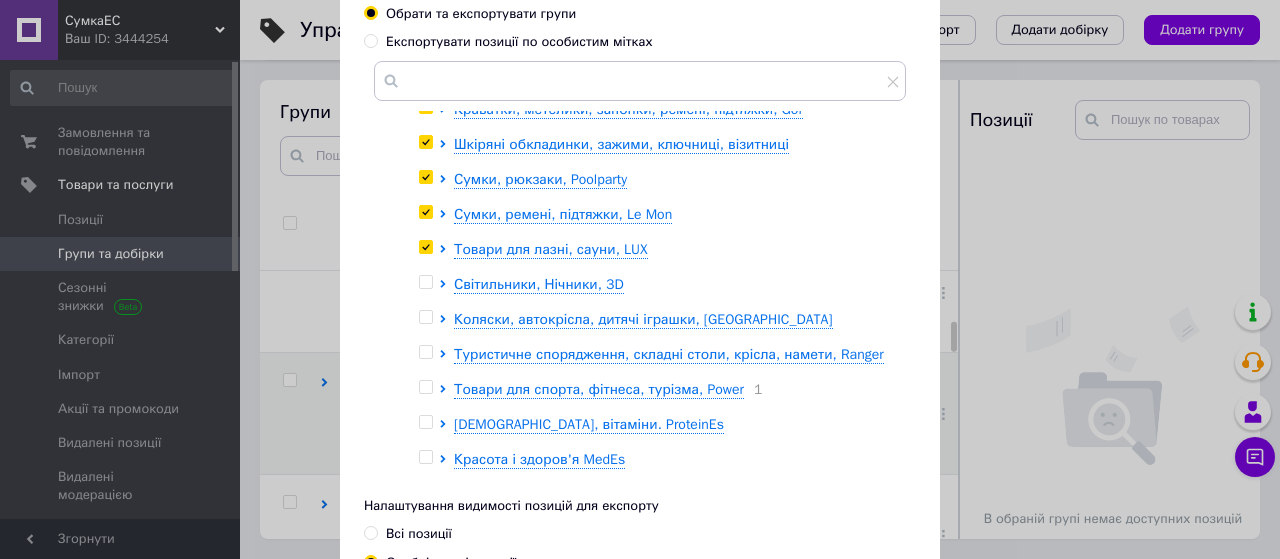 click at bounding box center (425, 282) 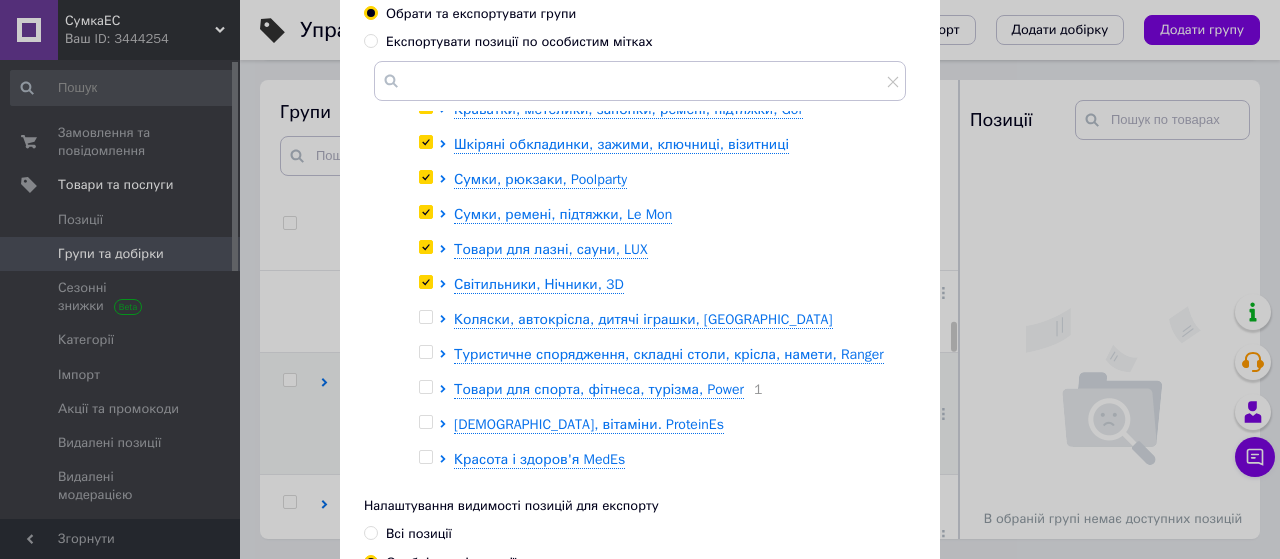 click at bounding box center (425, 317) 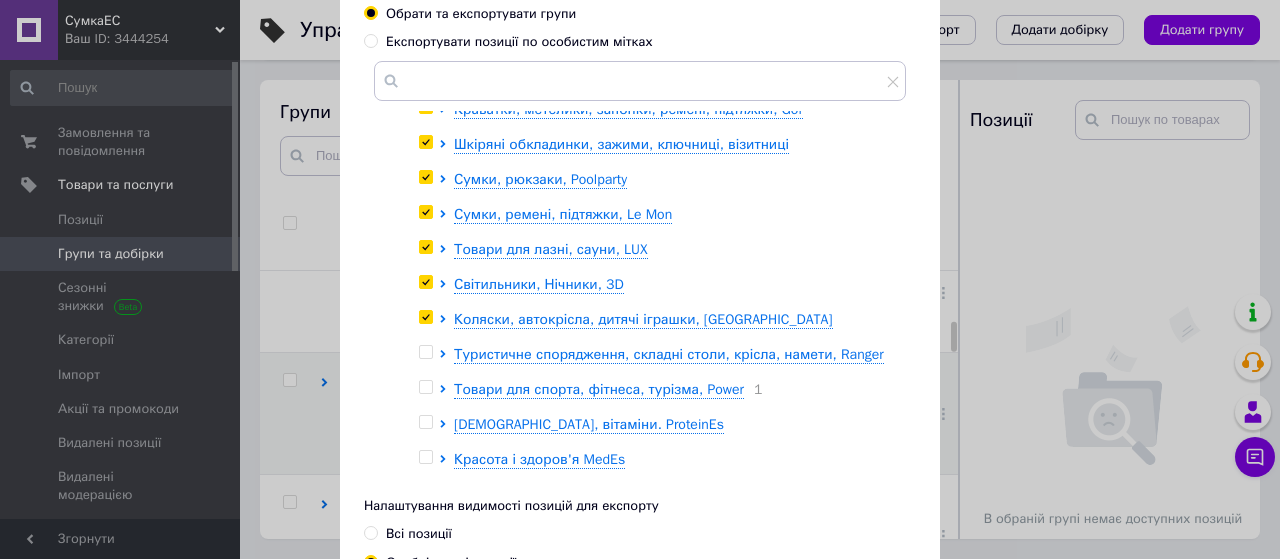 scroll, scrollTop: 718, scrollLeft: 0, axis: vertical 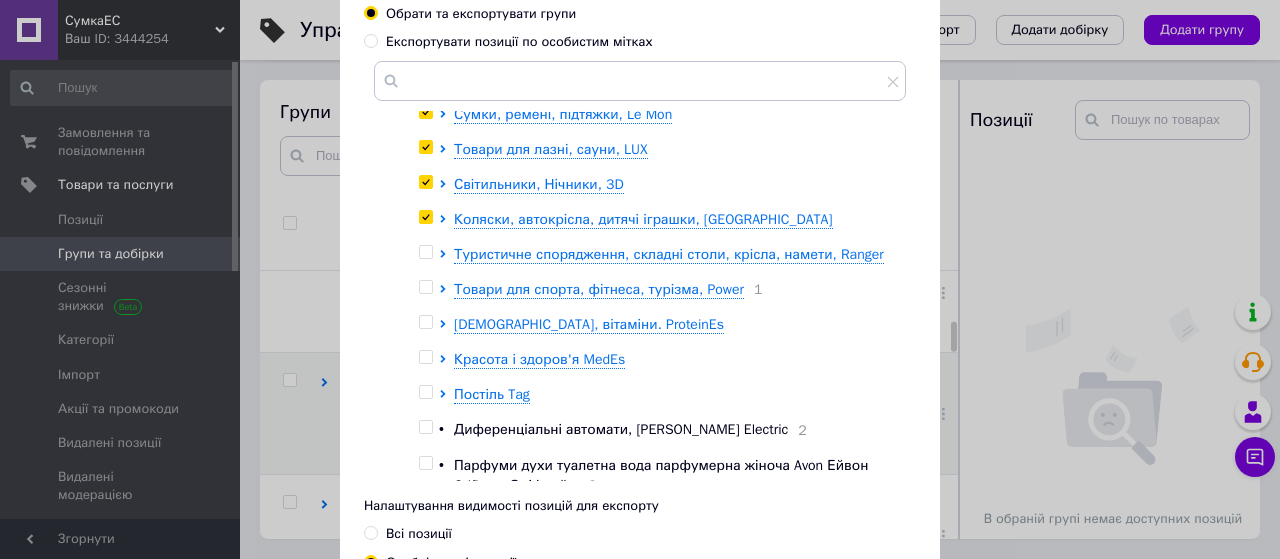 click at bounding box center [425, 252] 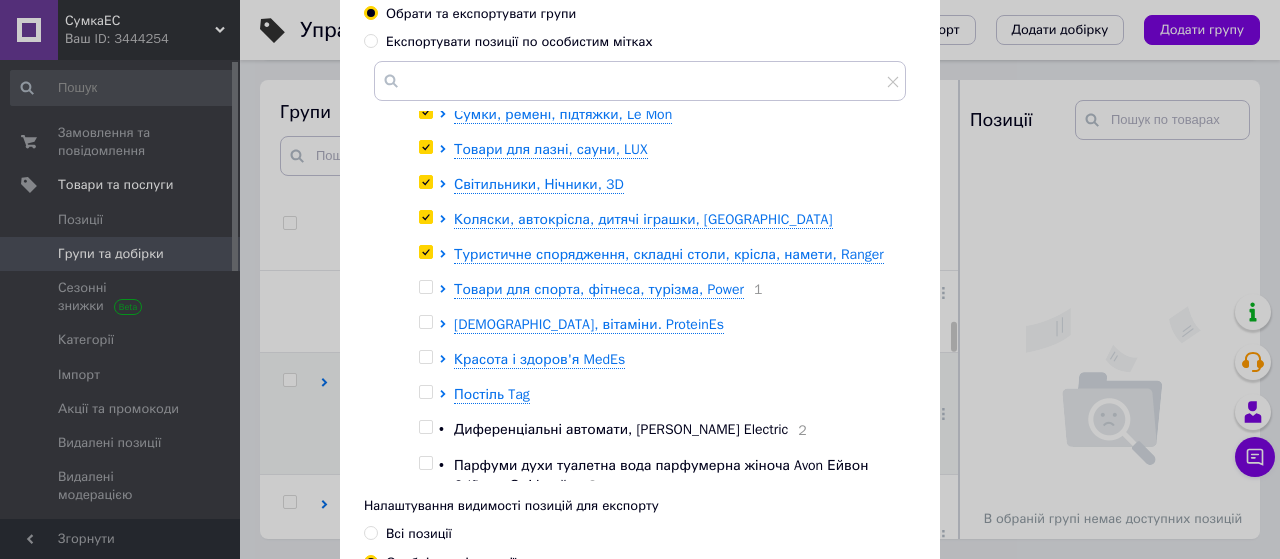 click at bounding box center [425, 287] 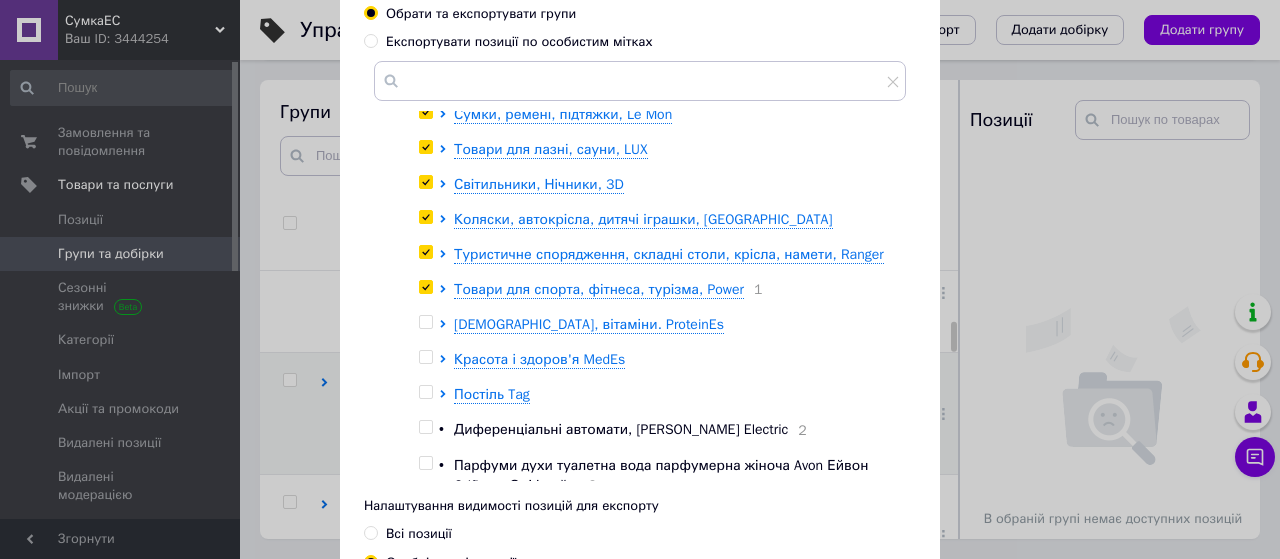 click at bounding box center [425, 322] 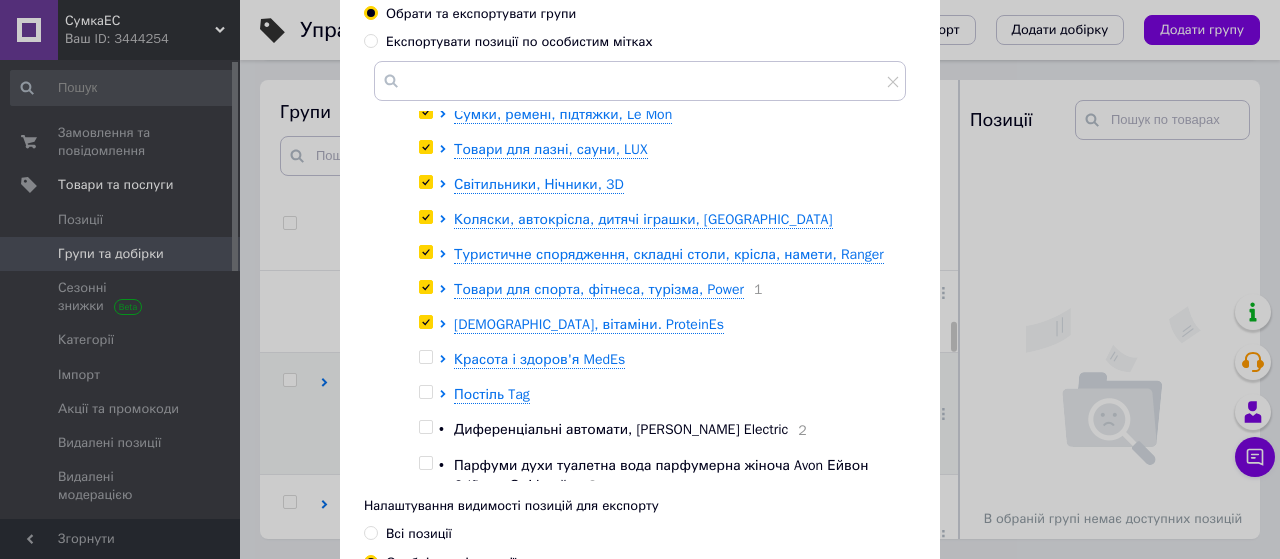 click at bounding box center [425, 357] 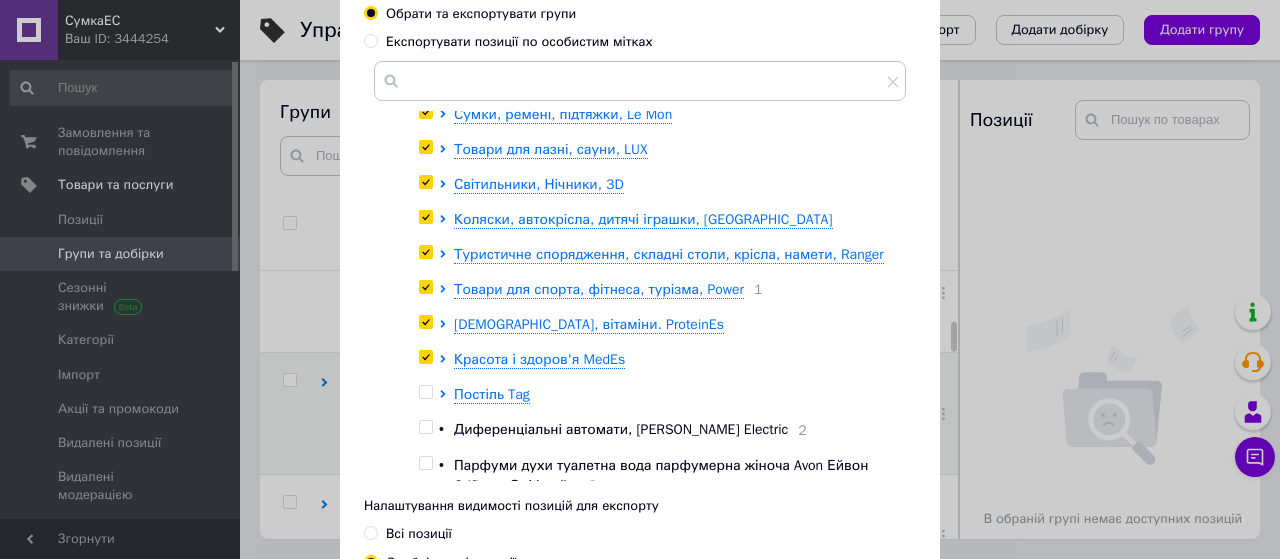 click at bounding box center (425, 392) 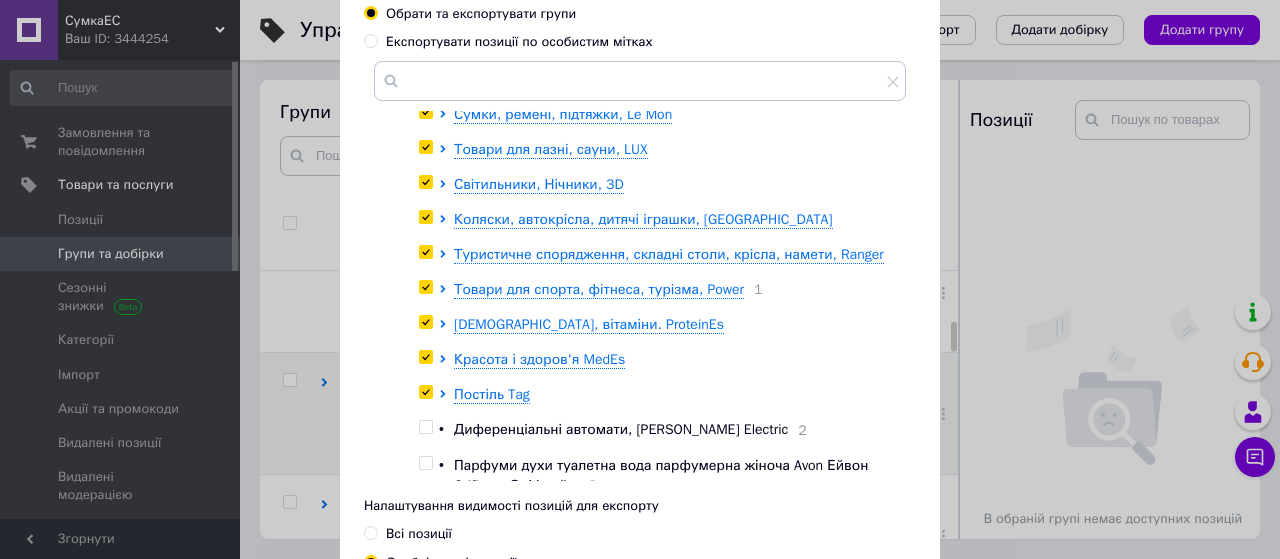 checkbox on "true" 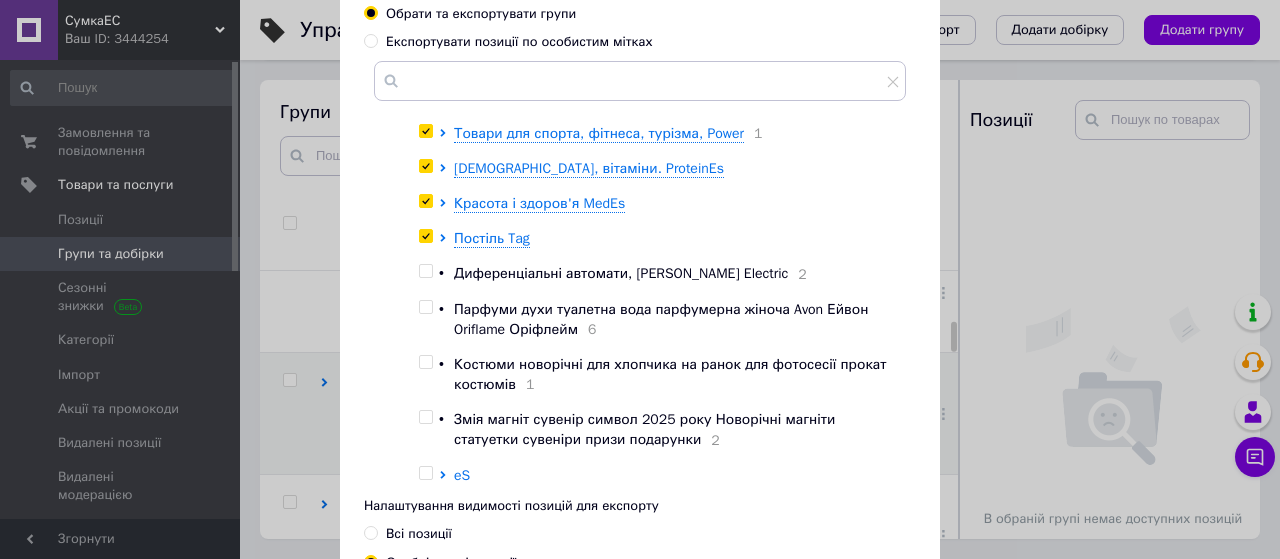 scroll, scrollTop: 875, scrollLeft: 0, axis: vertical 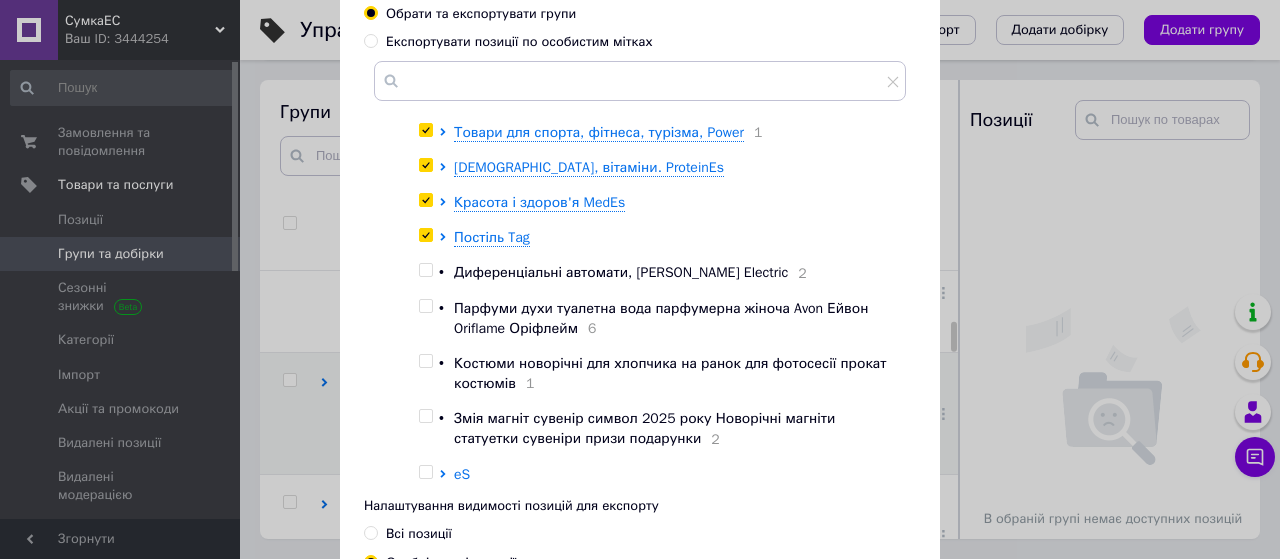 click at bounding box center (425, 270) 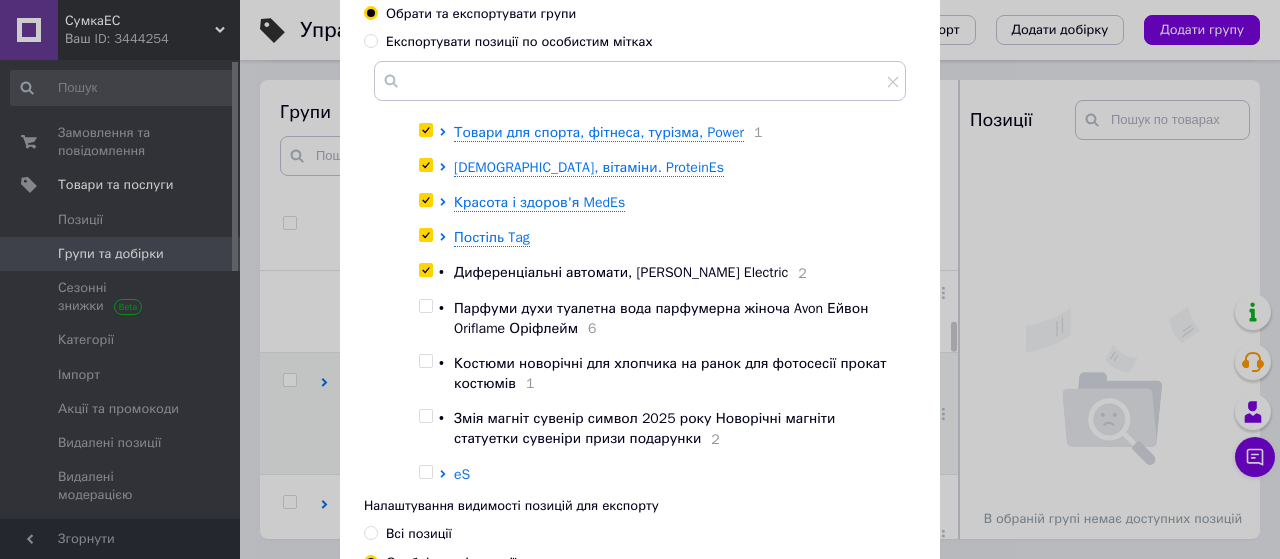click at bounding box center [425, 306] 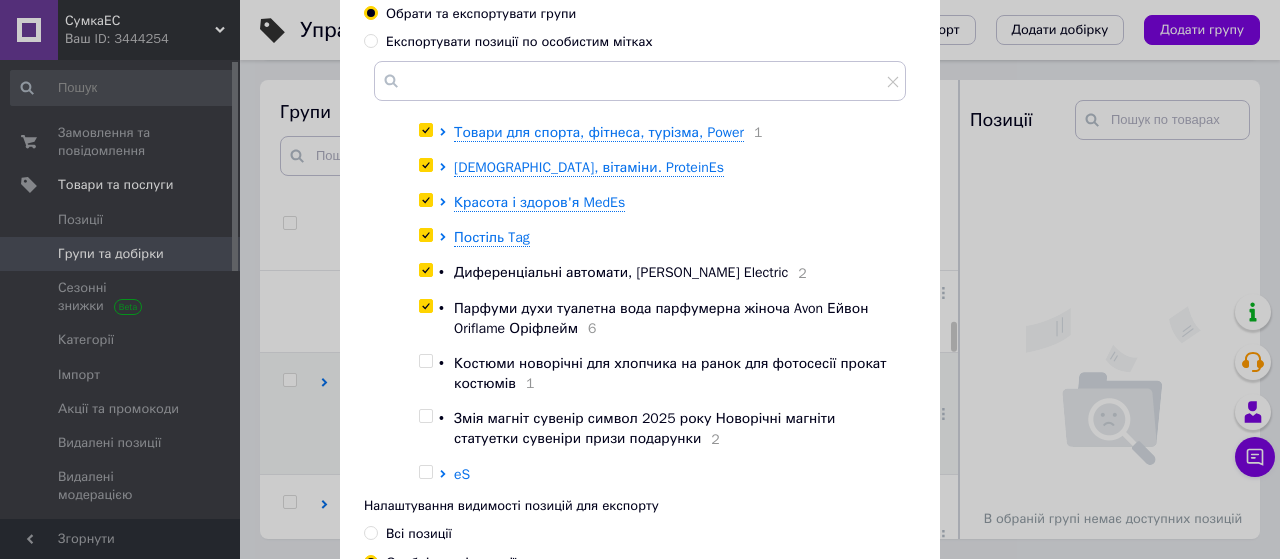 click at bounding box center [425, 361] 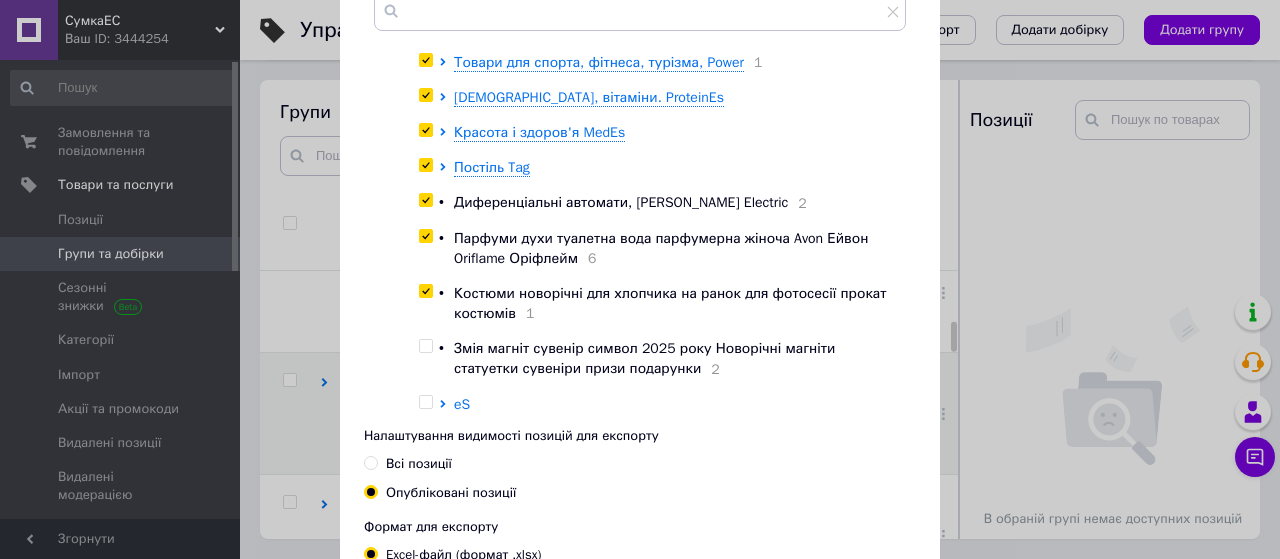 scroll, scrollTop: 300, scrollLeft: 0, axis: vertical 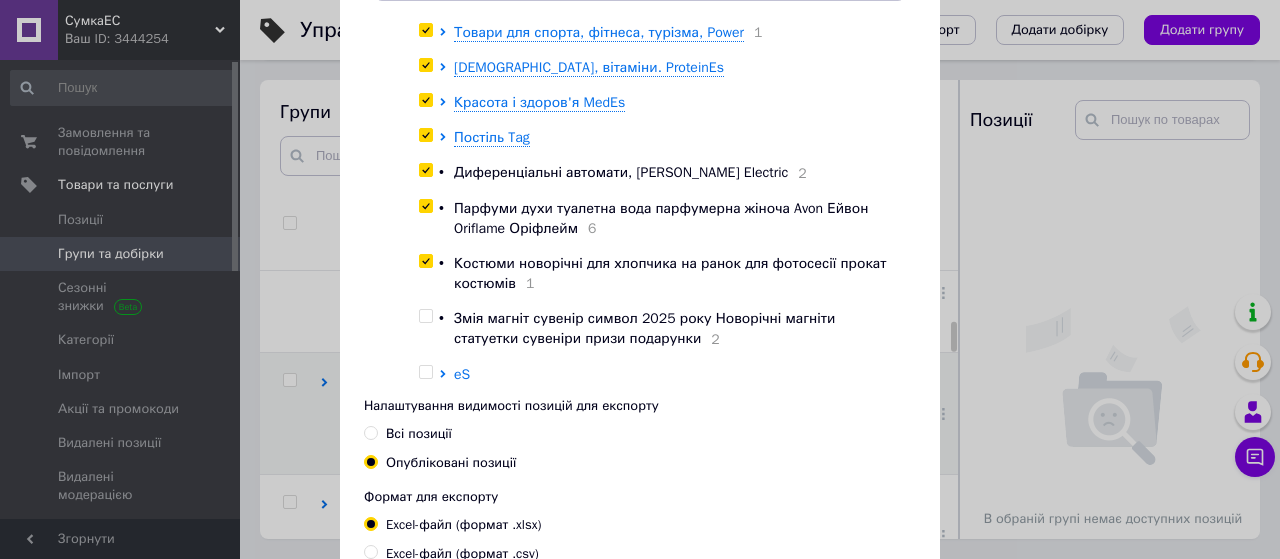 click at bounding box center [425, 316] 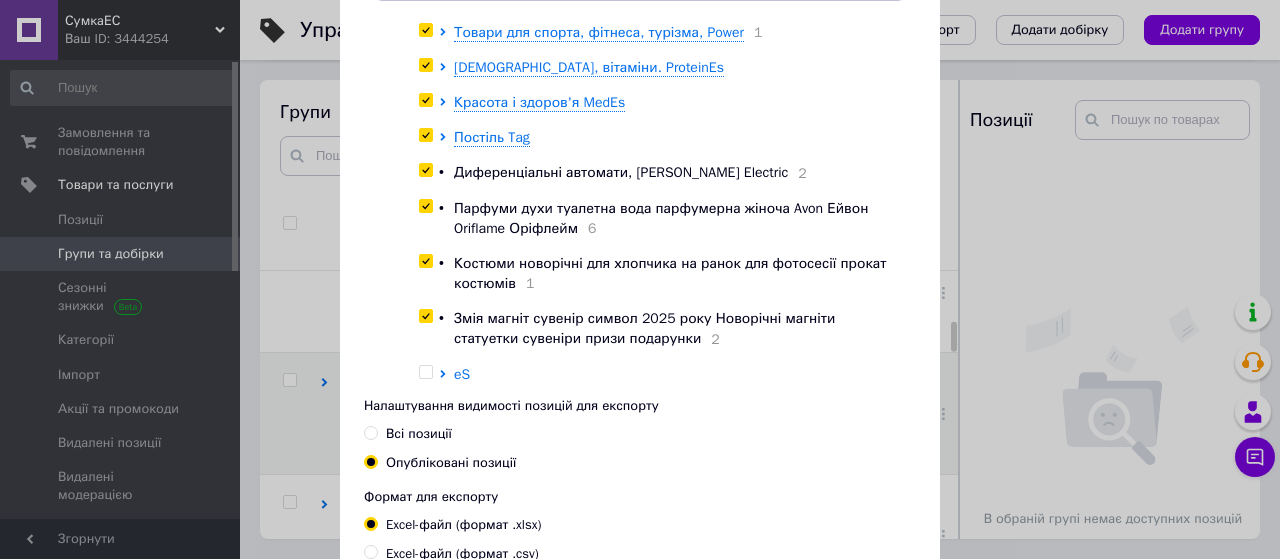 click at bounding box center (425, 316) 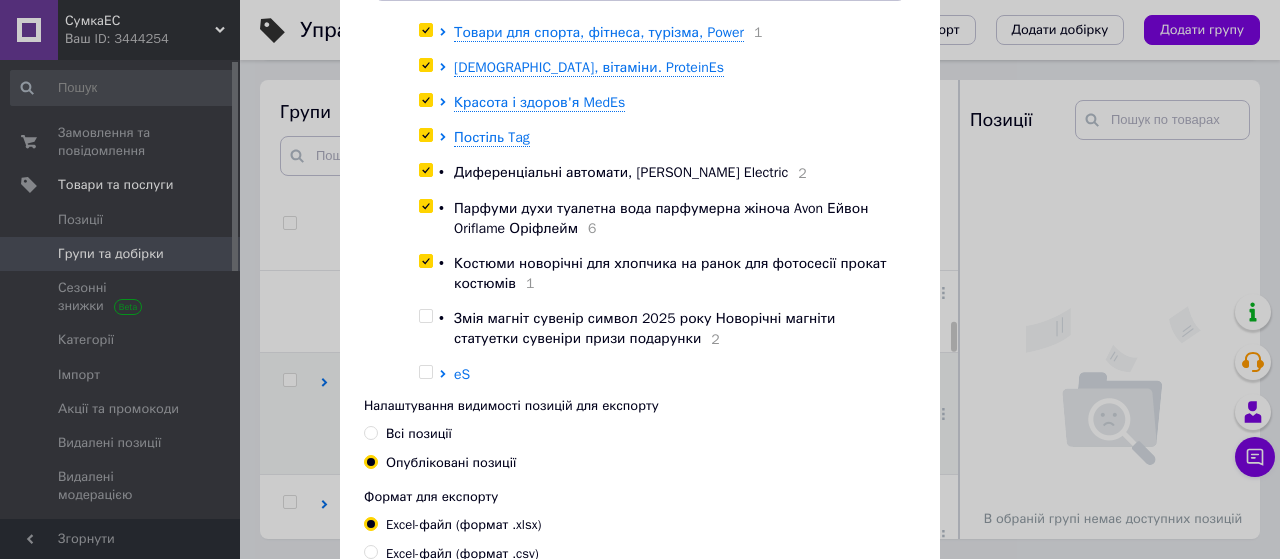 scroll, scrollTop: 500, scrollLeft: 0, axis: vertical 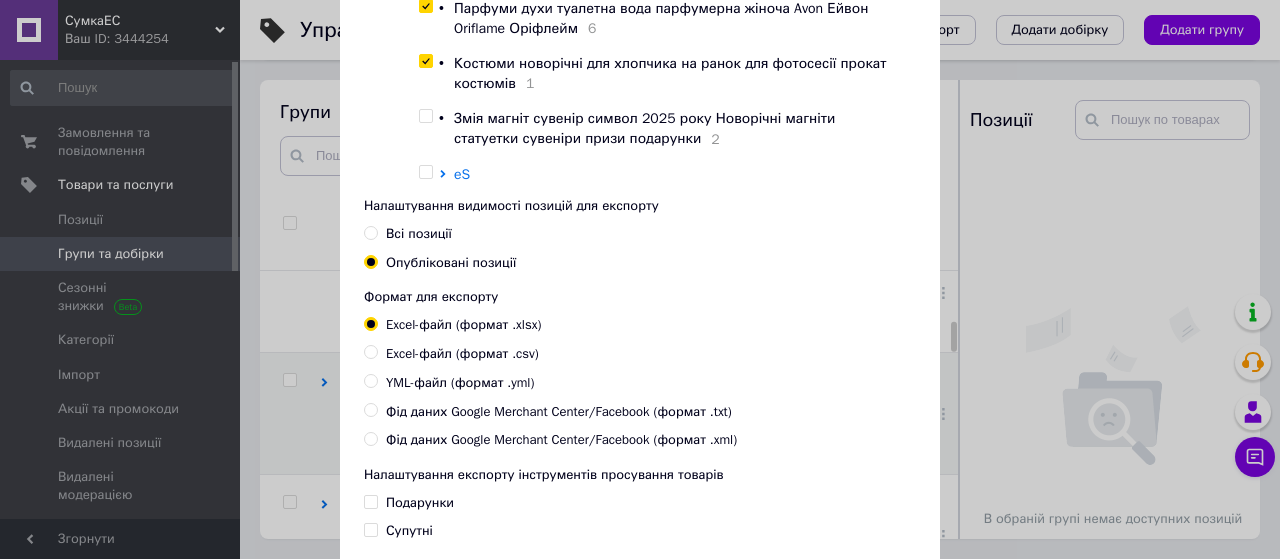 click at bounding box center [425, 116] 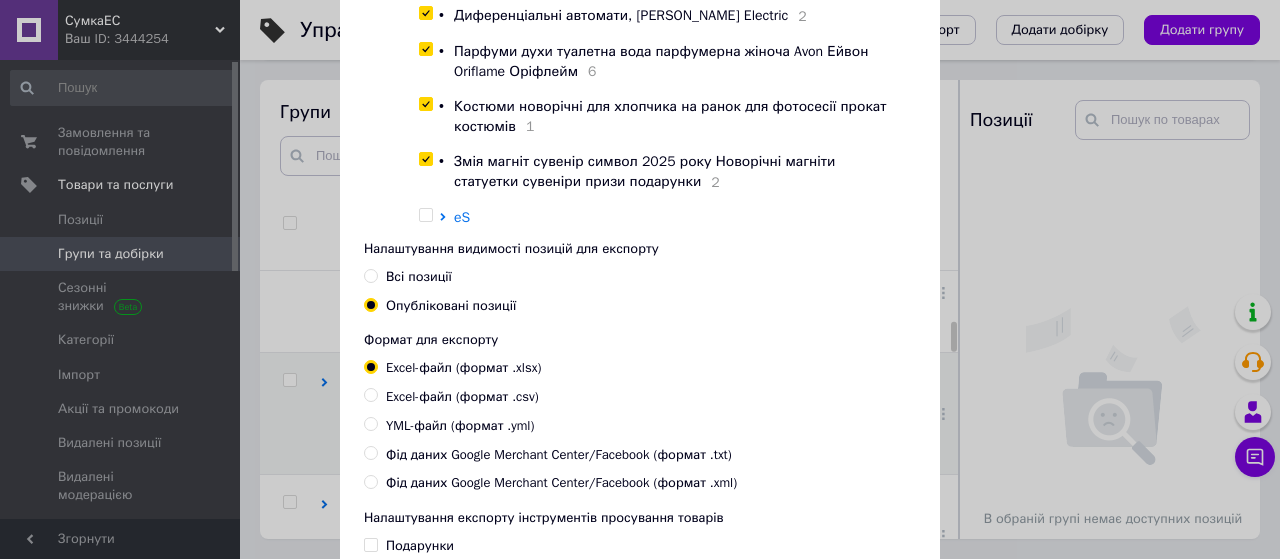 scroll, scrollTop: 600, scrollLeft: 0, axis: vertical 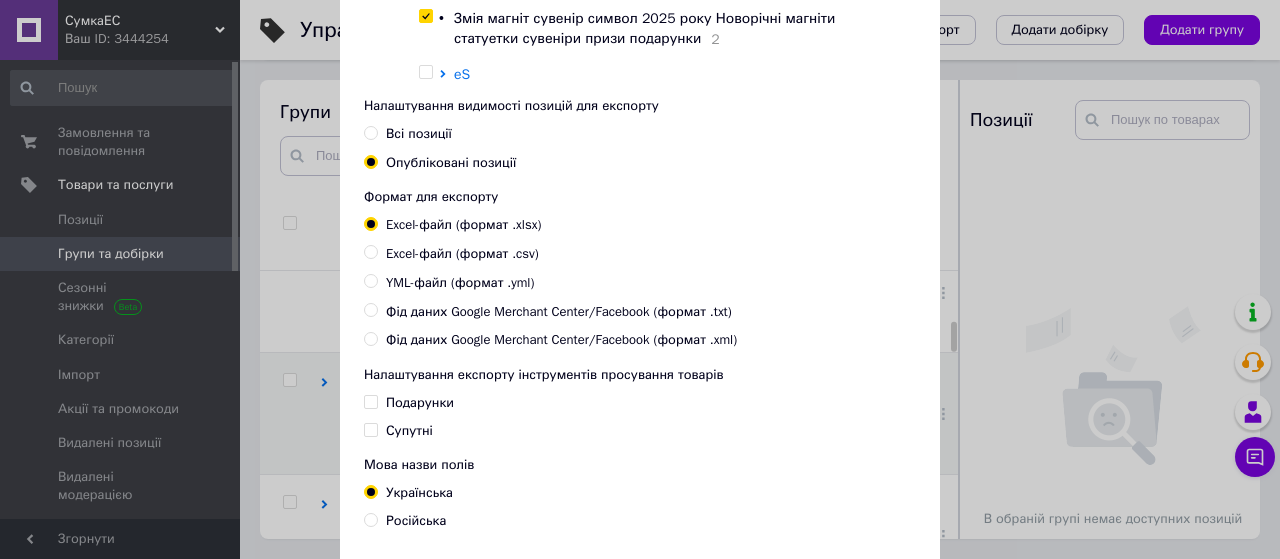 click on "YML-файл (формат .yml)" at bounding box center [370, 280] 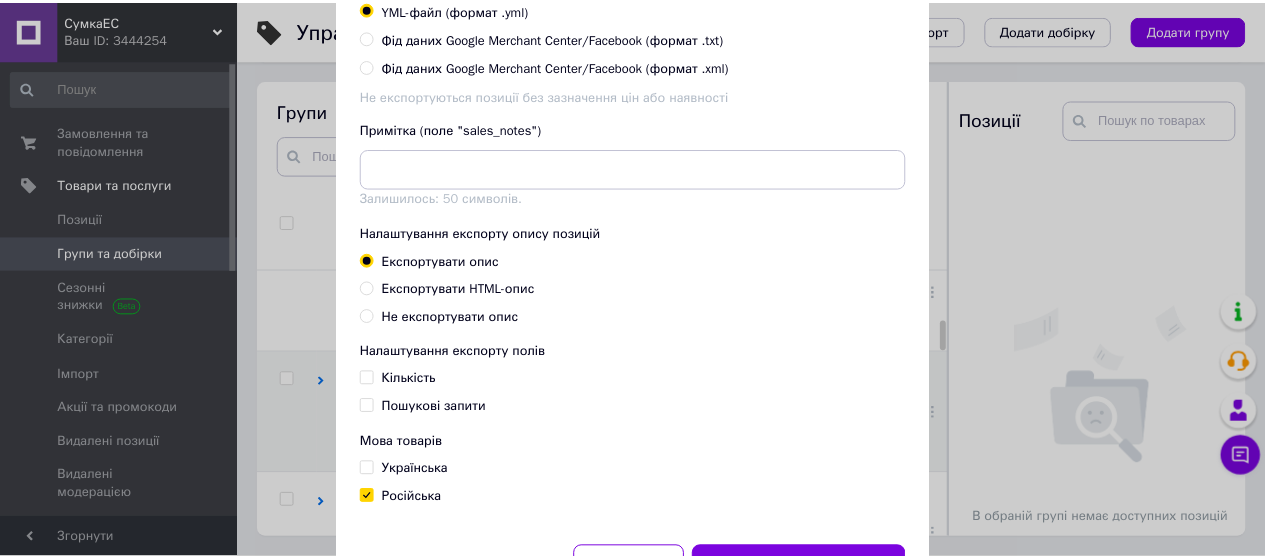 scroll, scrollTop: 962, scrollLeft: 0, axis: vertical 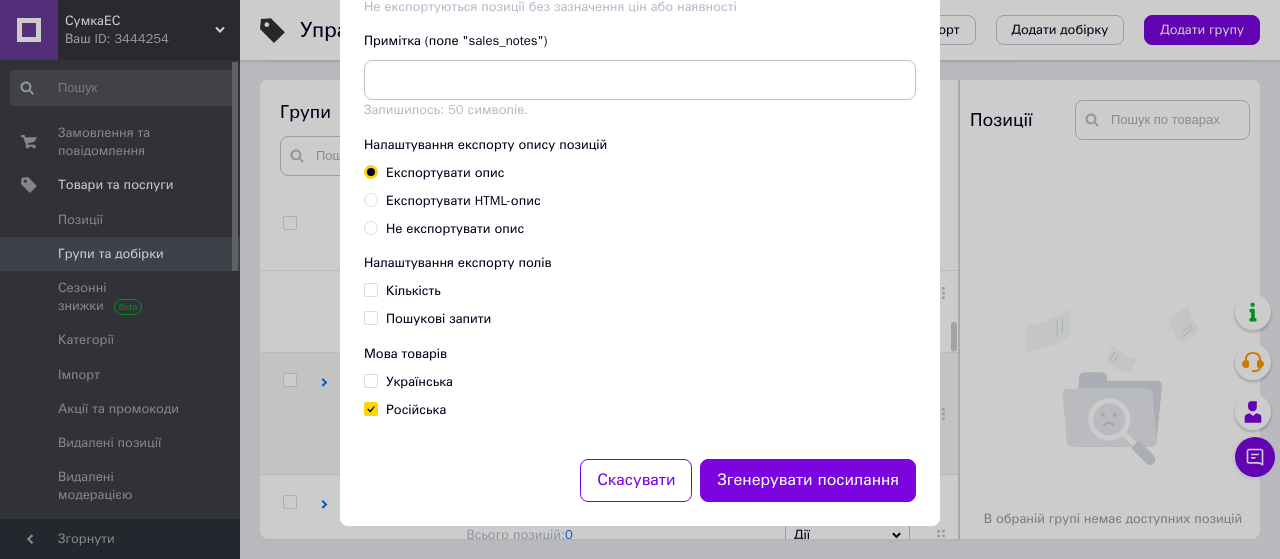 click on "Експортувати HTML-опис" at bounding box center (370, 199) 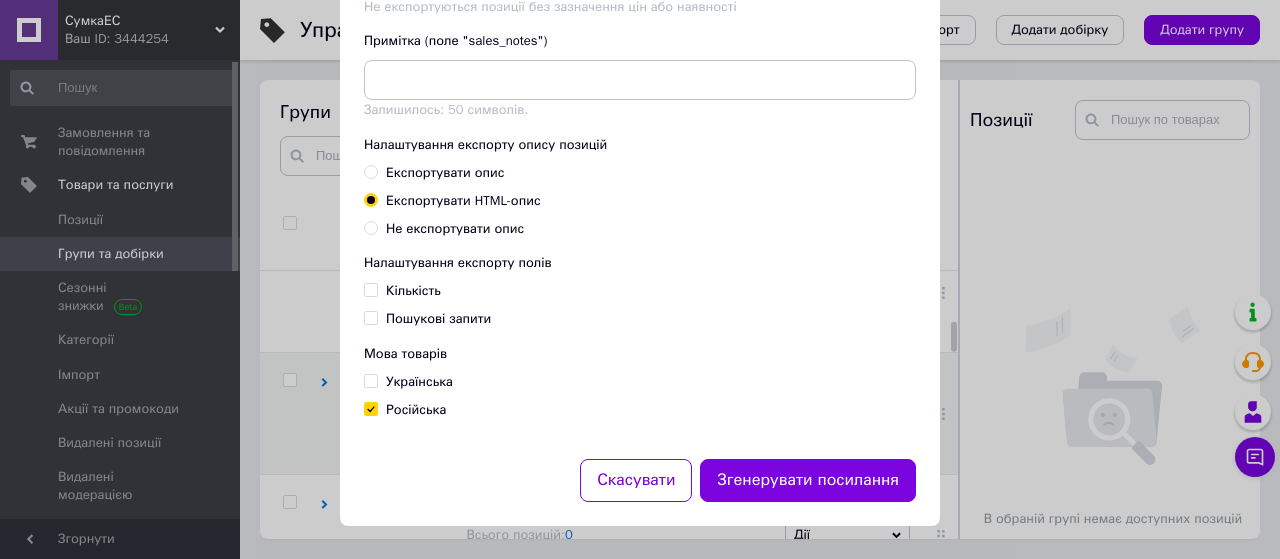 click on "Пошукові запити" at bounding box center (370, 317) 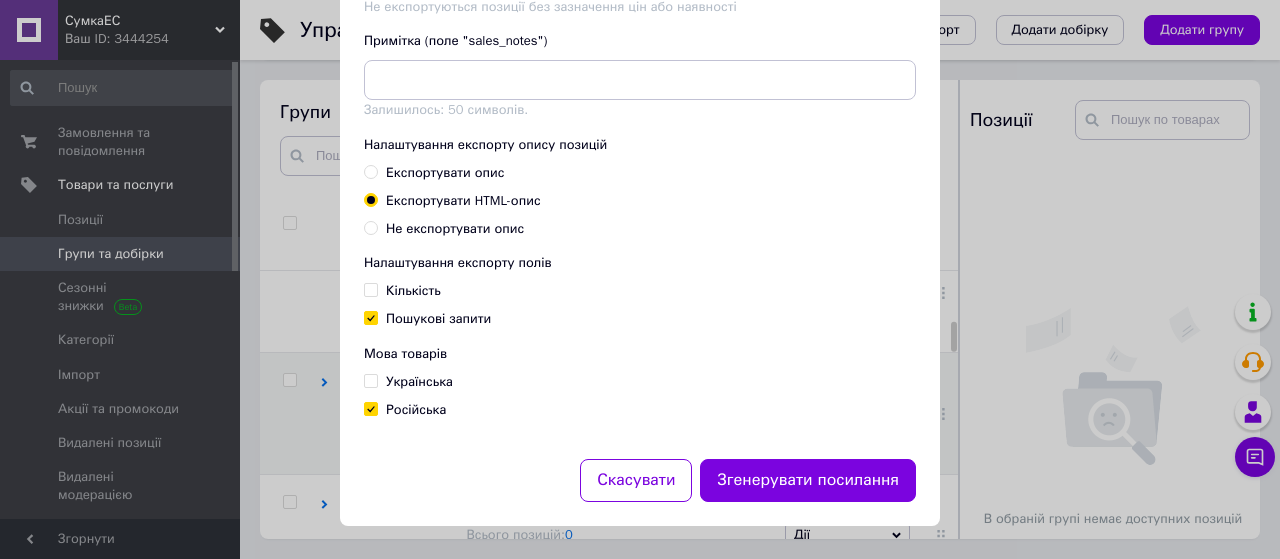 checkbox on "true" 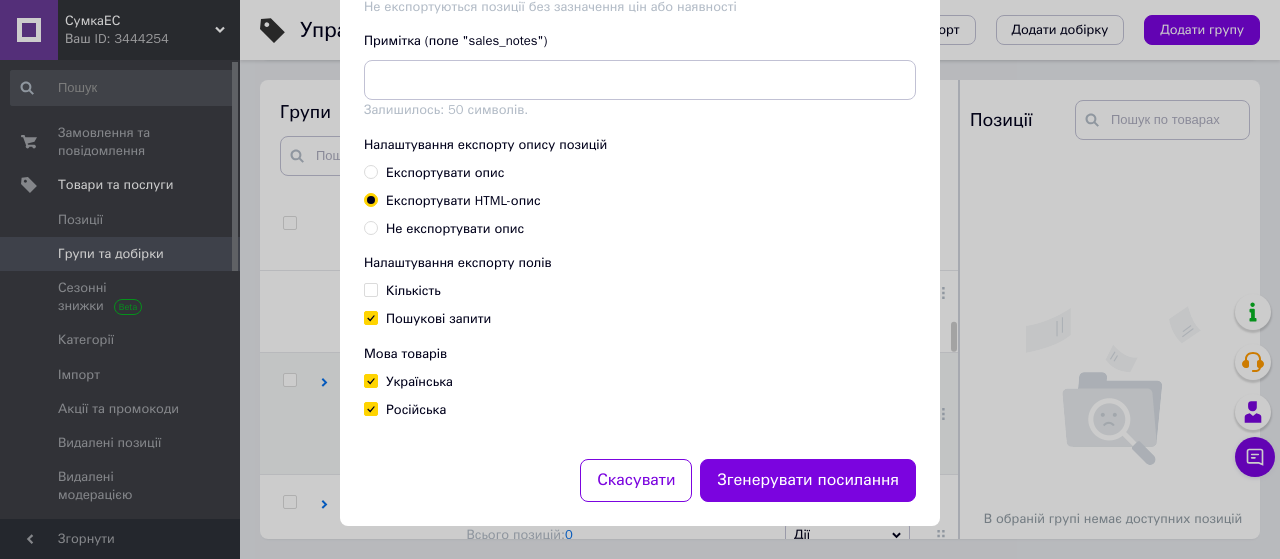 checkbox on "true" 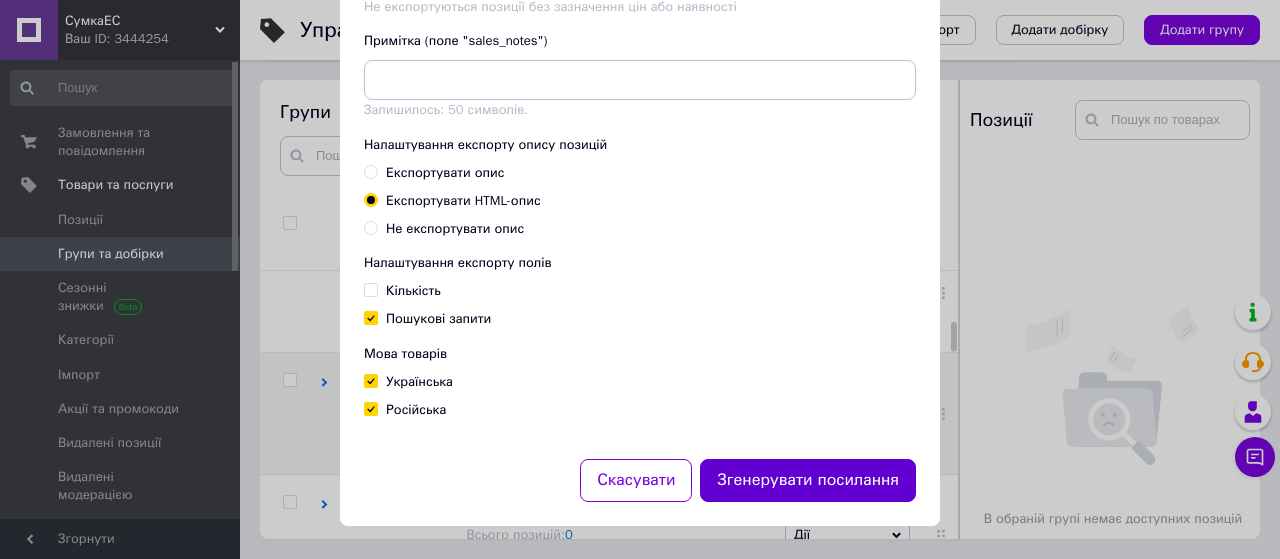 click on "Згенерувати посилання" at bounding box center [808, 480] 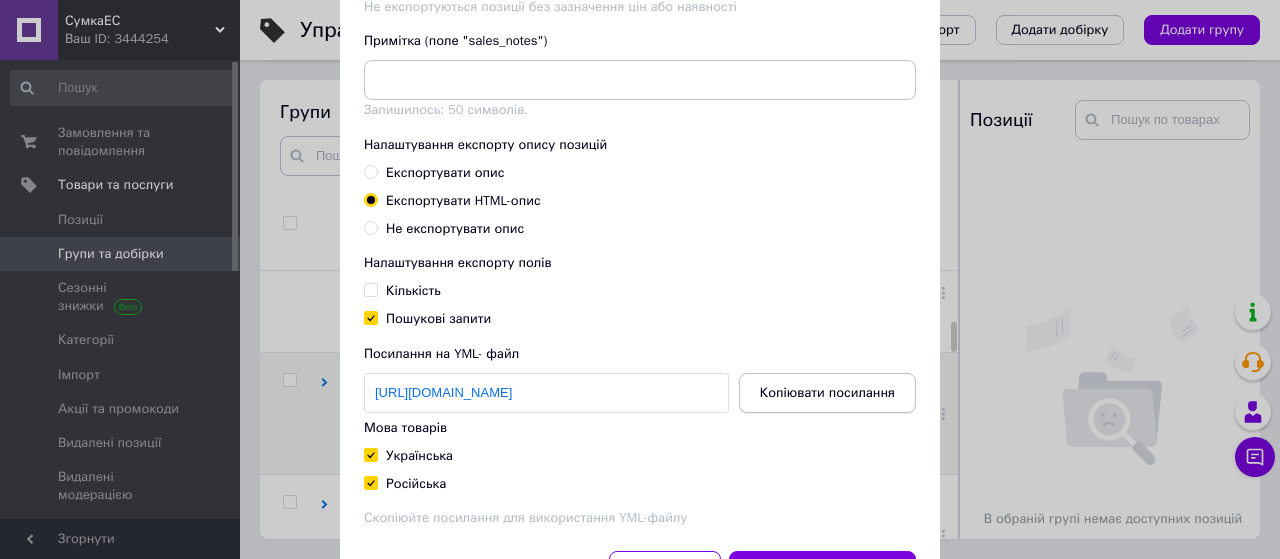 click on "Копіювати посилання" at bounding box center [827, 393] 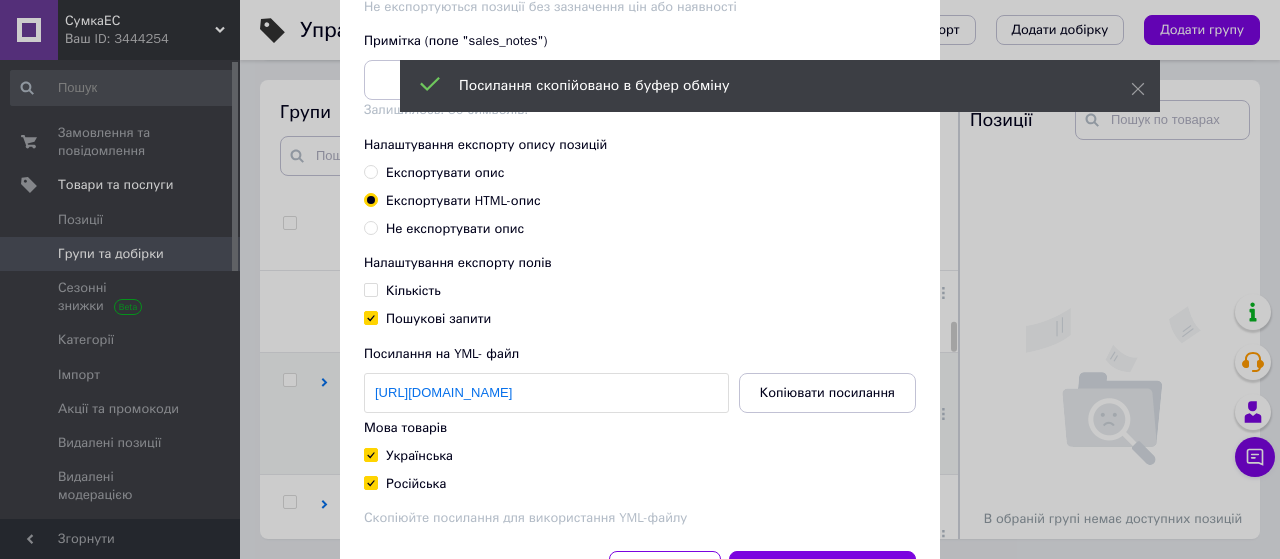 click on "Експорт груп та позицій Налаштування груп та позицій для експорту Експортувати всі групи та всі позиції Експортувати обрані групи Обрати та експортувати групи Експортувати позиції по особистим мітках Коренева група • Шкіряні сумки чоловічі 33 • Сумки на пояс, бананки, поясні барсетки 17 • Сумки чоловічі, [GEOGRAPHIC_DATA] 45 Шкіряні гаманці, сумки, рюкзаки, ремені, DNK Сумки шкірян, гаманці, рюкзаки, годинники, Polo Сумки чоловічі, жіночі, дорожні, рюкзаки, гаманці, парасольки, Karya Сумки гаманці, рюкзаки, валізи, ремені, [GEOGRAPHIC_DATA], [GEOGRAPHIC_DATA], гаманці, шкіряні аксесуари, Podium 1 2" at bounding box center [640, -154] 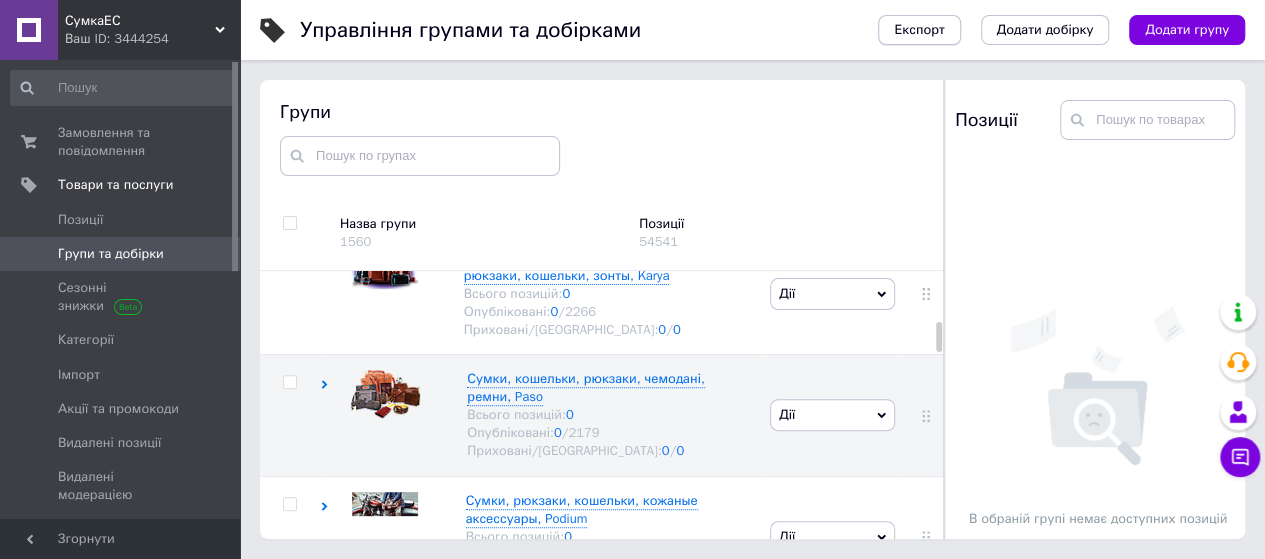 click on "Експорт" at bounding box center [919, 30] 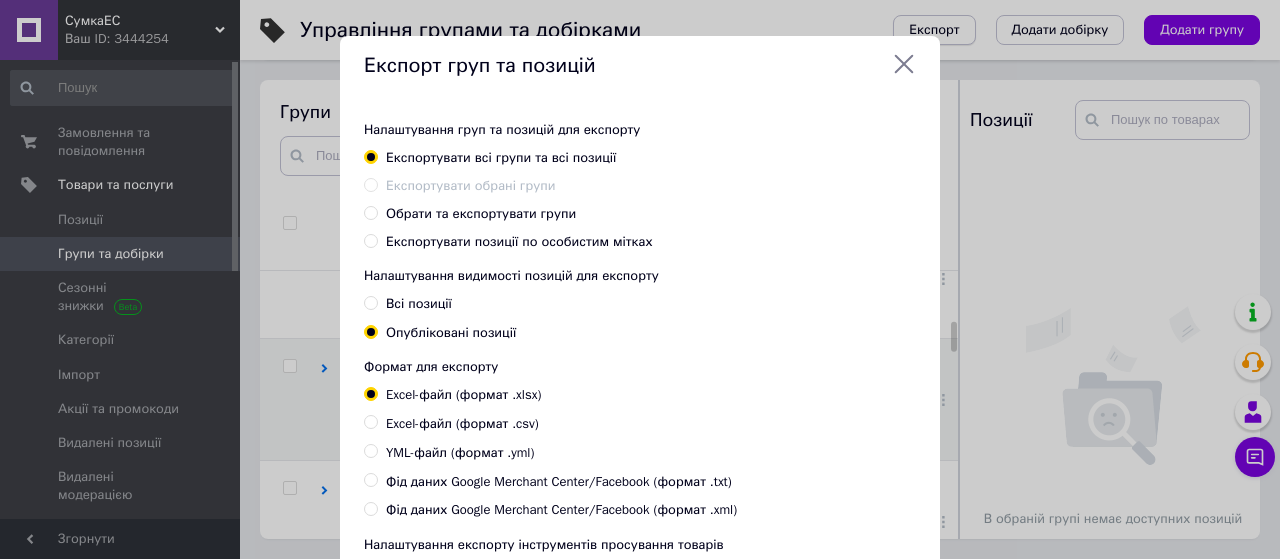 scroll, scrollTop: 688, scrollLeft: 0, axis: vertical 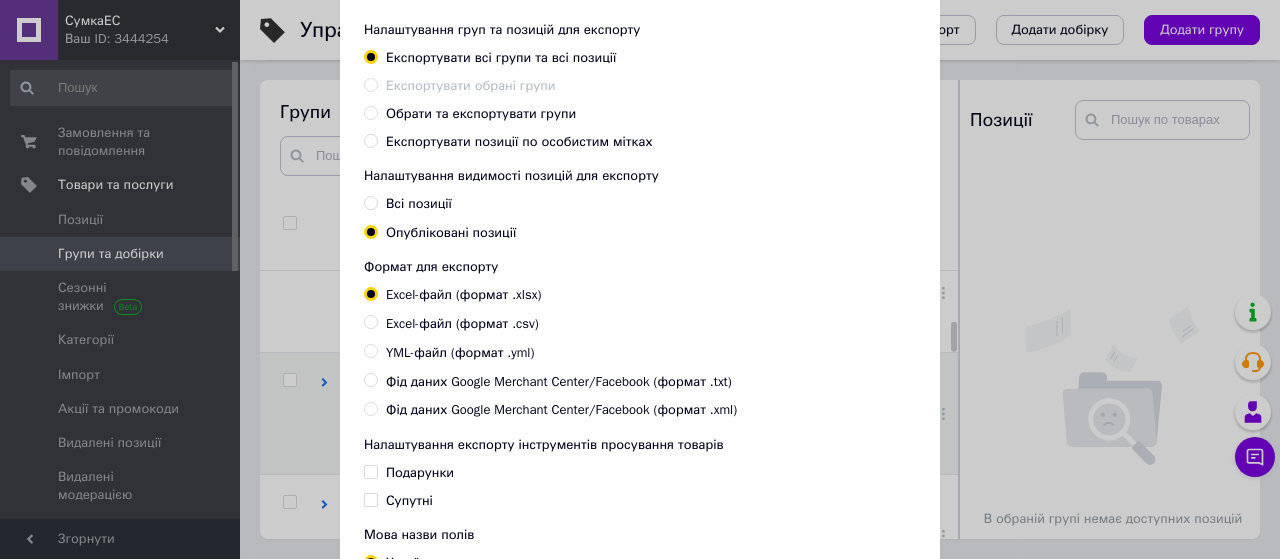 click on "YML-файл (формат .yml)" at bounding box center (370, 350) 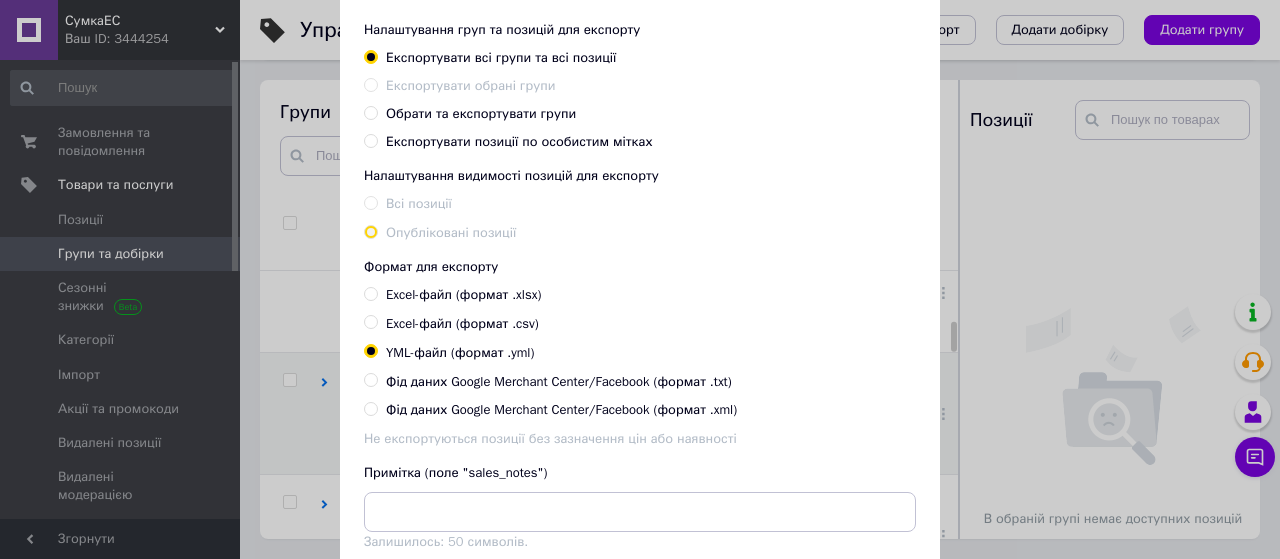 click on "Excel-файл (формат .xlsx)" at bounding box center (370, 293) 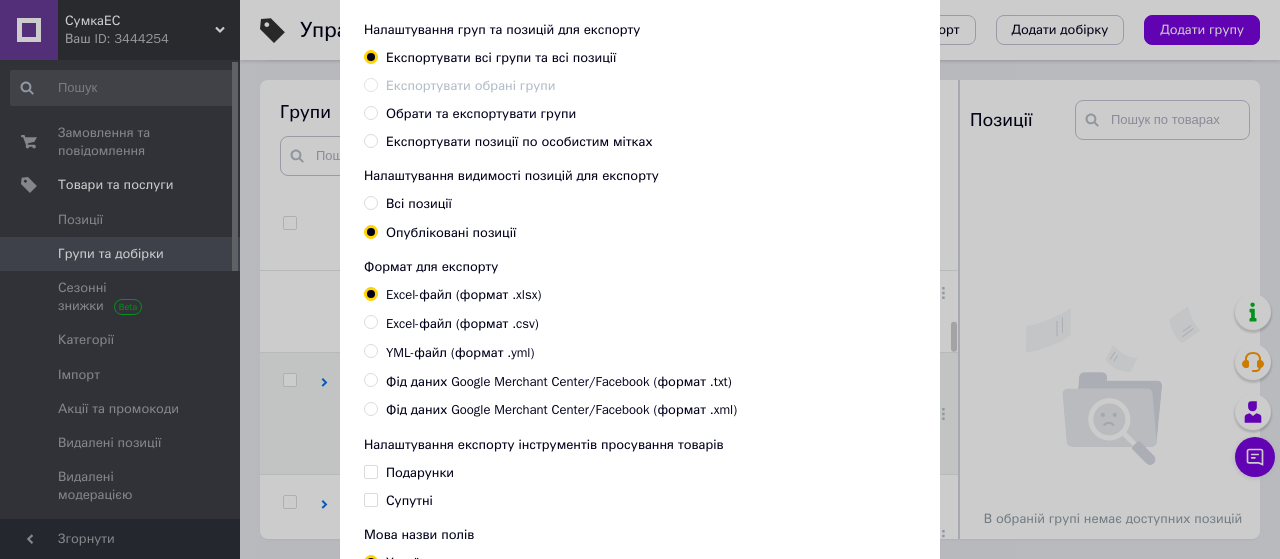 click on "Обрати та експортувати групи" at bounding box center [370, 112] 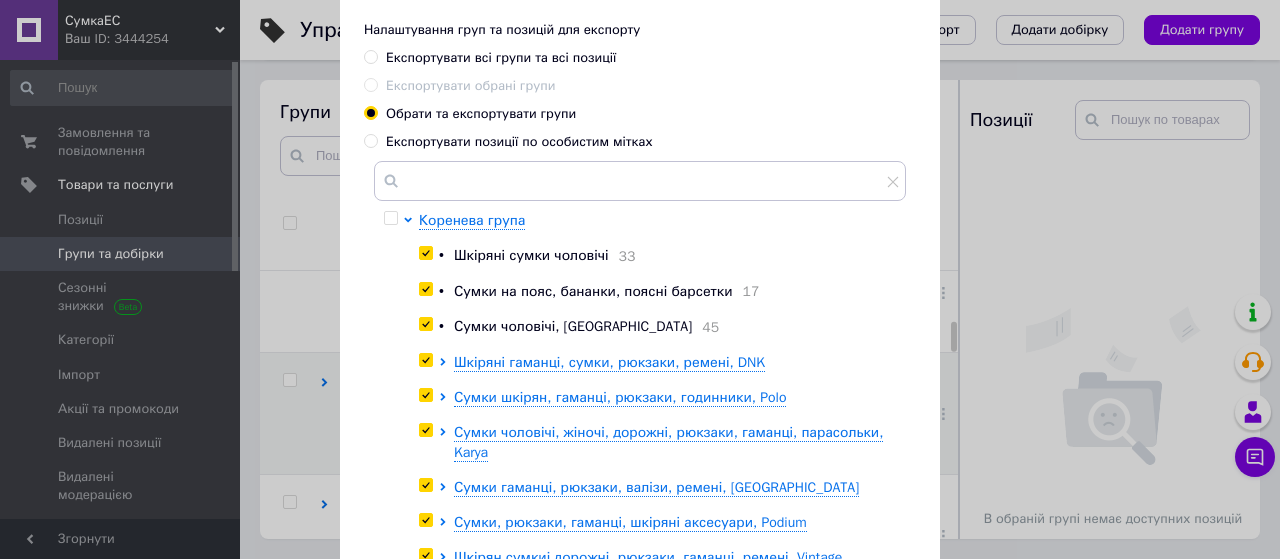 click at bounding box center (390, 218) 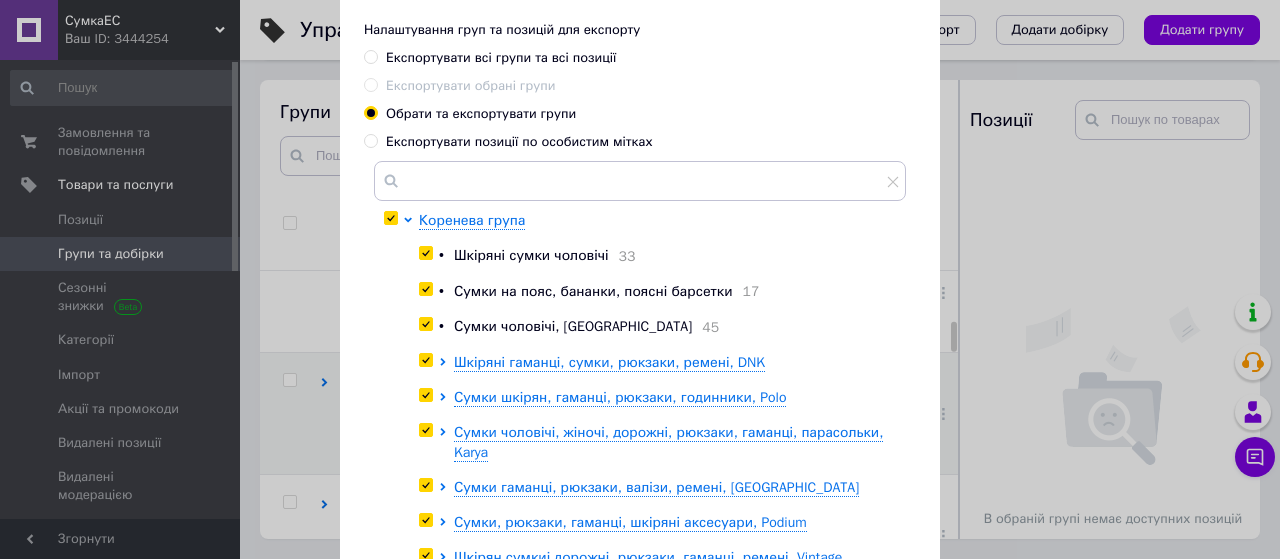 checkbox on "true" 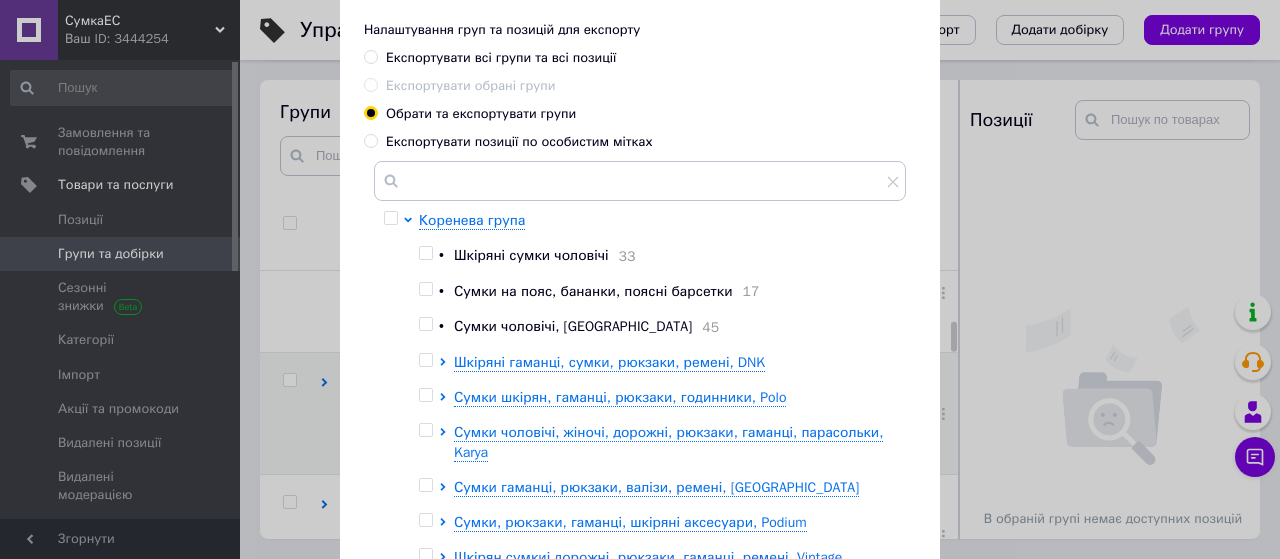 checkbox on "false" 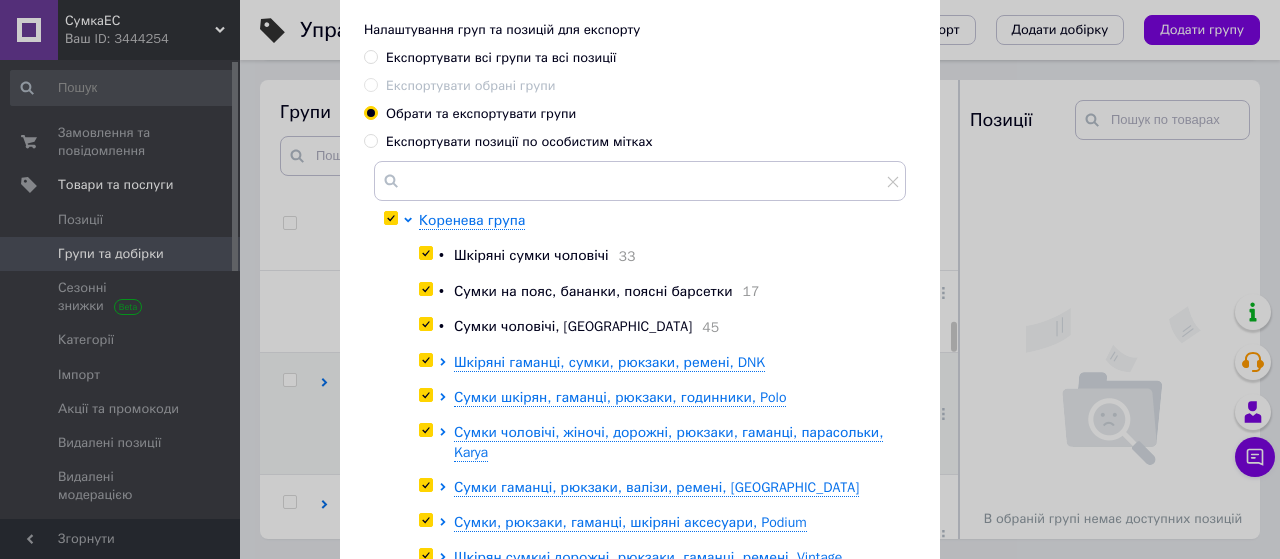 checkbox on "true" 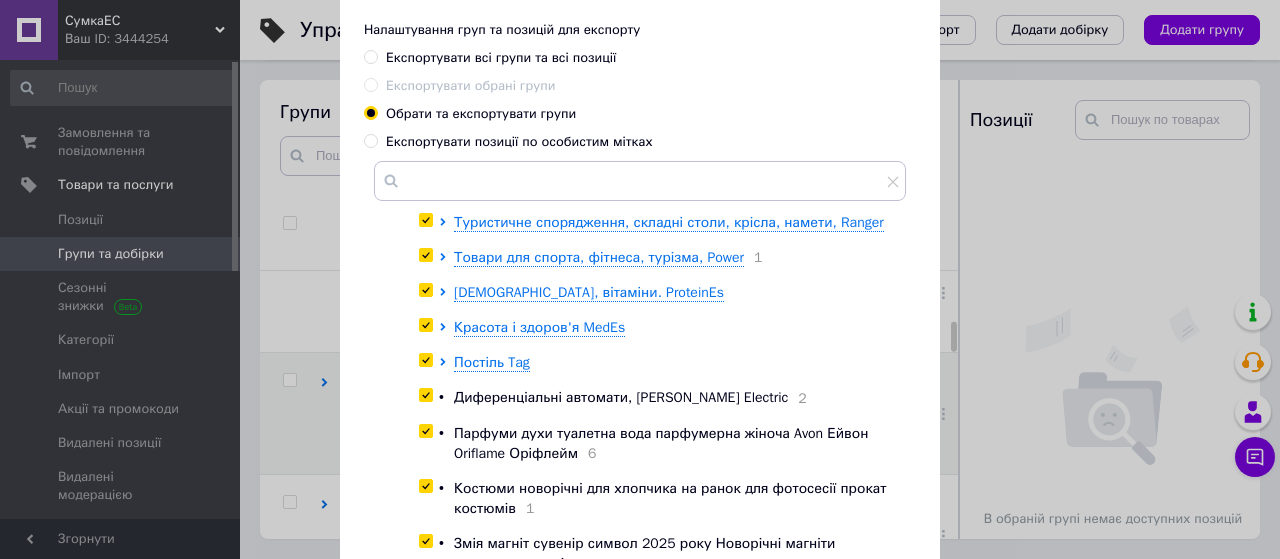 scroll, scrollTop: 875, scrollLeft: 0, axis: vertical 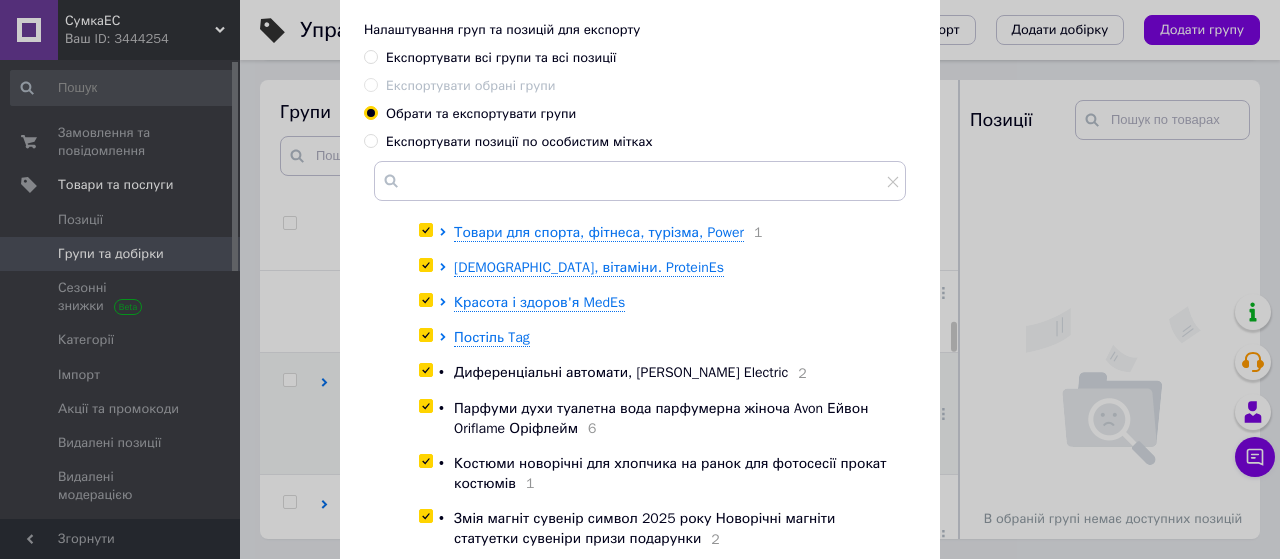 click at bounding box center (425, 516) 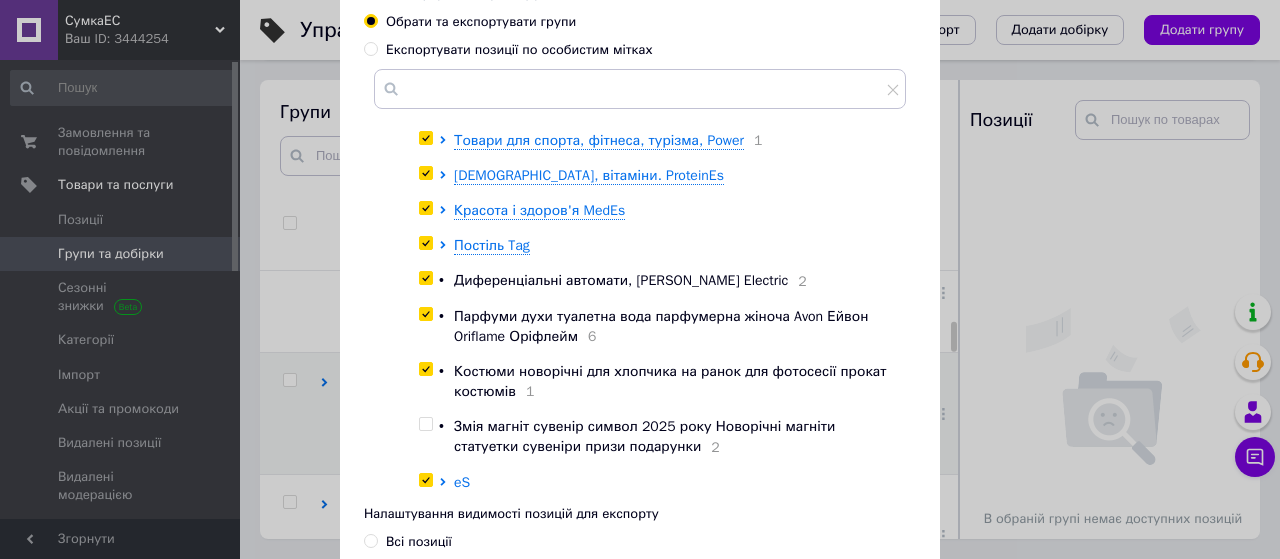 scroll, scrollTop: 300, scrollLeft: 0, axis: vertical 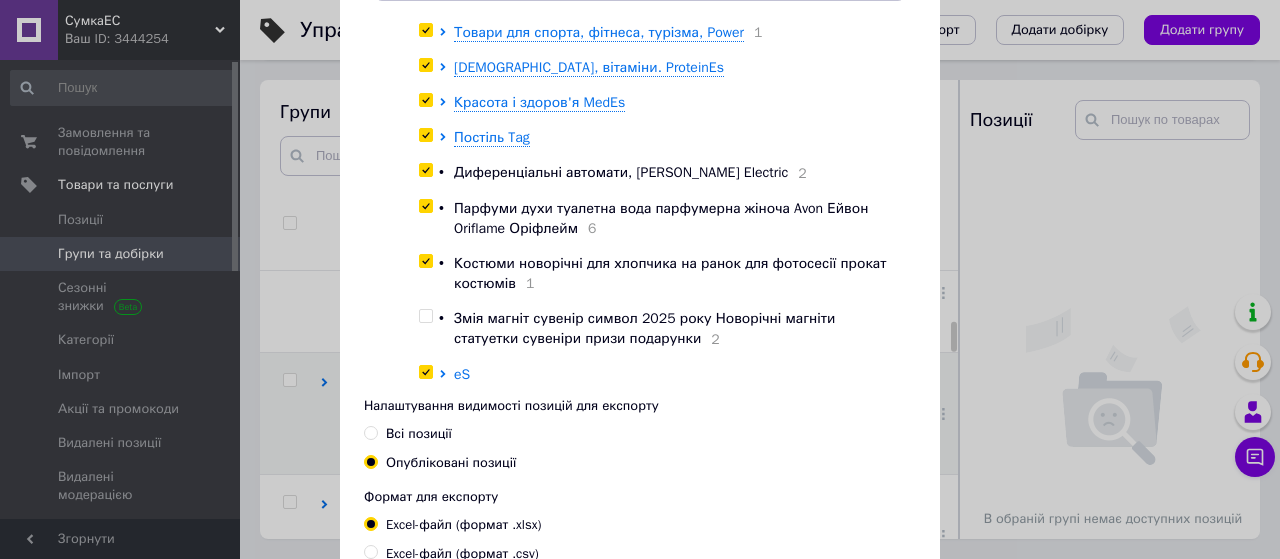 click at bounding box center (425, 372) 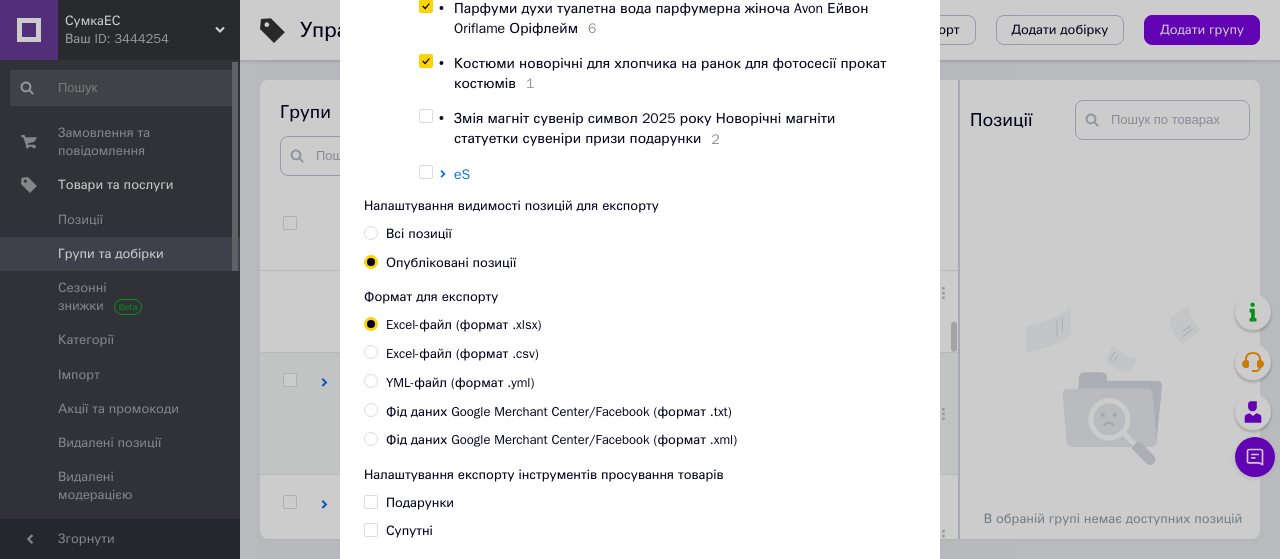 scroll, scrollTop: 400, scrollLeft: 0, axis: vertical 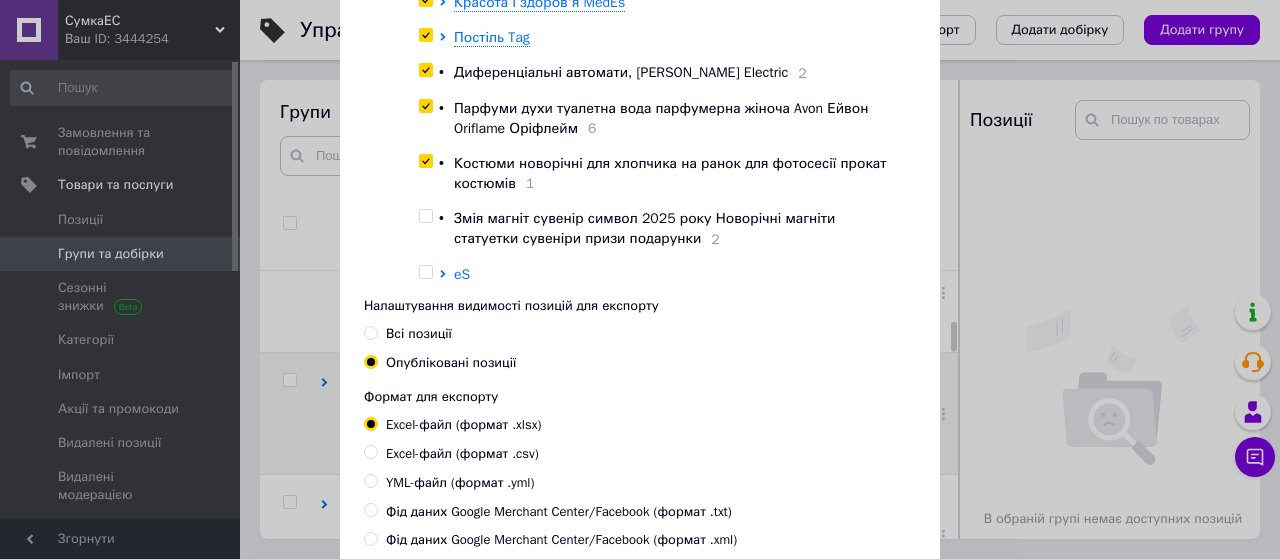 click at bounding box center (425, 216) 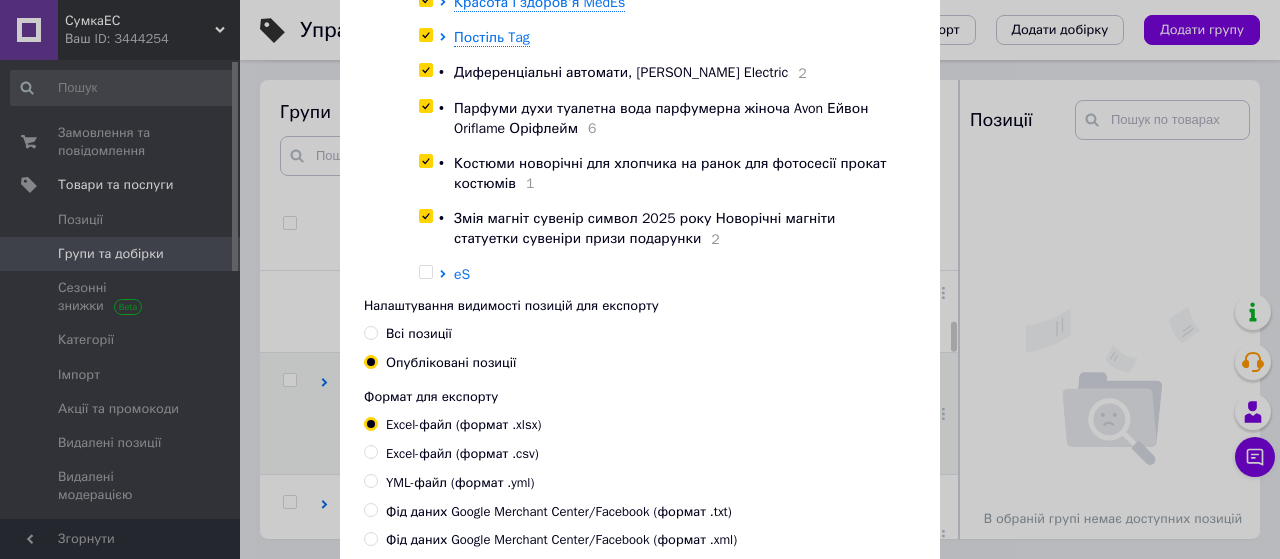 checkbox on "true" 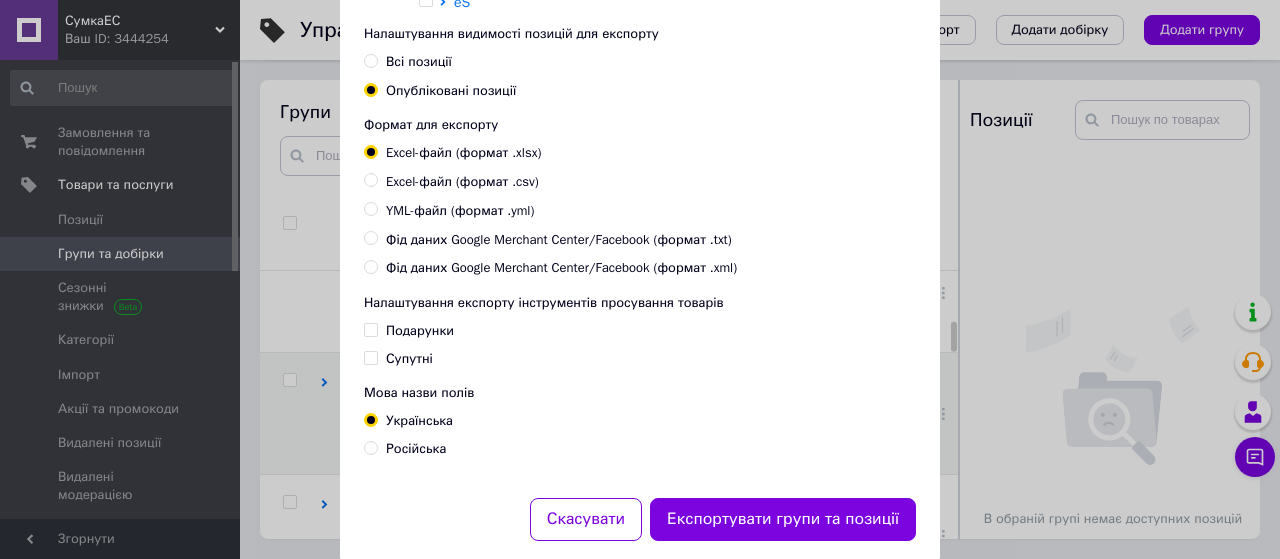 scroll, scrollTop: 714, scrollLeft: 0, axis: vertical 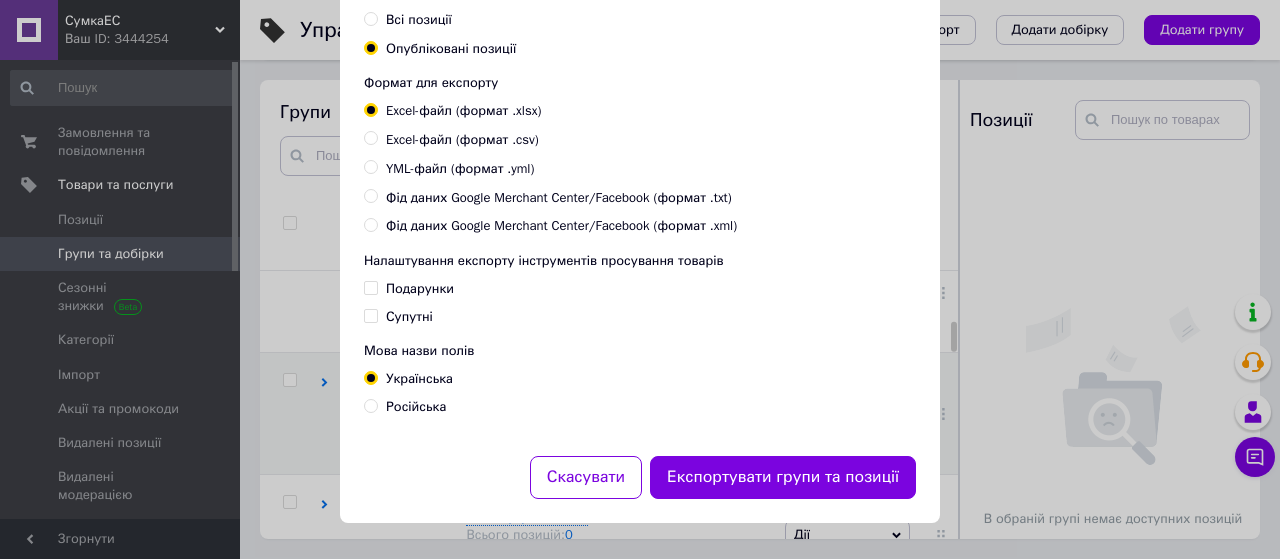 click on "Супутні" at bounding box center [370, 315] 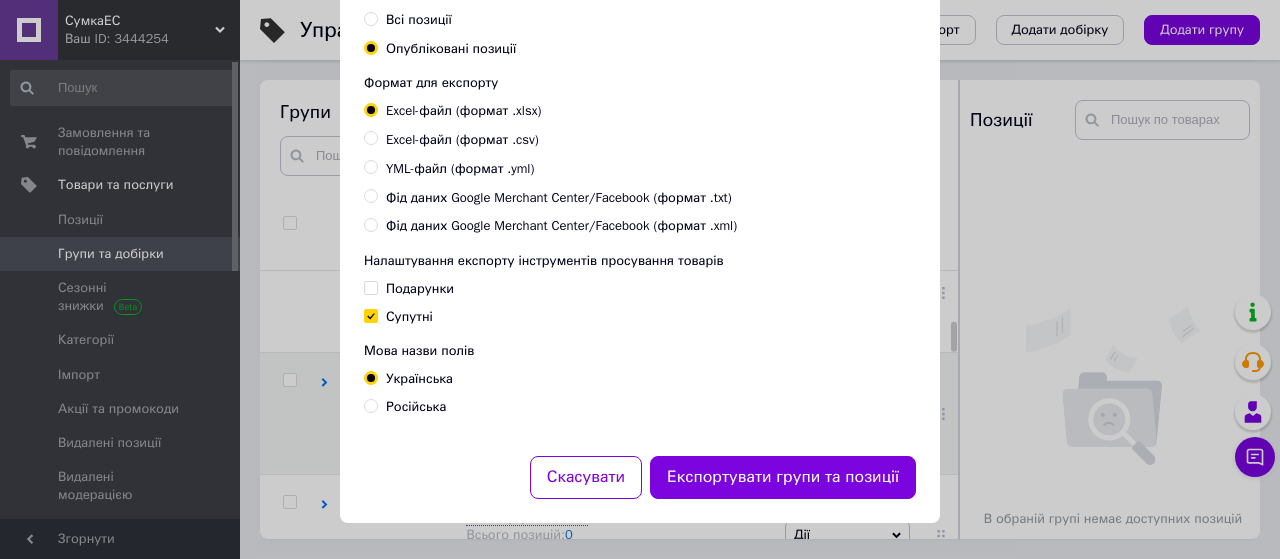 click on "Російська" at bounding box center [370, 405] 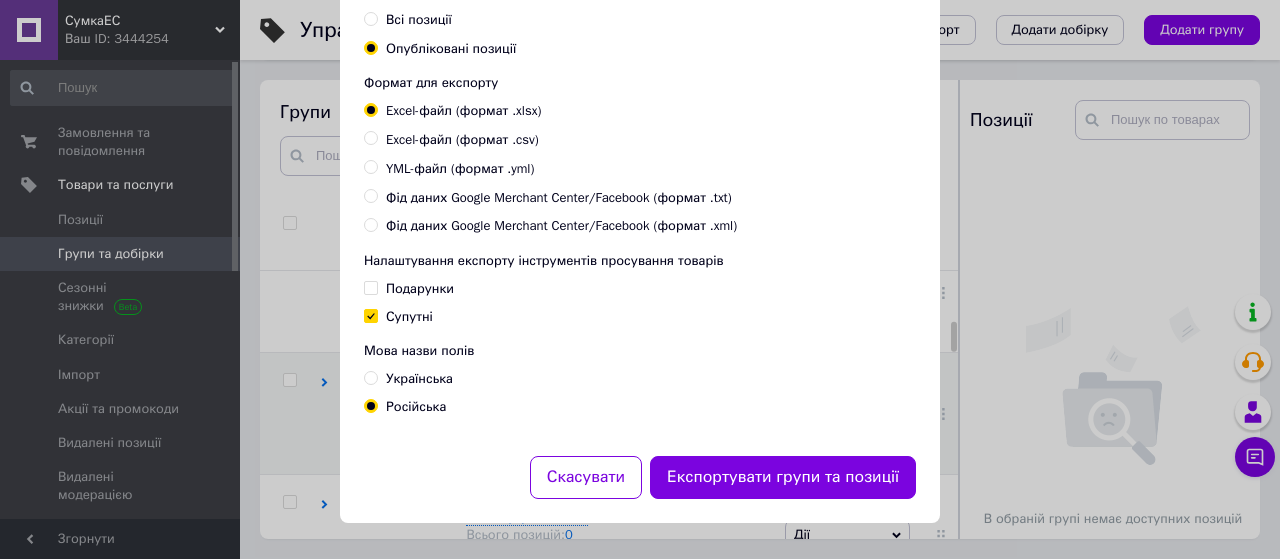 click on "Українська" at bounding box center (370, 377) 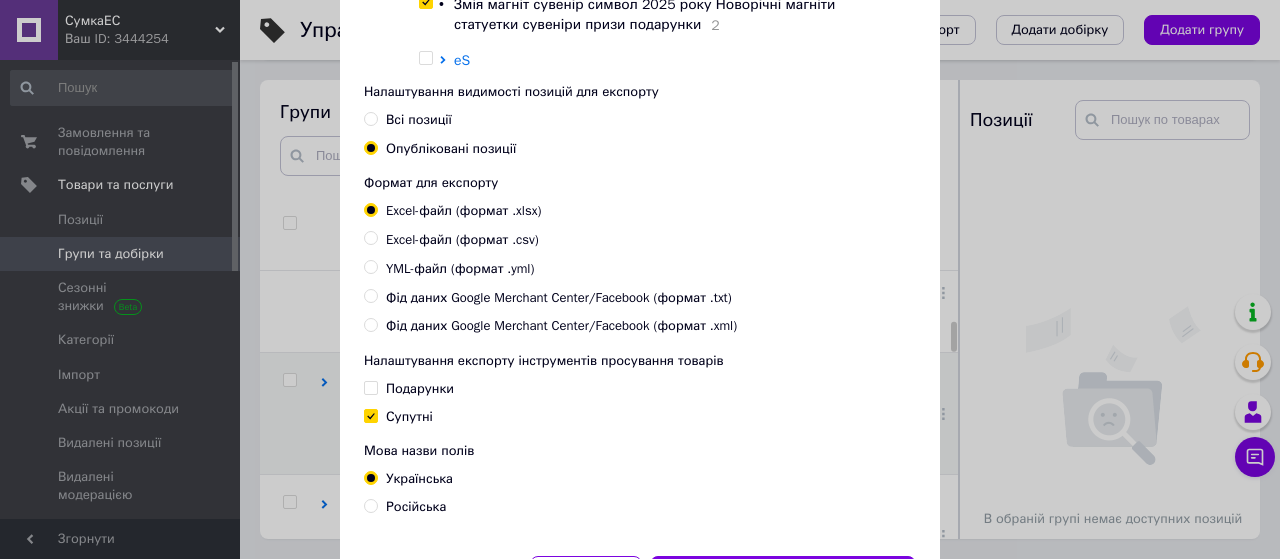 scroll, scrollTop: 714, scrollLeft: 0, axis: vertical 